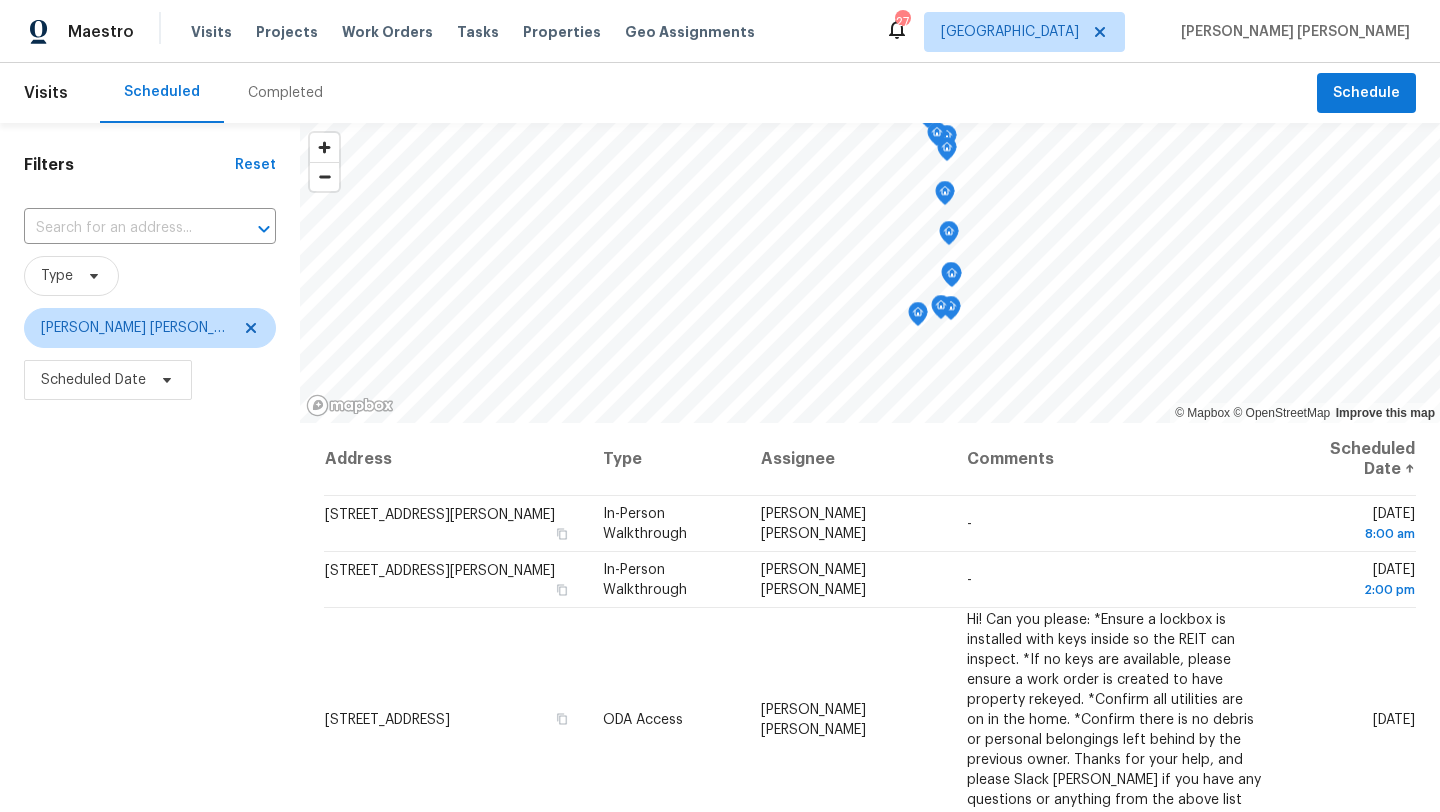 scroll, scrollTop: 0, scrollLeft: 0, axis: both 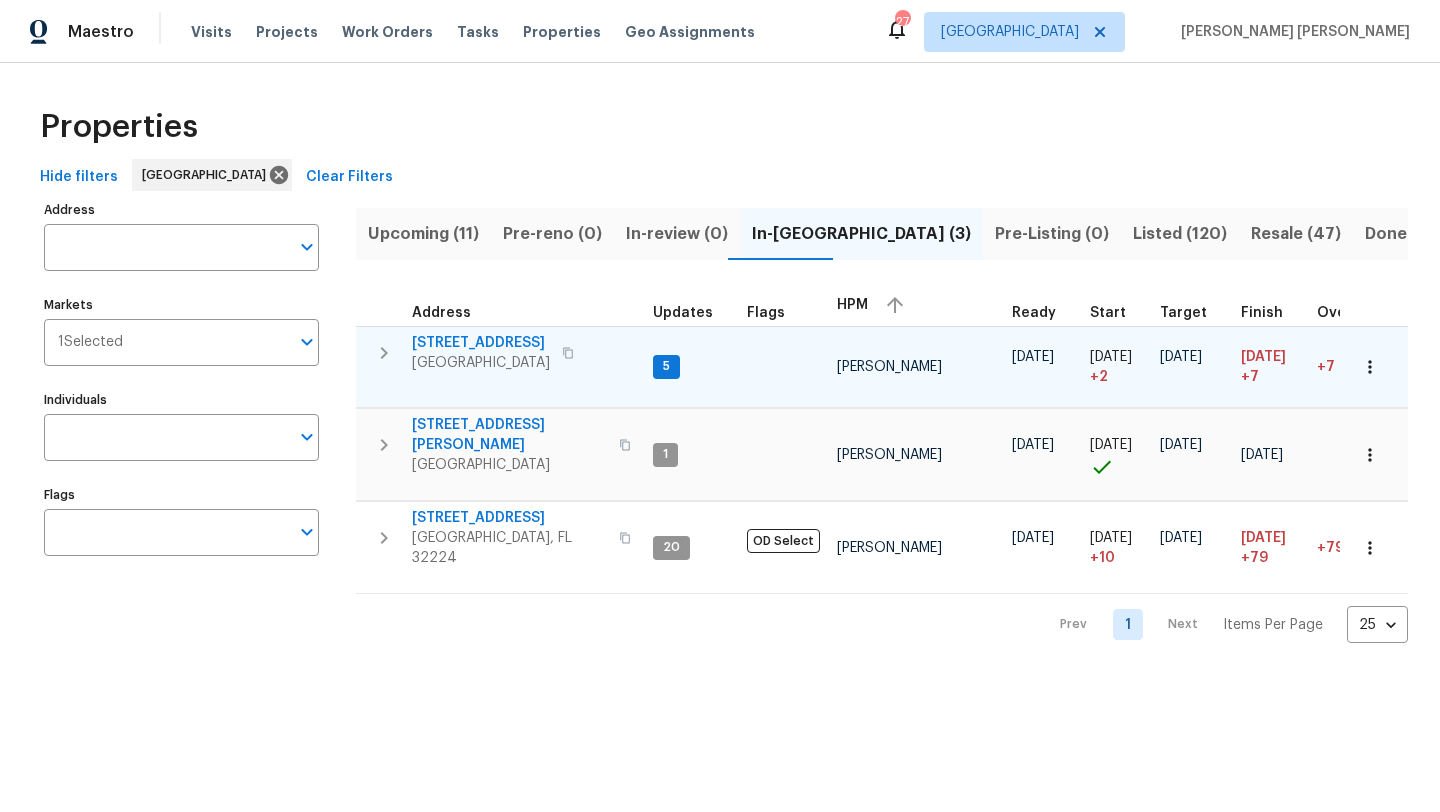 click on "Jacksonville, FL 32210" at bounding box center (481, 363) 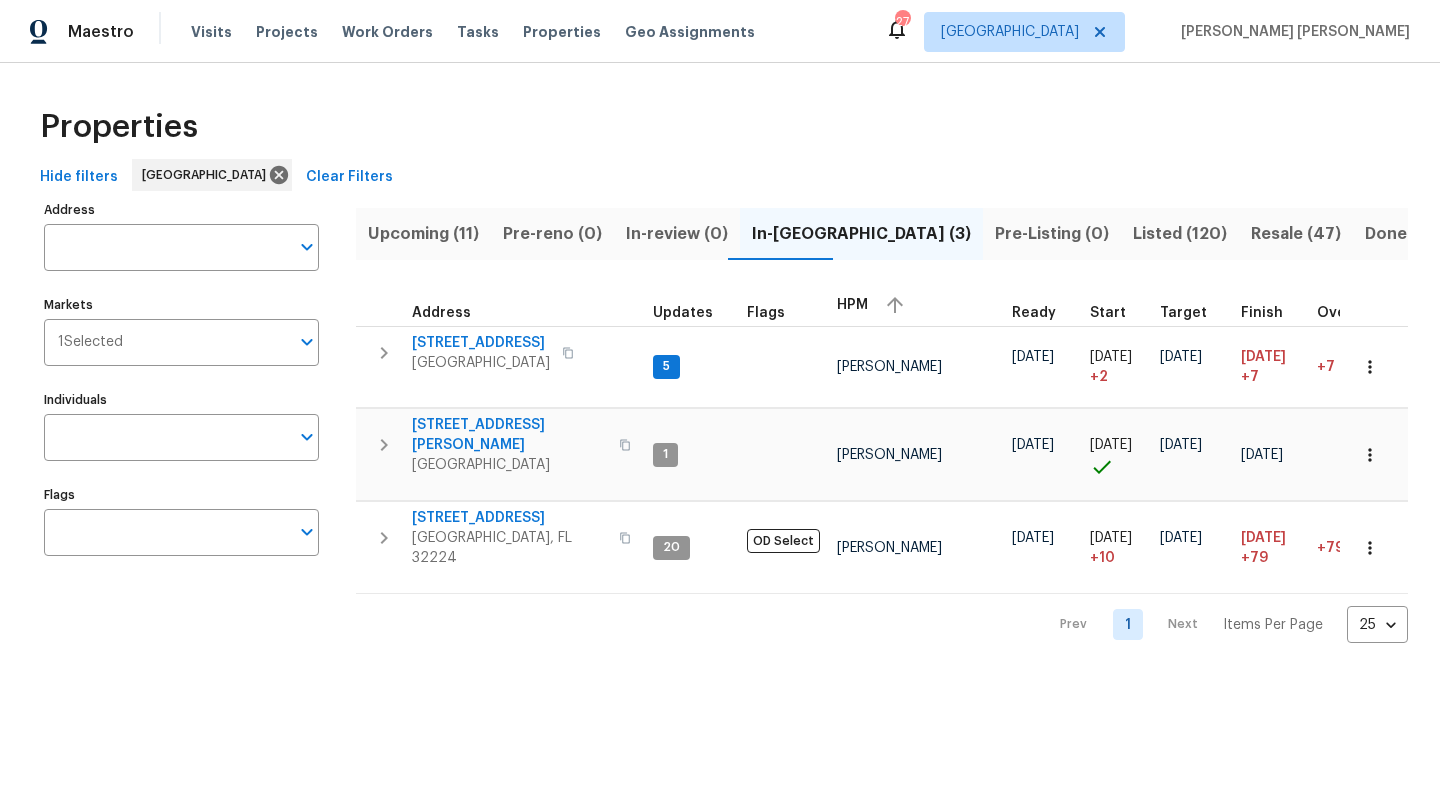 click on "Resale (47)" at bounding box center [1296, 234] 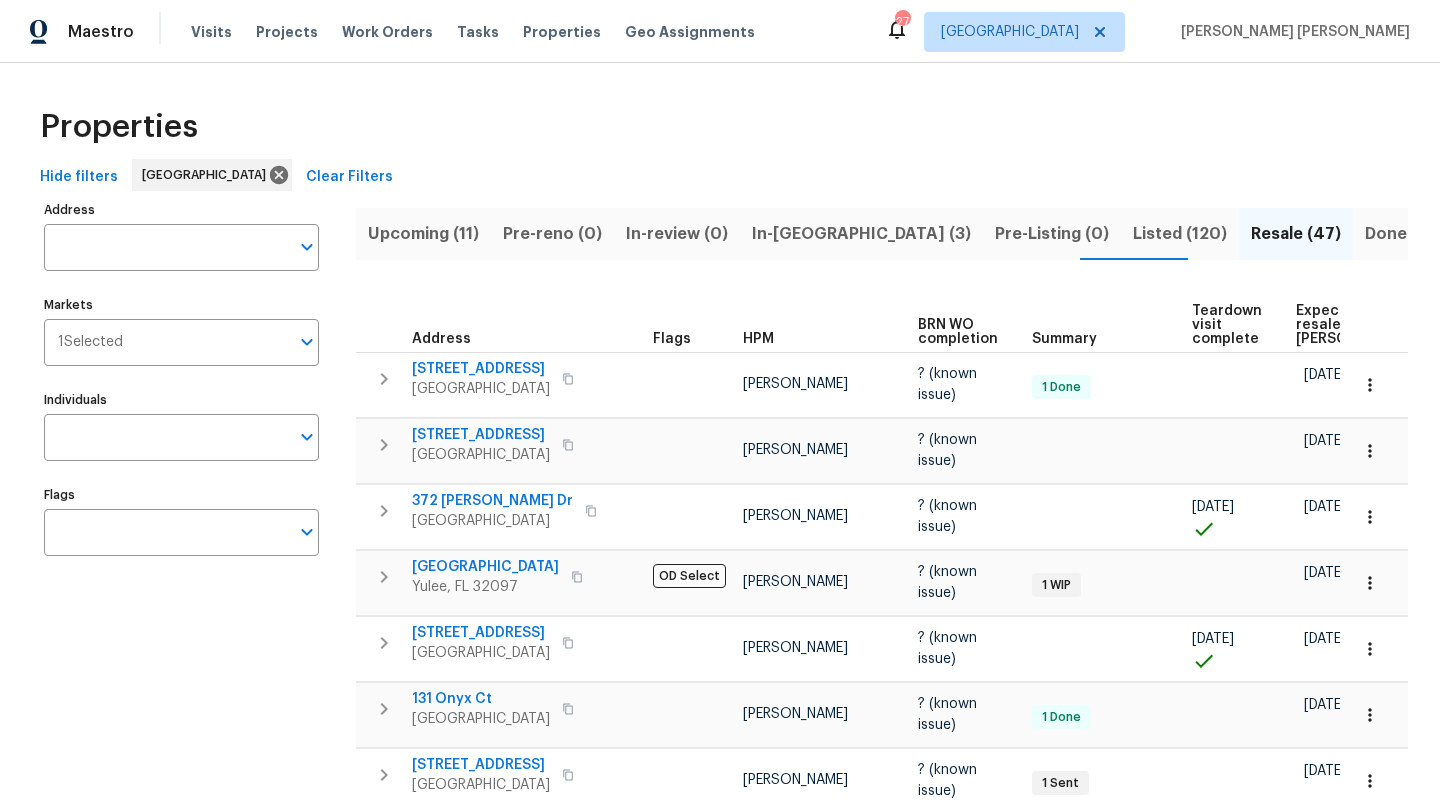click on "HPM" at bounding box center [822, 318] 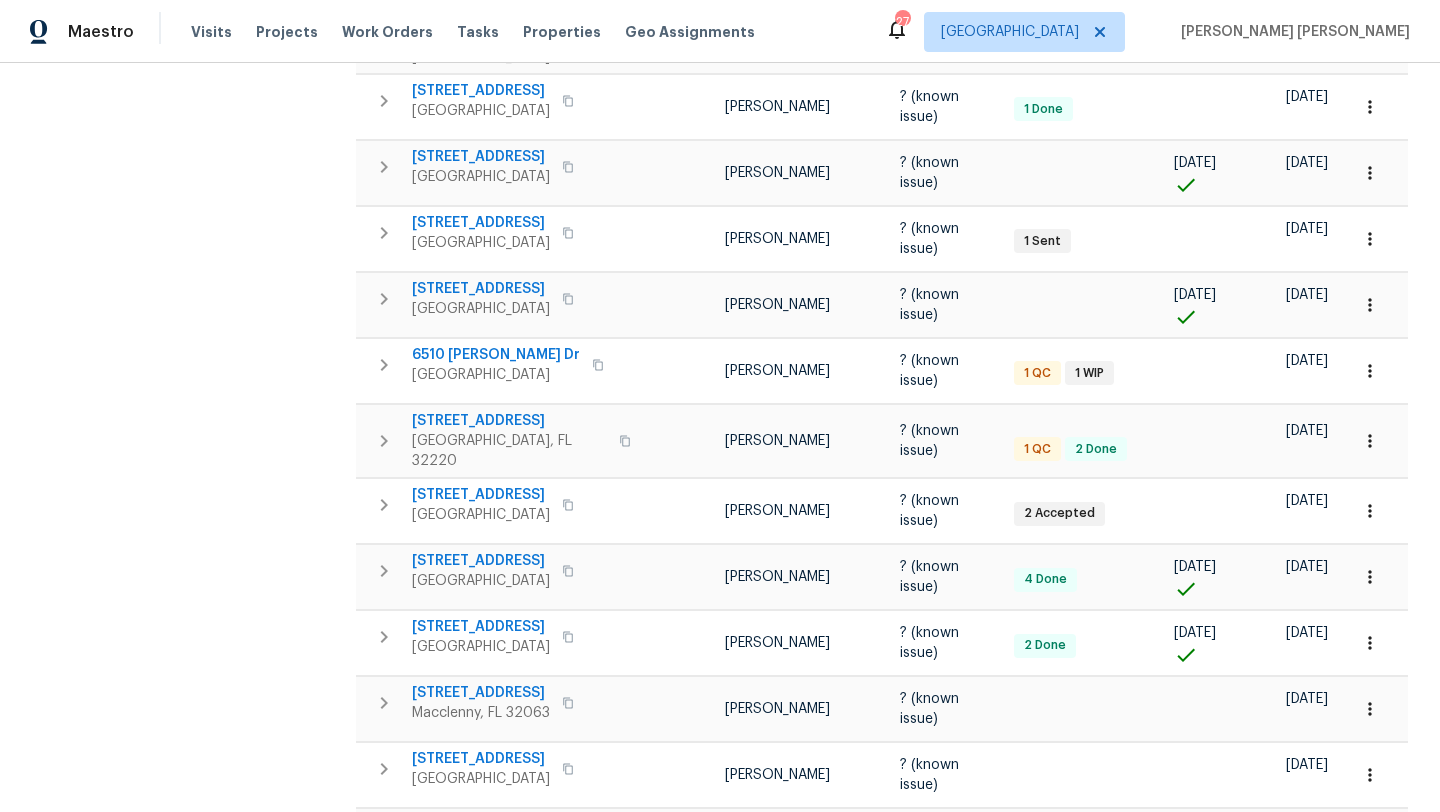 scroll, scrollTop: 821, scrollLeft: 0, axis: vertical 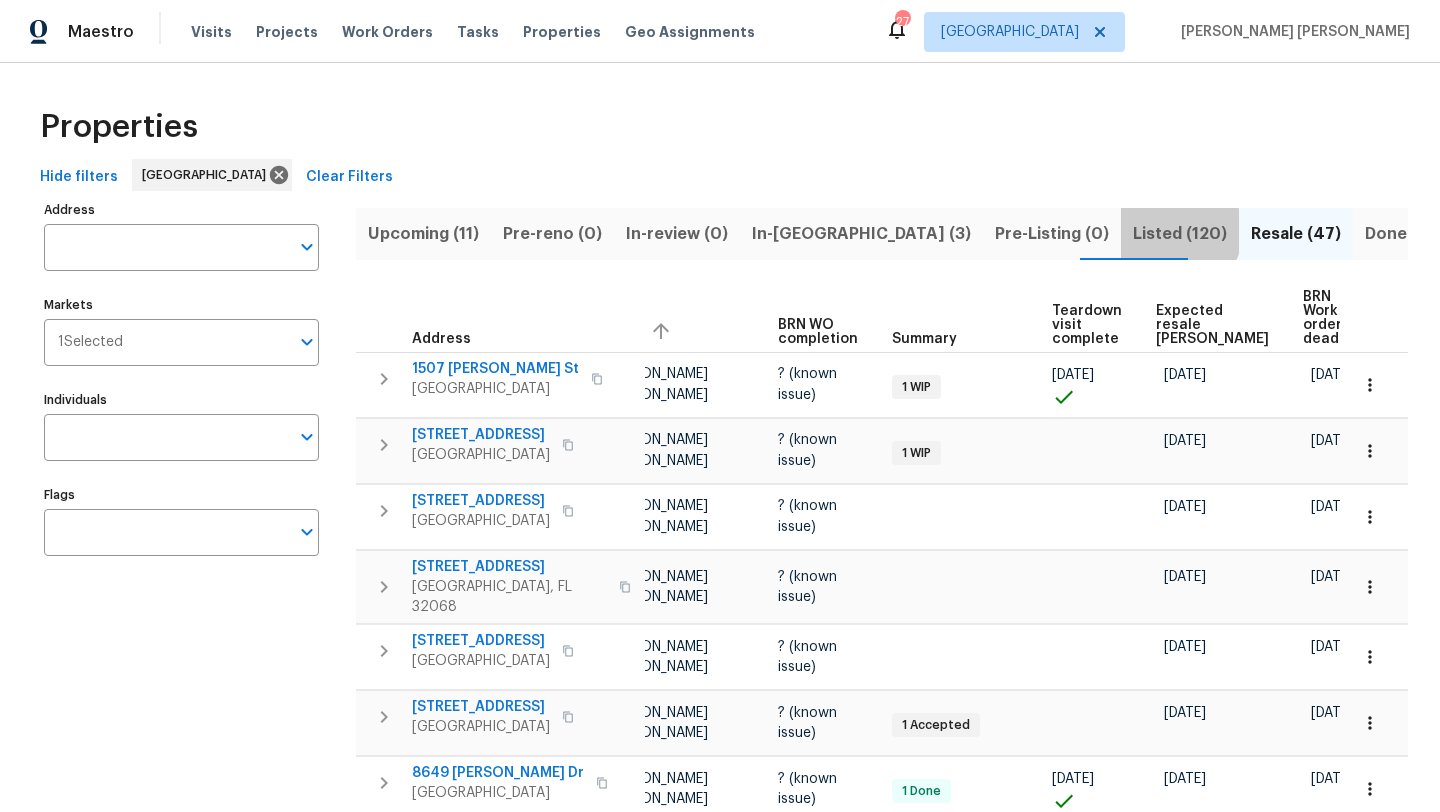 click on "Listed (120)" at bounding box center [1180, 234] 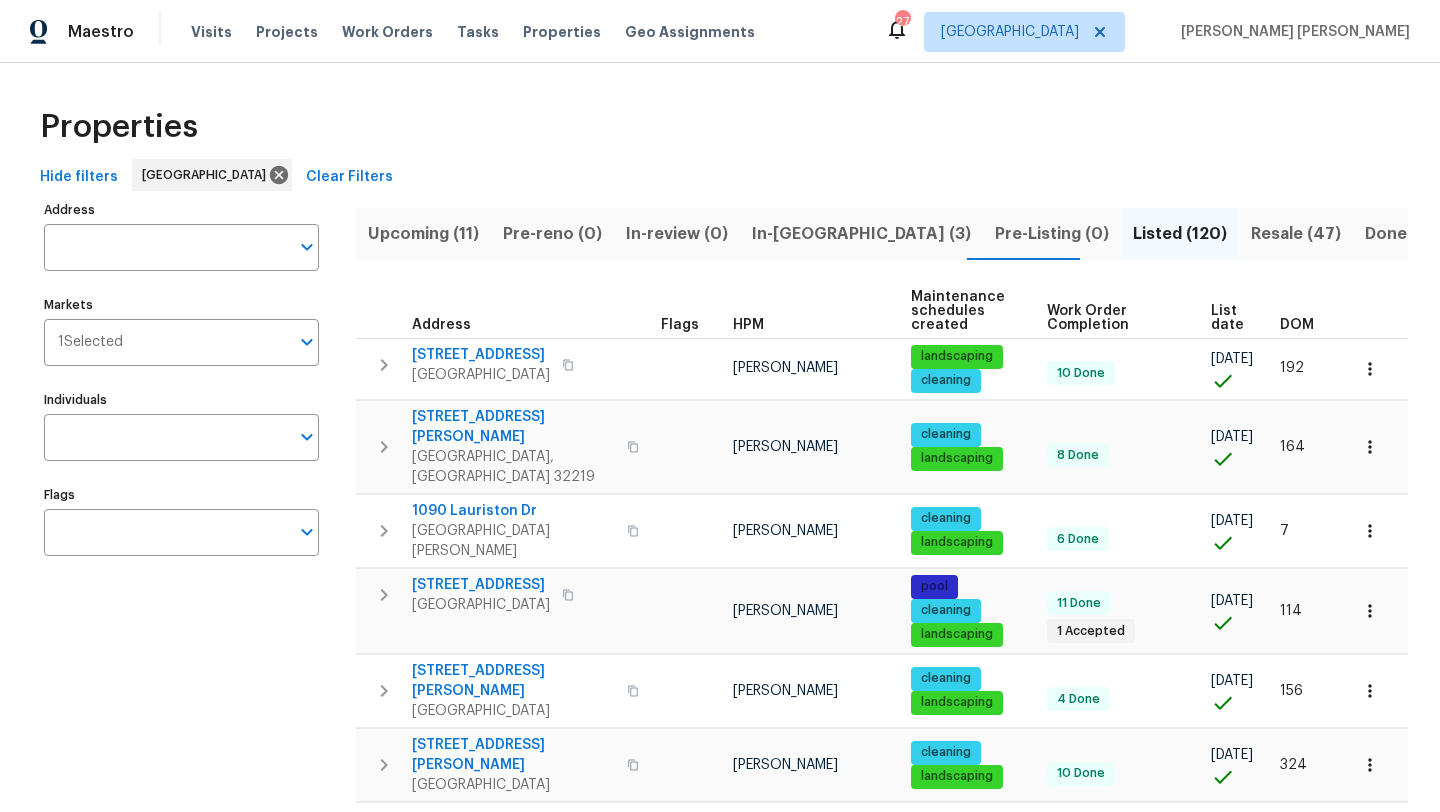 click on "HPM" at bounding box center (814, 325) 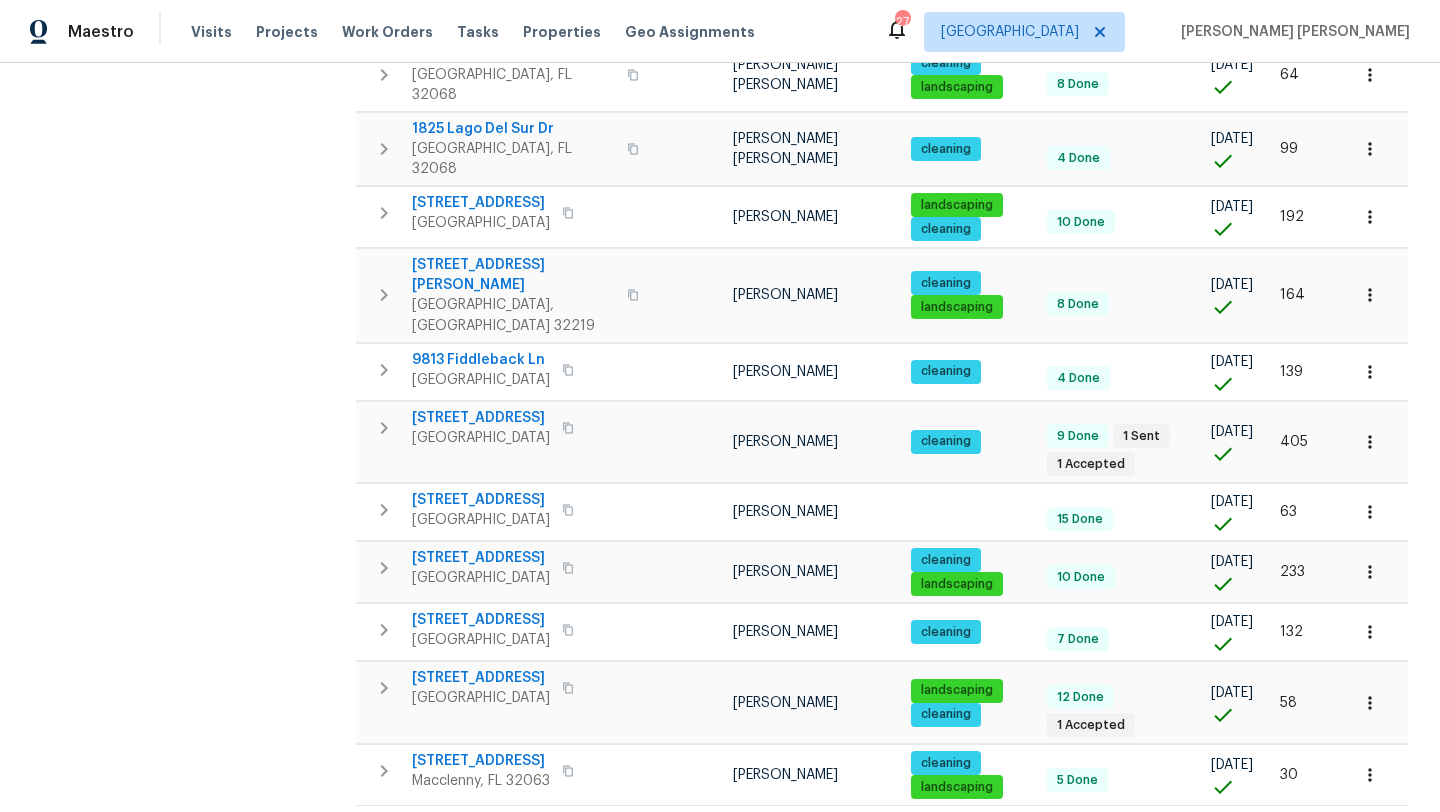 scroll, scrollTop: 1336, scrollLeft: 0, axis: vertical 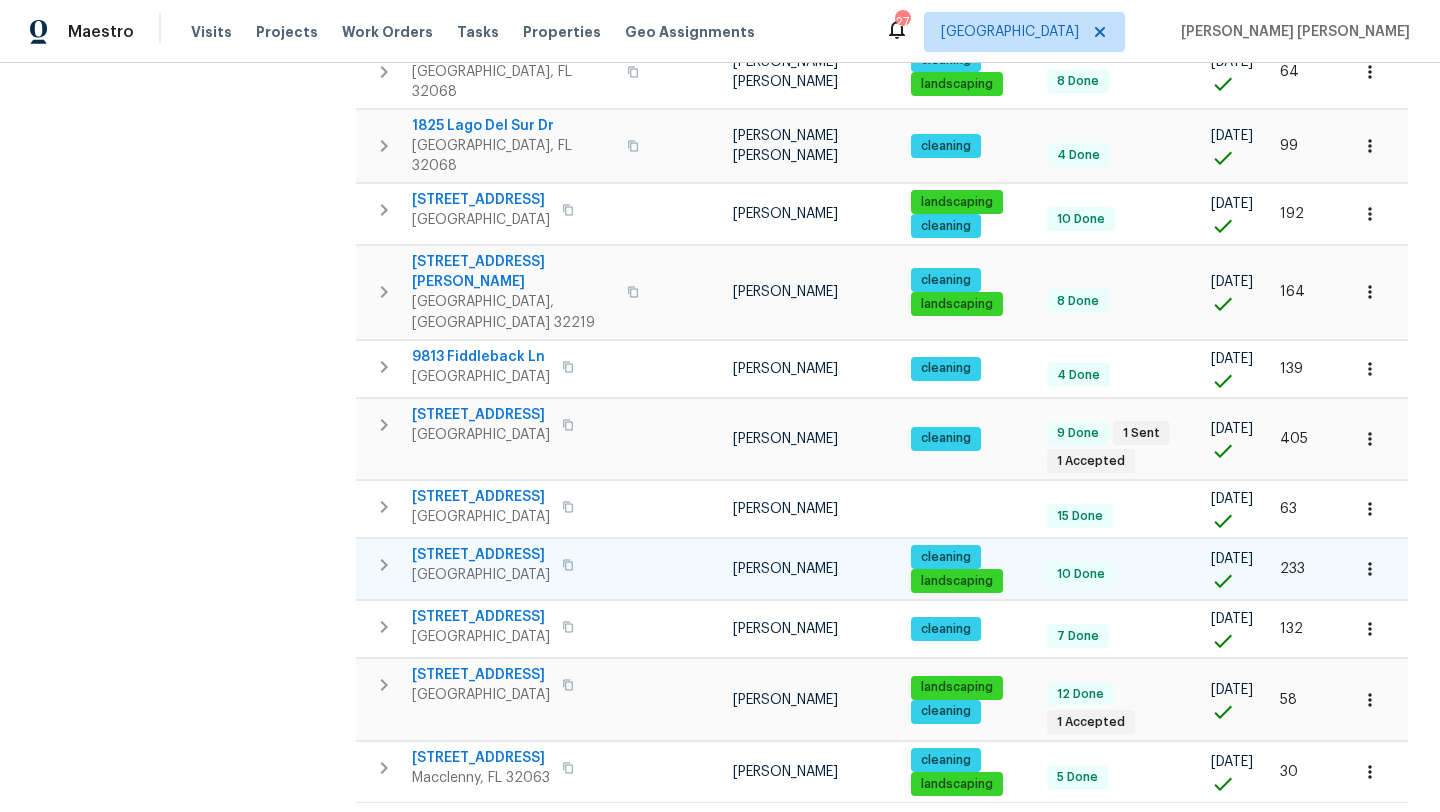 click on "9767 Brockham Ct" at bounding box center [481, 555] 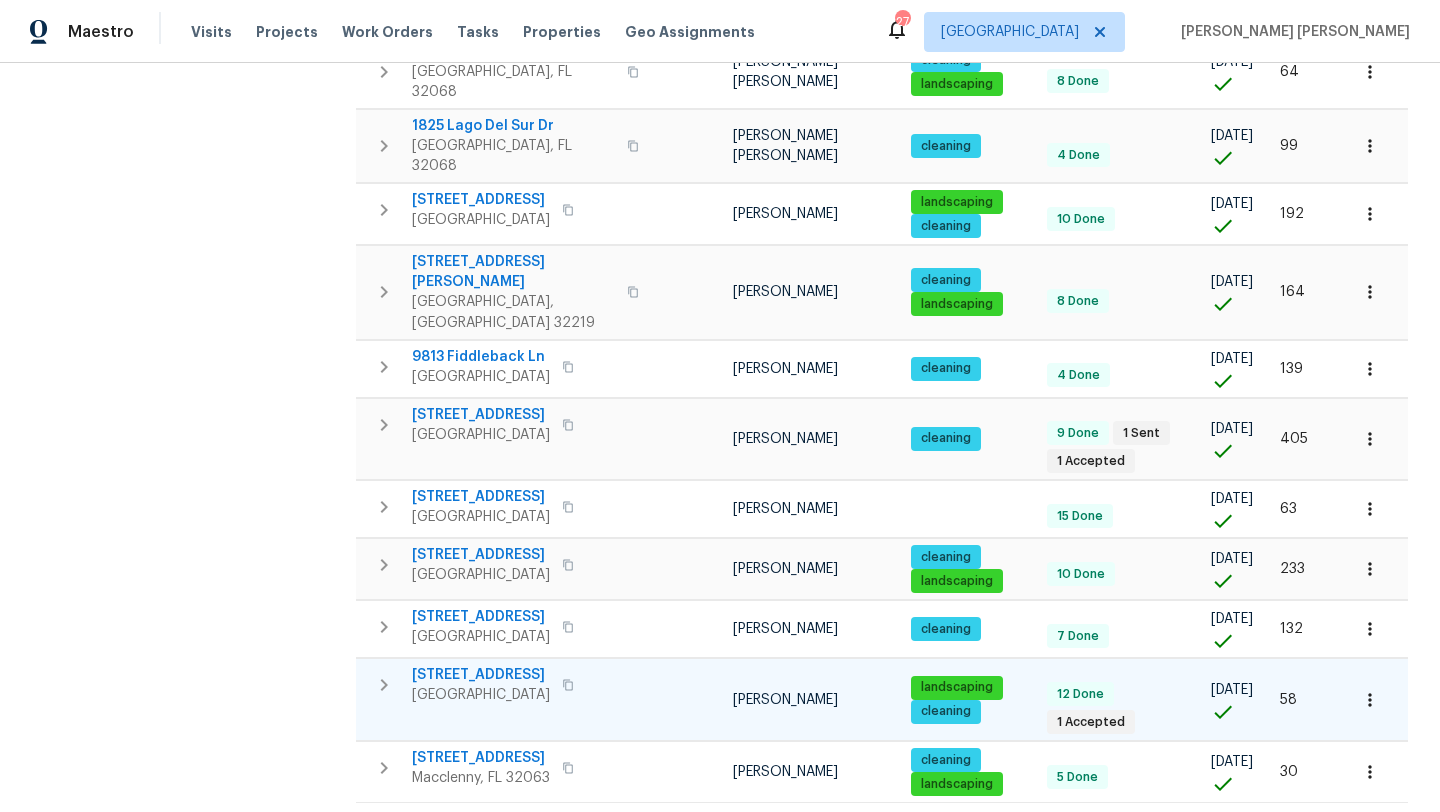 click on "8409 Rockridge Dr" at bounding box center (481, 675) 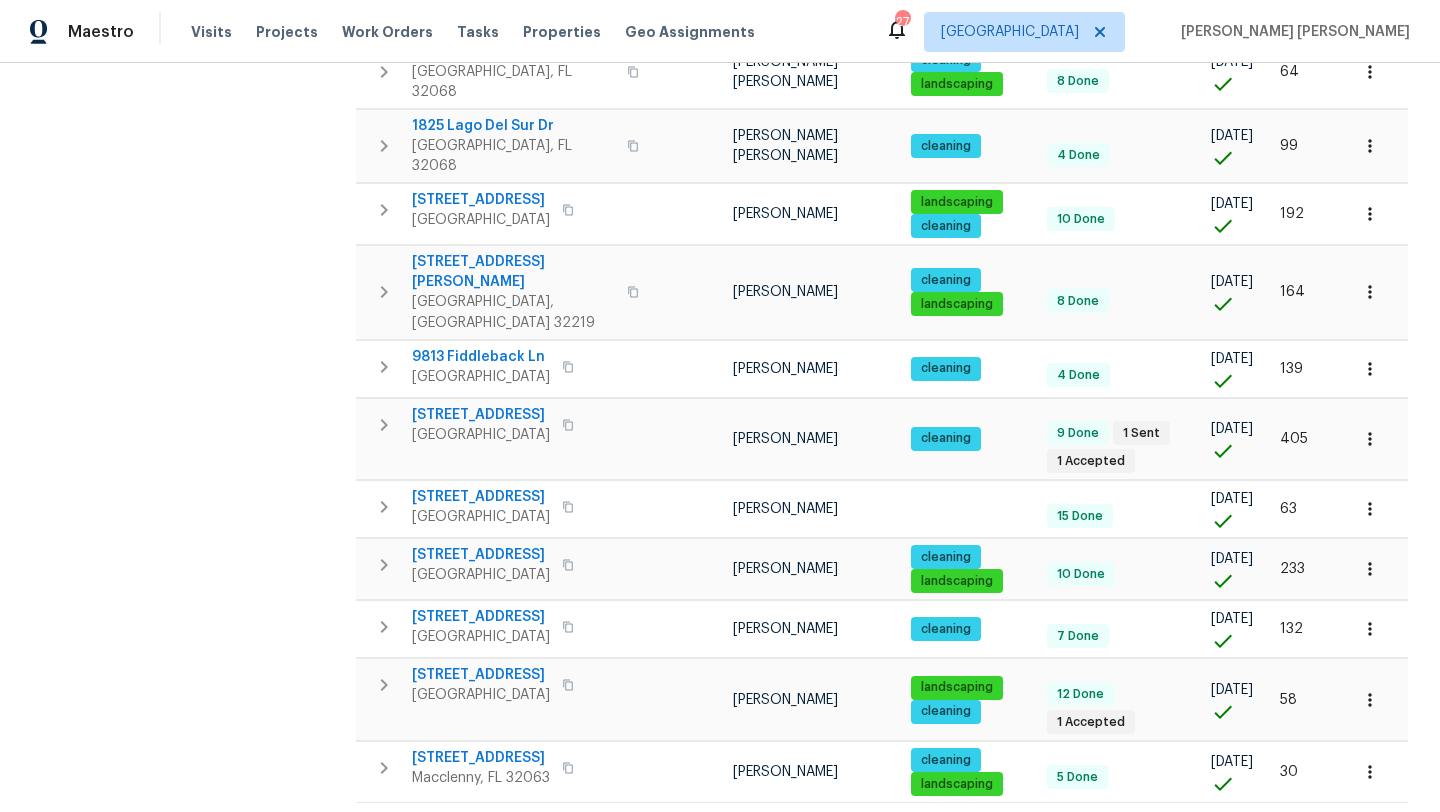 click on "2" at bounding box center [1014, 833] 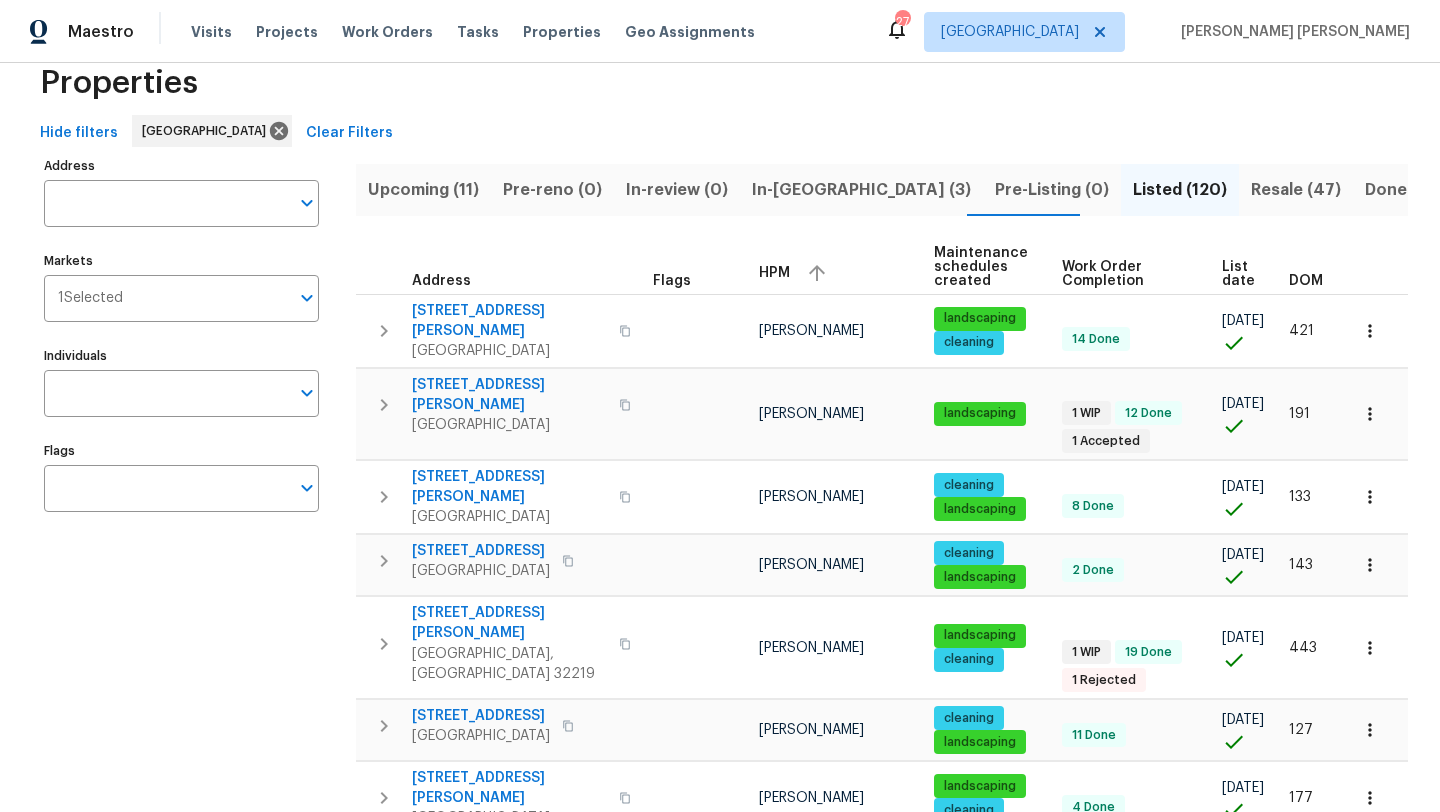 scroll, scrollTop: 50, scrollLeft: 0, axis: vertical 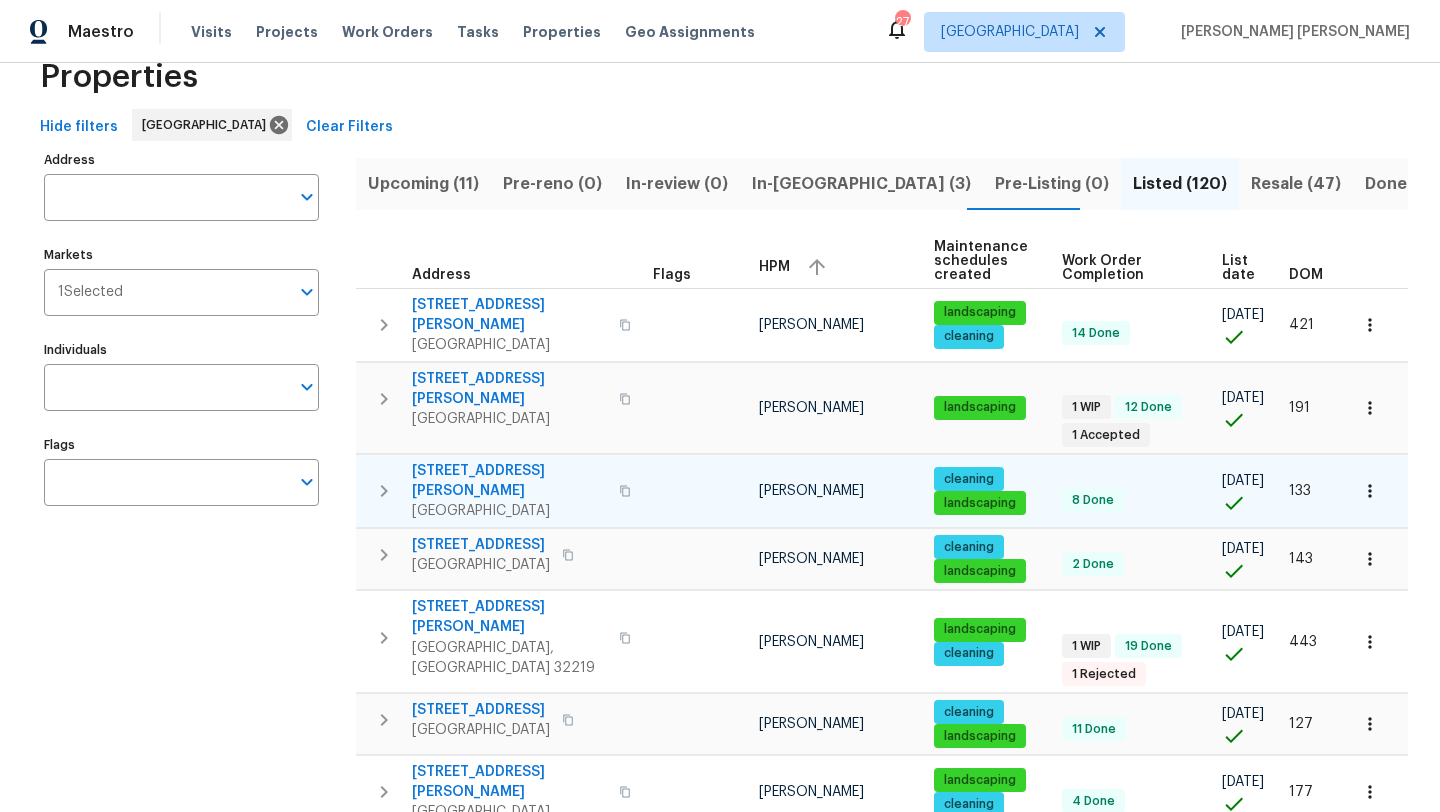 click on "3738 Maddie Ln" at bounding box center [509, 481] 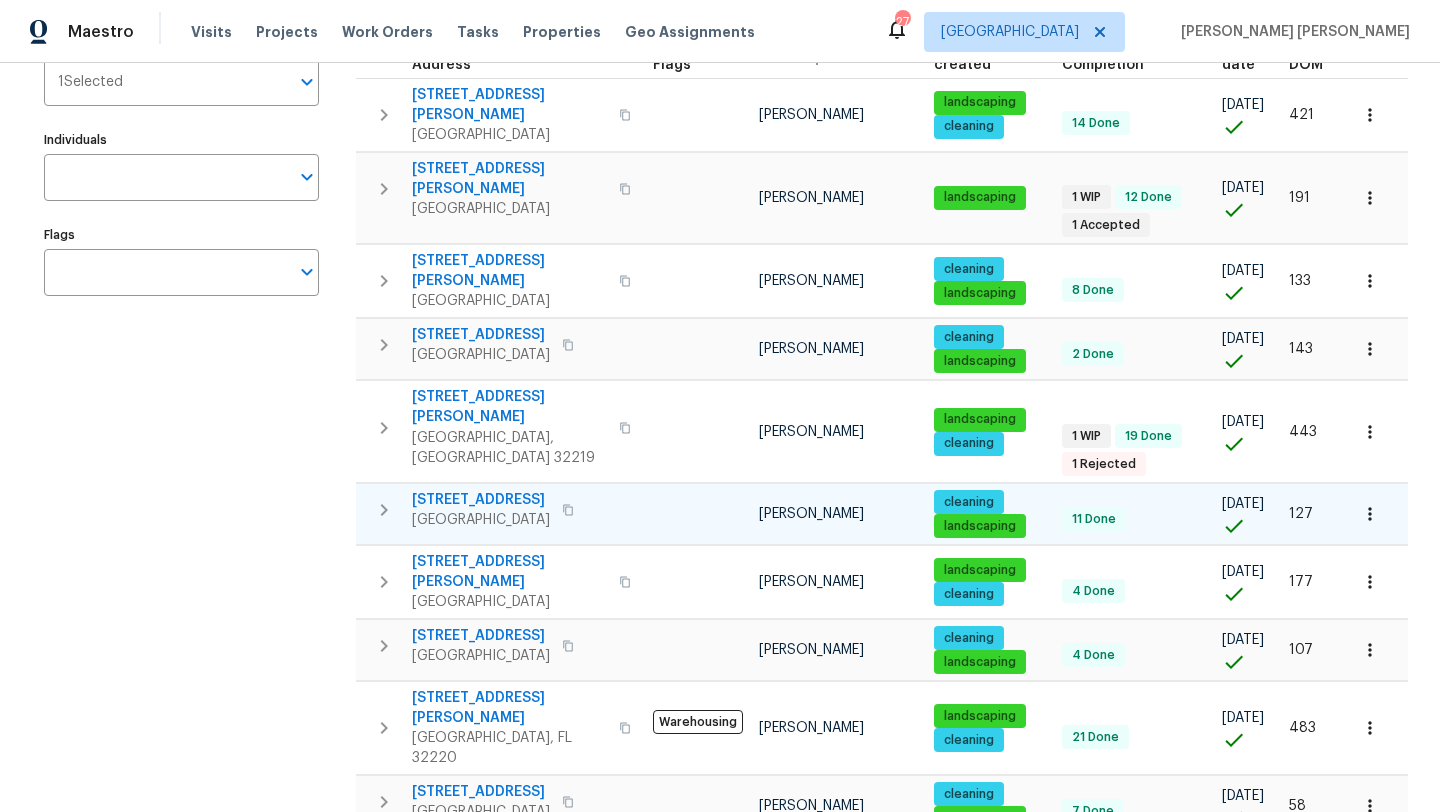 scroll, scrollTop: 263, scrollLeft: 0, axis: vertical 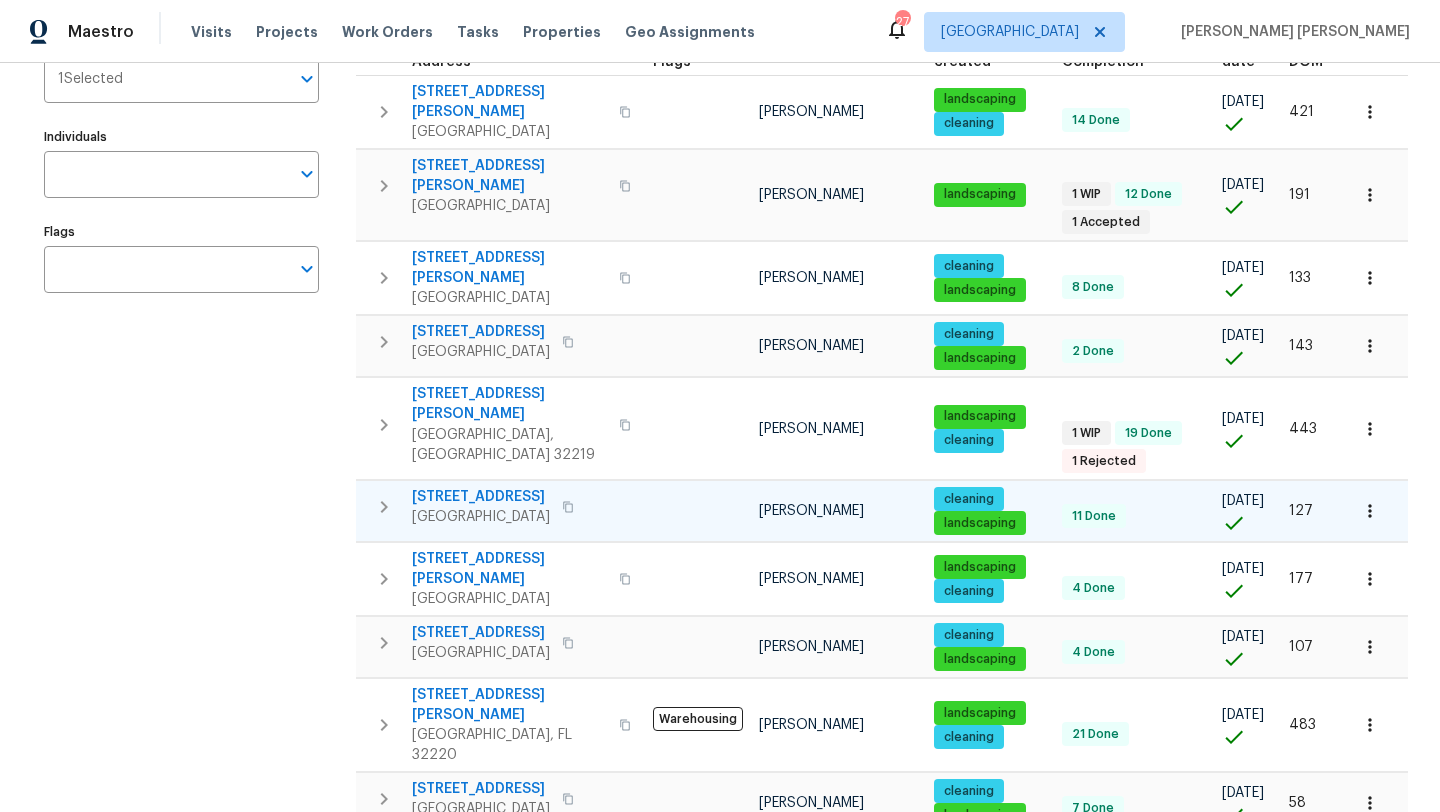 click on "2506 Shelby Creek Rd W" at bounding box center [481, 497] 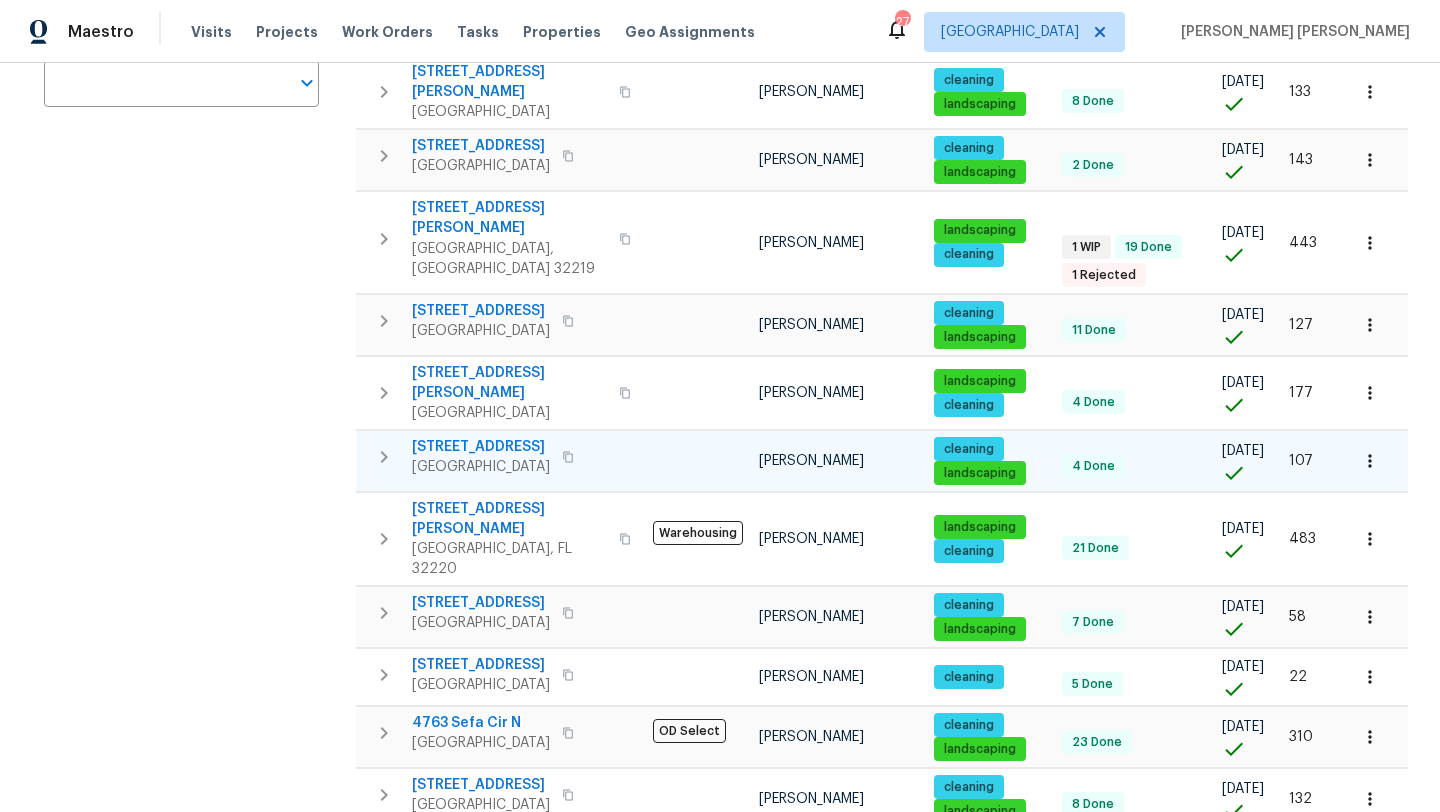 scroll, scrollTop: 456, scrollLeft: 0, axis: vertical 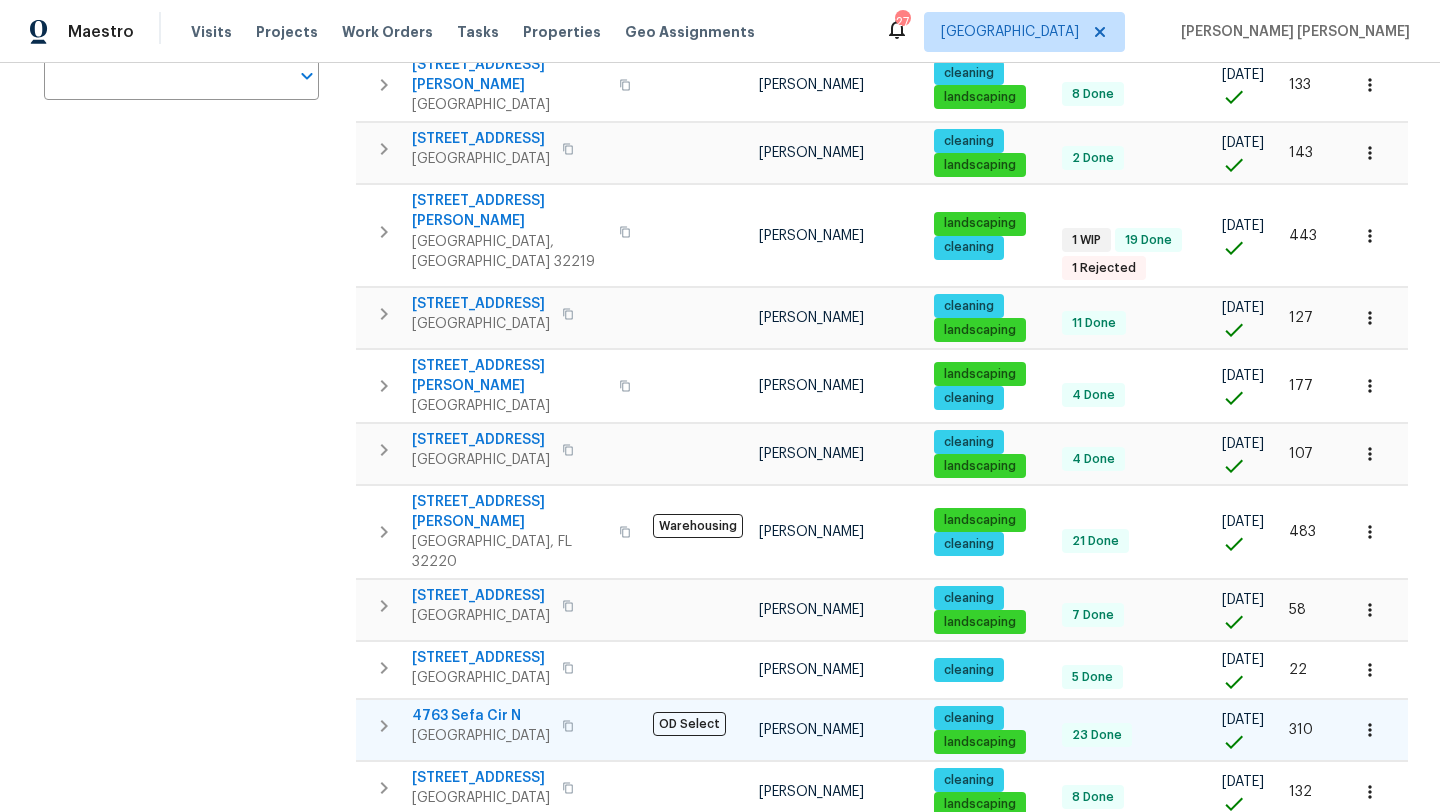click on "4763 Sefa Cir N" at bounding box center [481, 716] 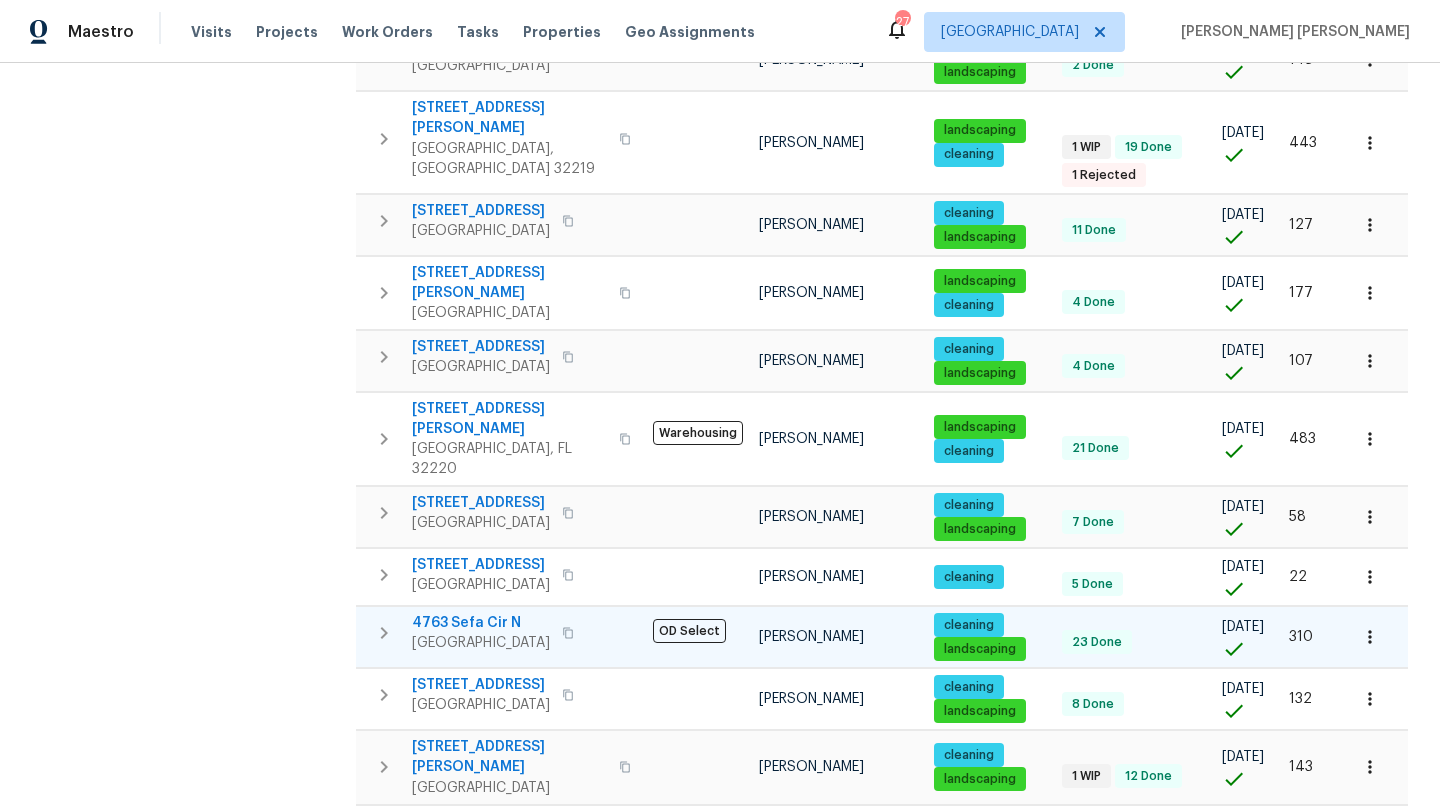 scroll, scrollTop: 600, scrollLeft: 0, axis: vertical 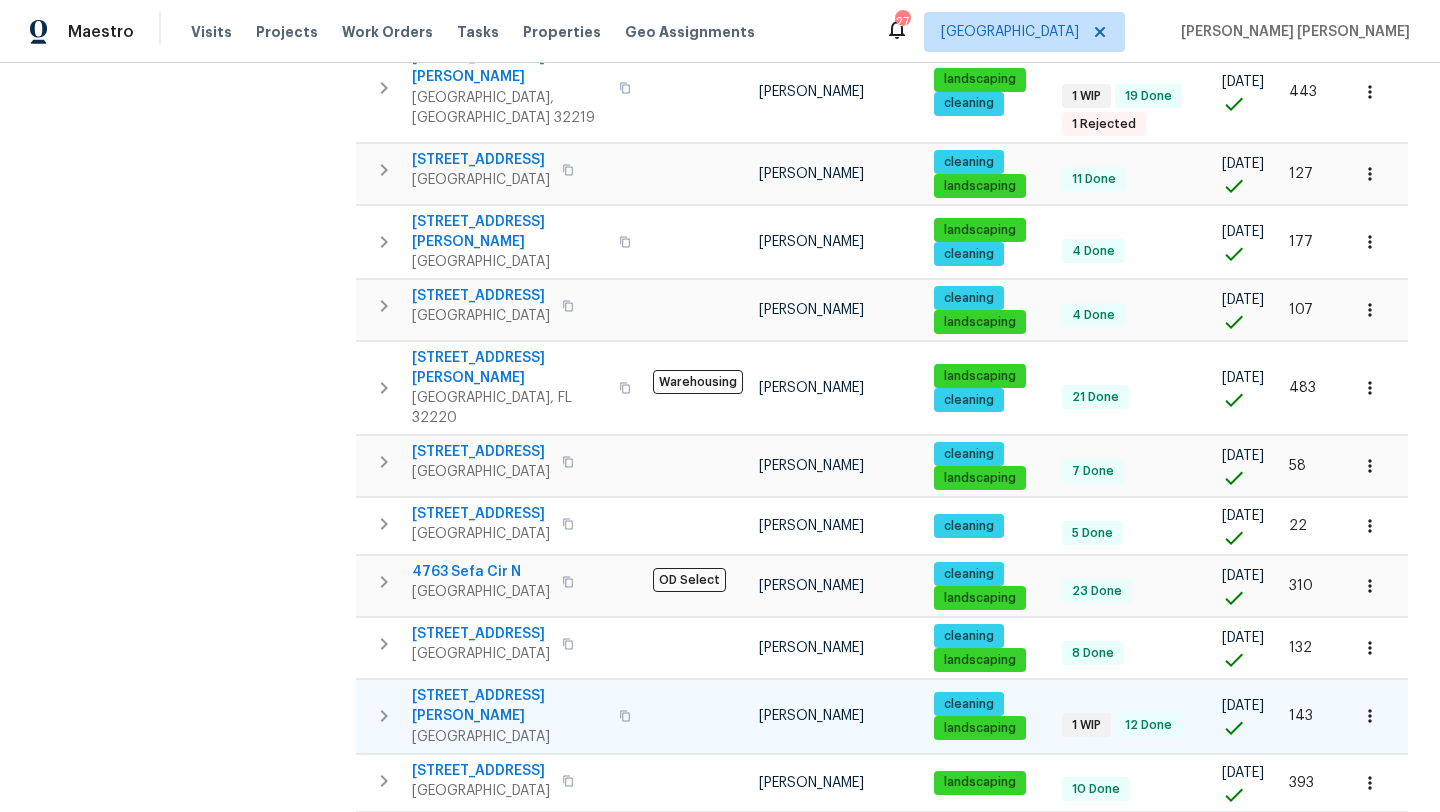 click on "7333 Ortega Hills Dr" at bounding box center (509, 706) 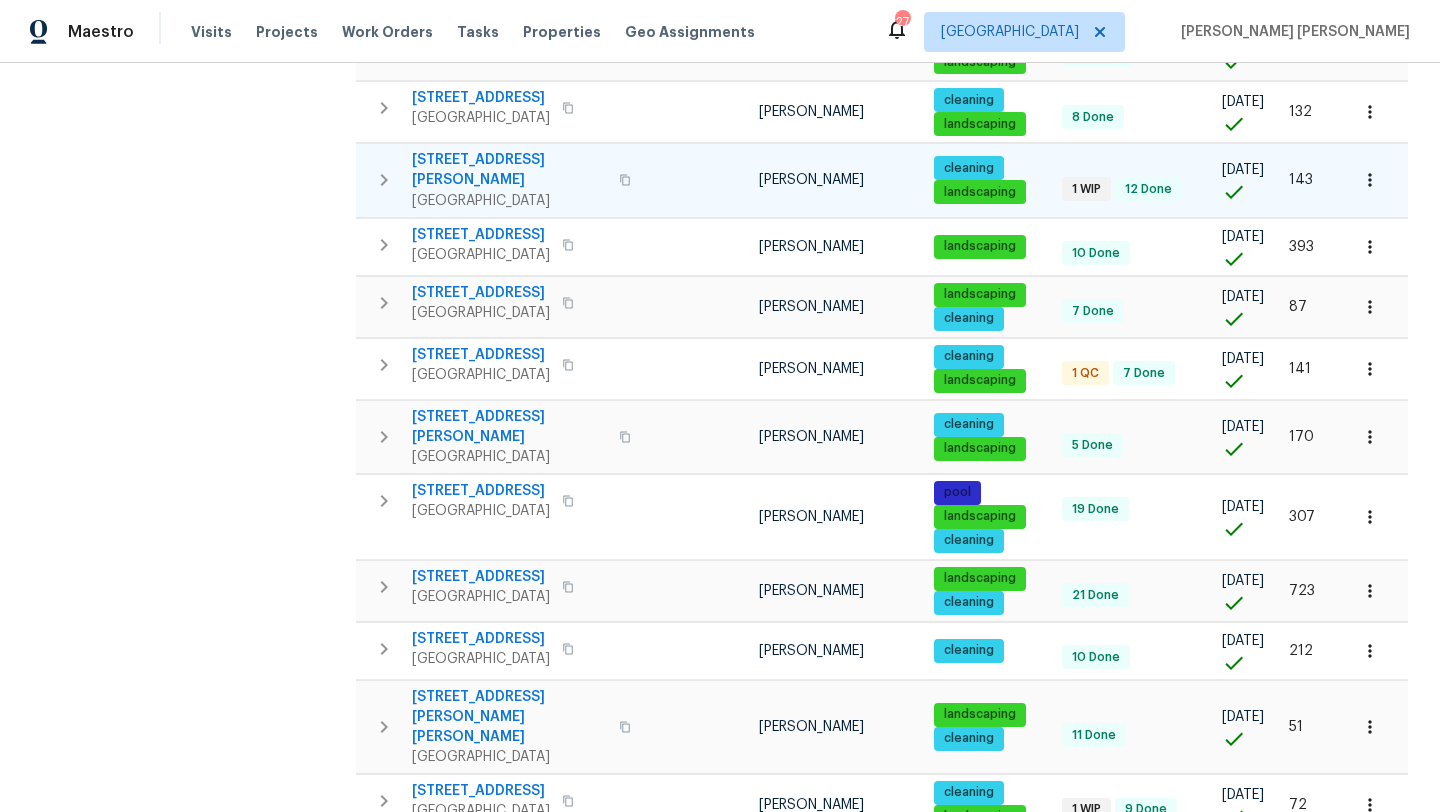 scroll, scrollTop: 1137, scrollLeft: 0, axis: vertical 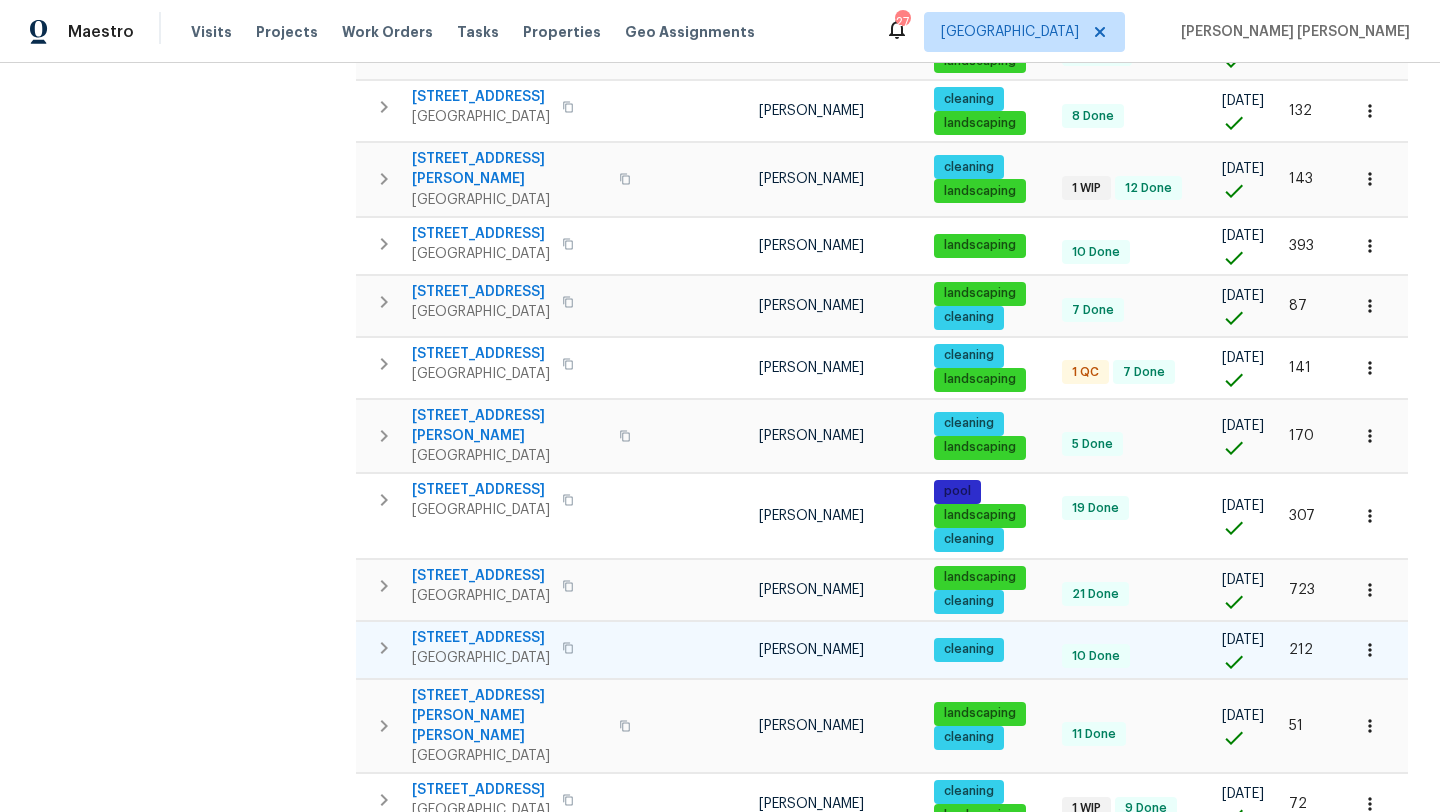 click on "5580 Cabot Dr N" at bounding box center (481, 638) 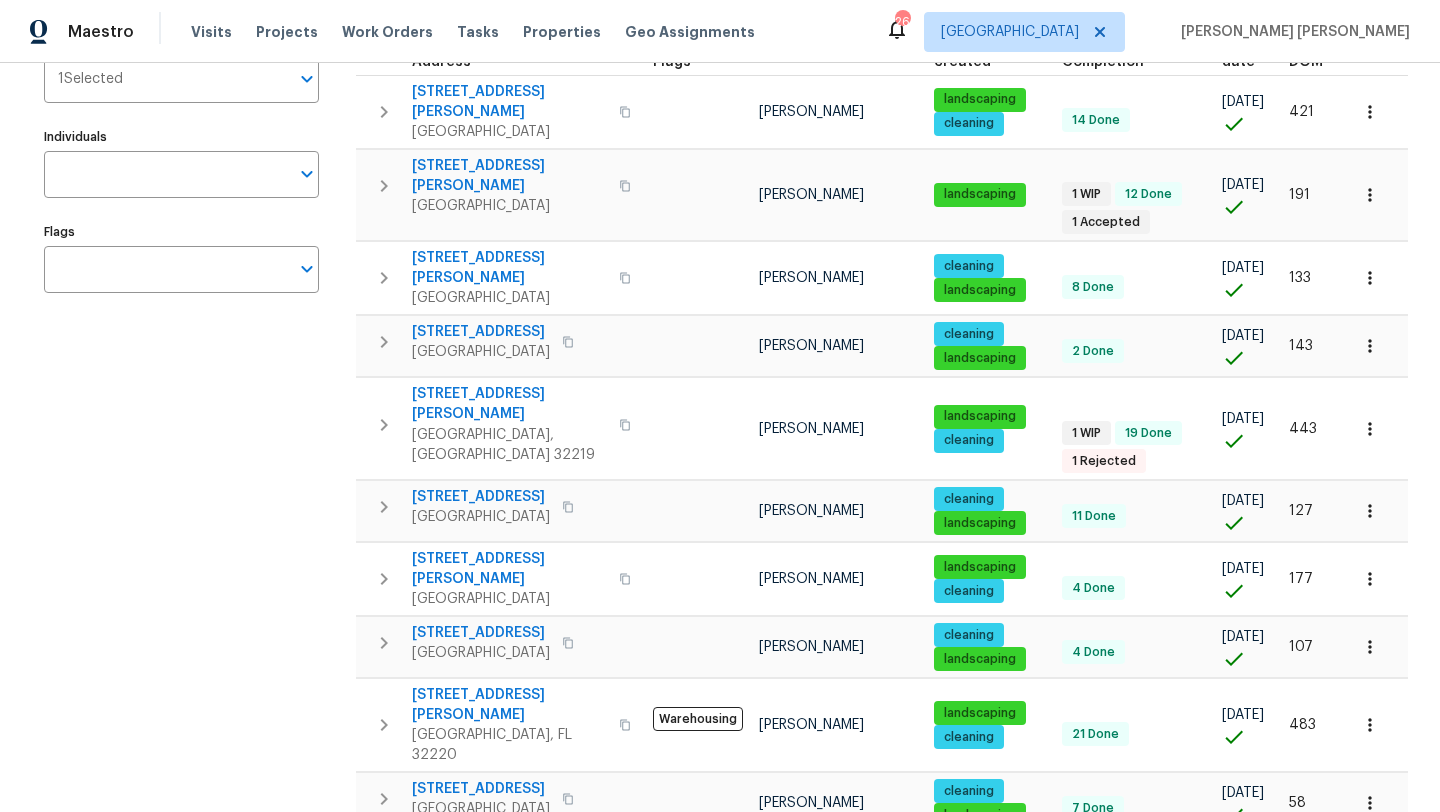 scroll, scrollTop: 0, scrollLeft: 0, axis: both 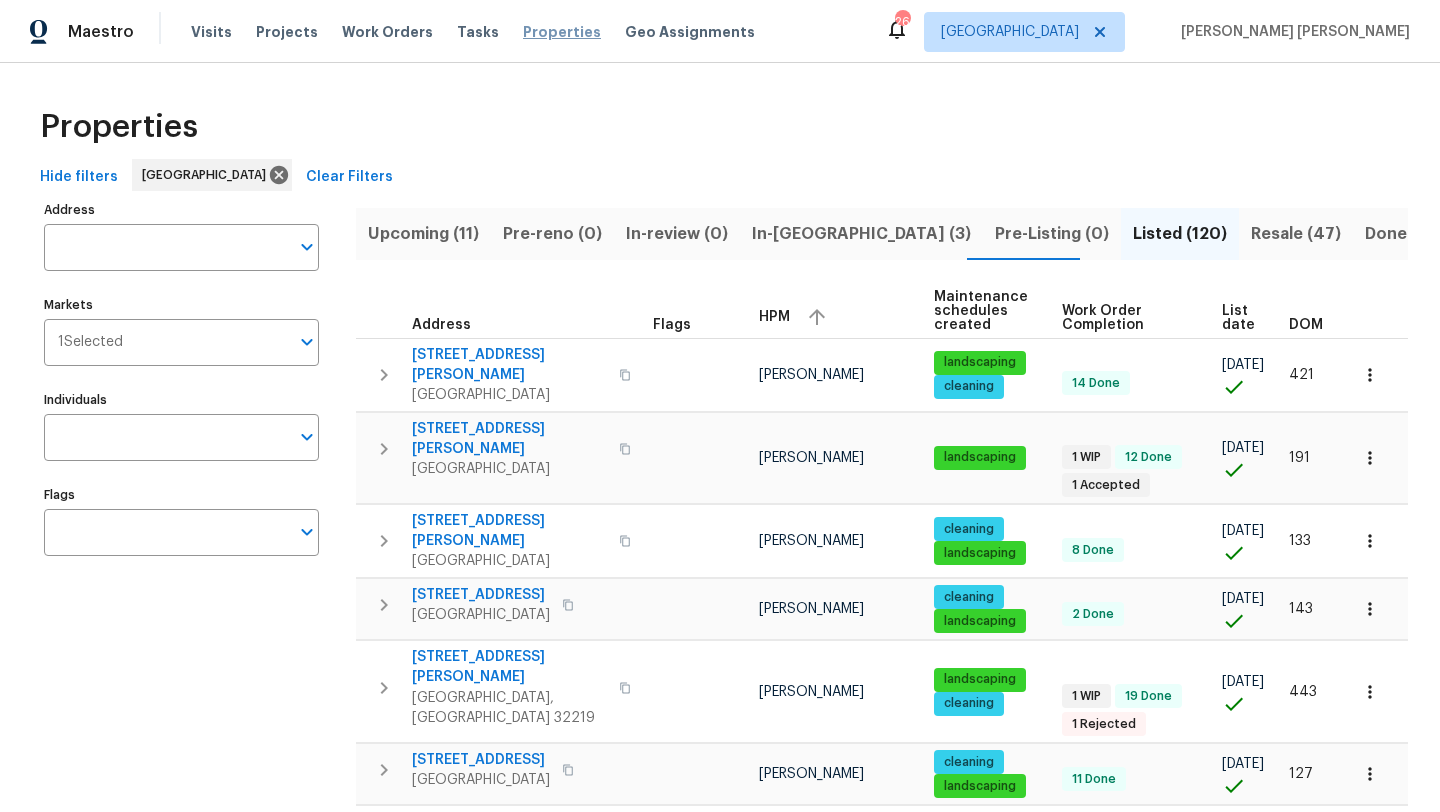 click on "Properties" at bounding box center (562, 32) 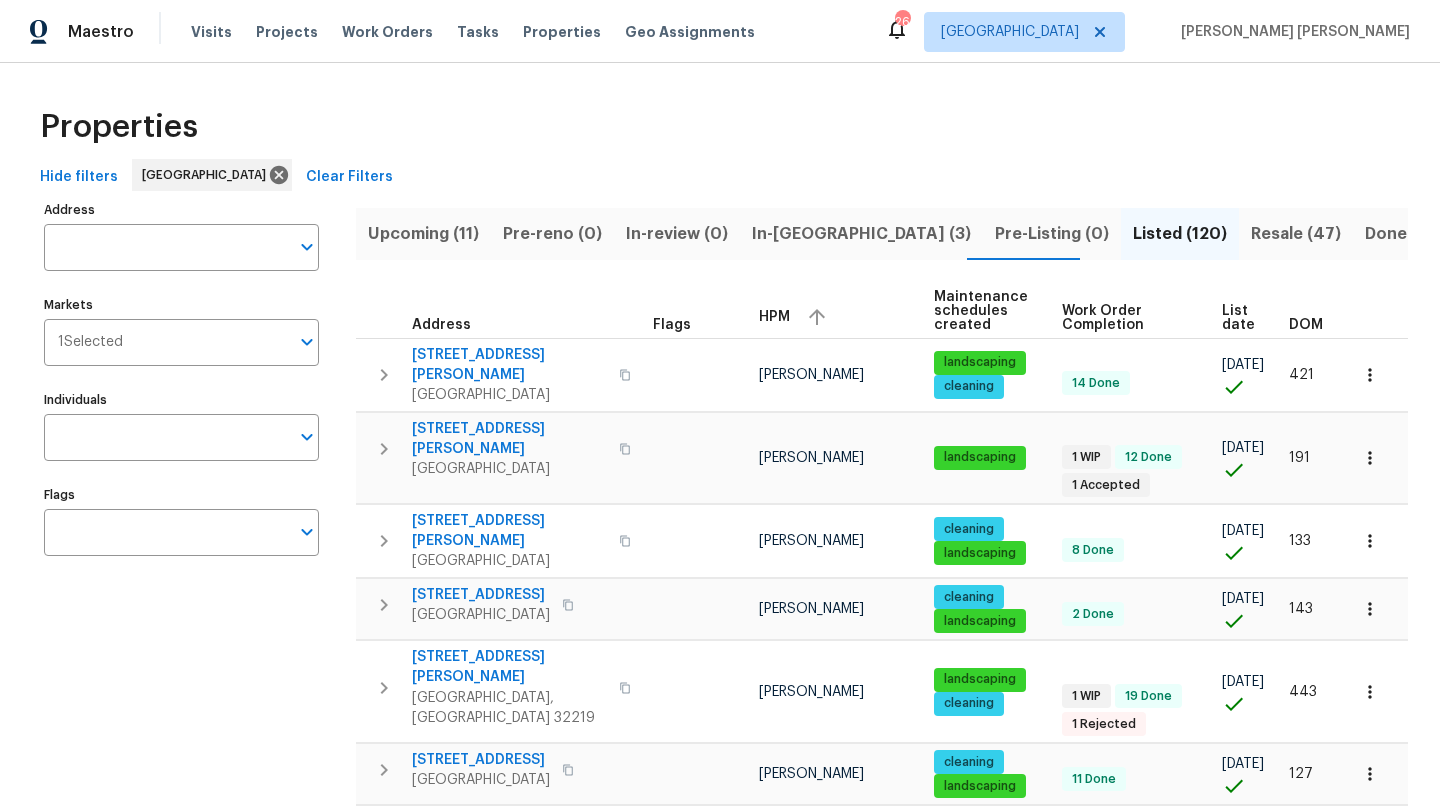 click on "Resale (47)" at bounding box center [1296, 234] 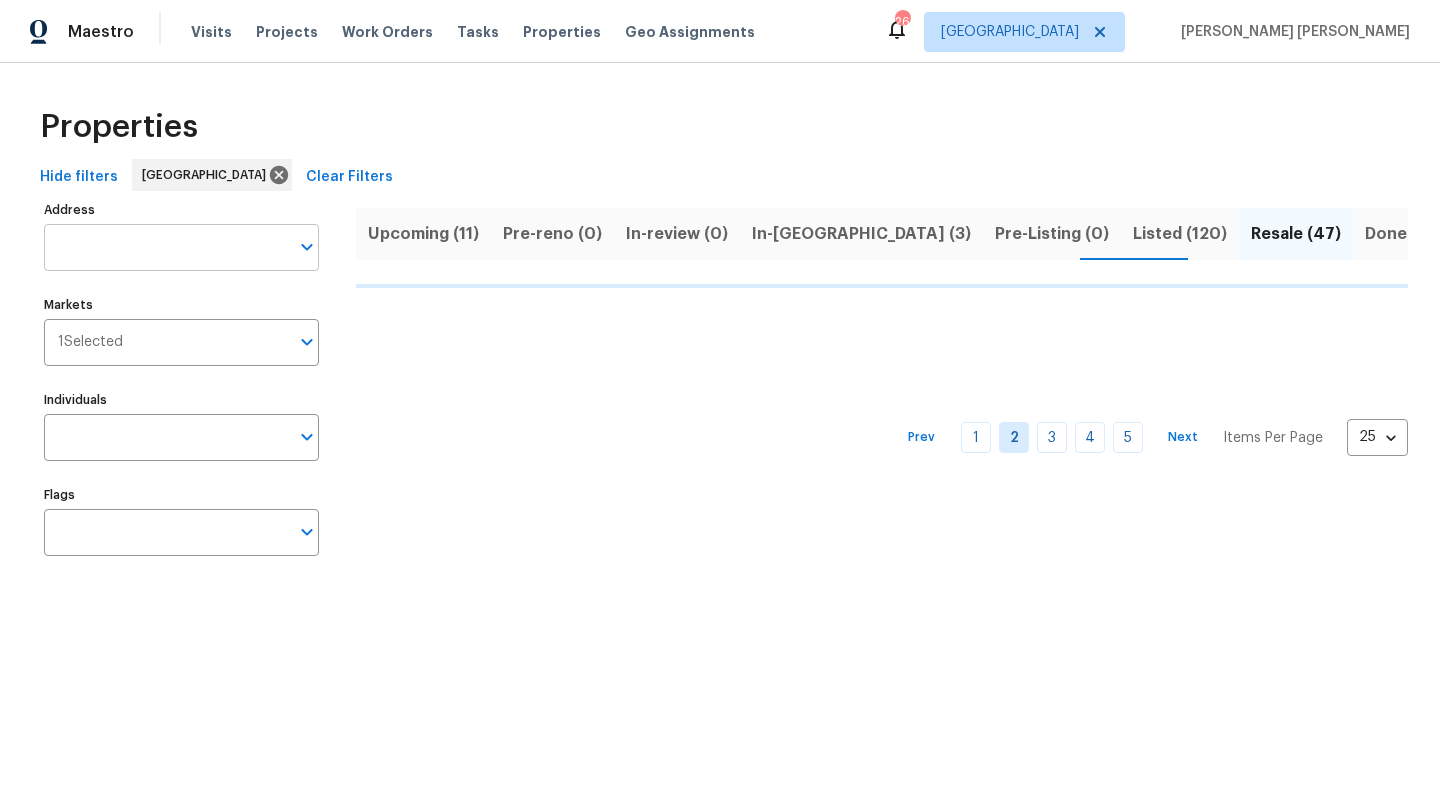 click on "Address" at bounding box center [166, 247] 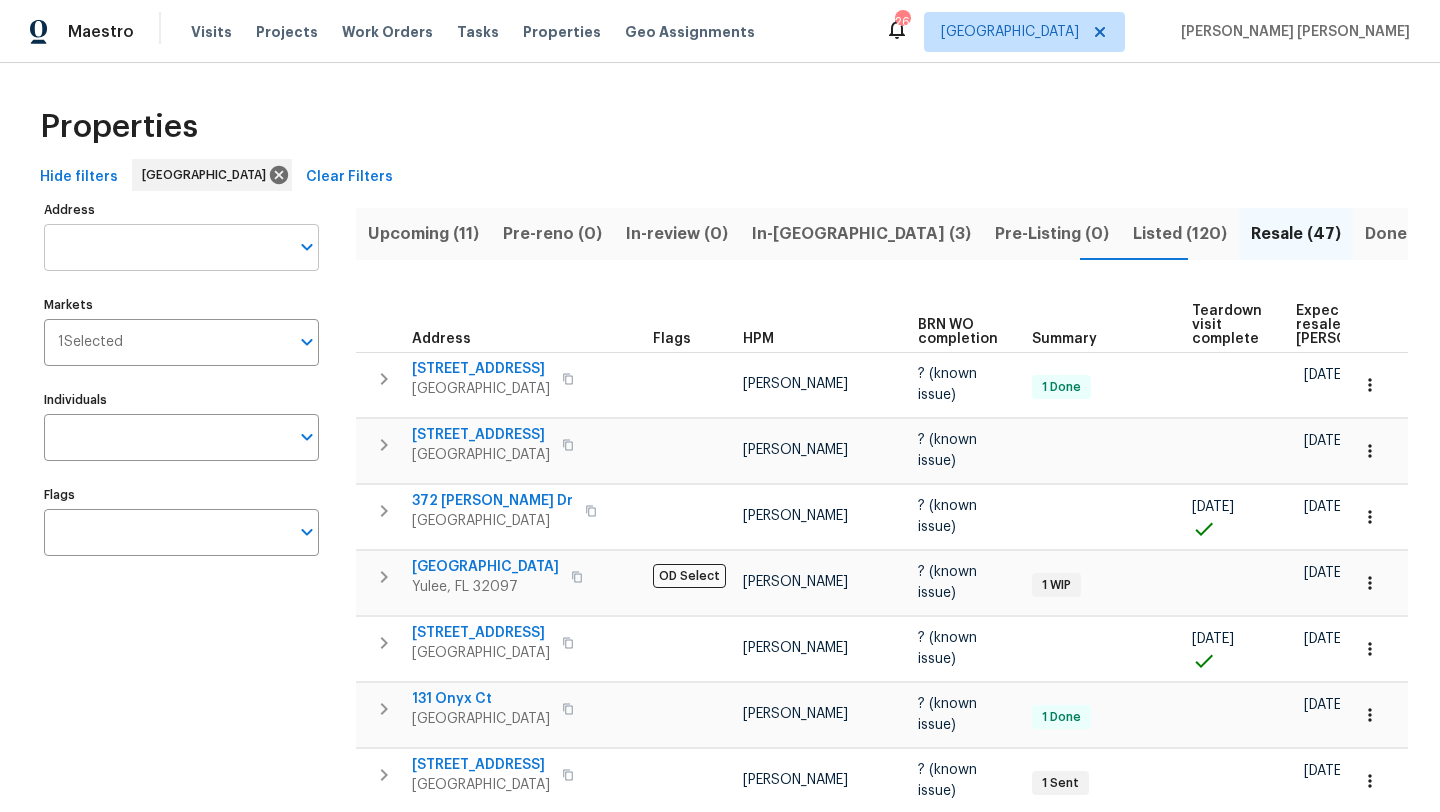 click on "Address" at bounding box center [166, 247] 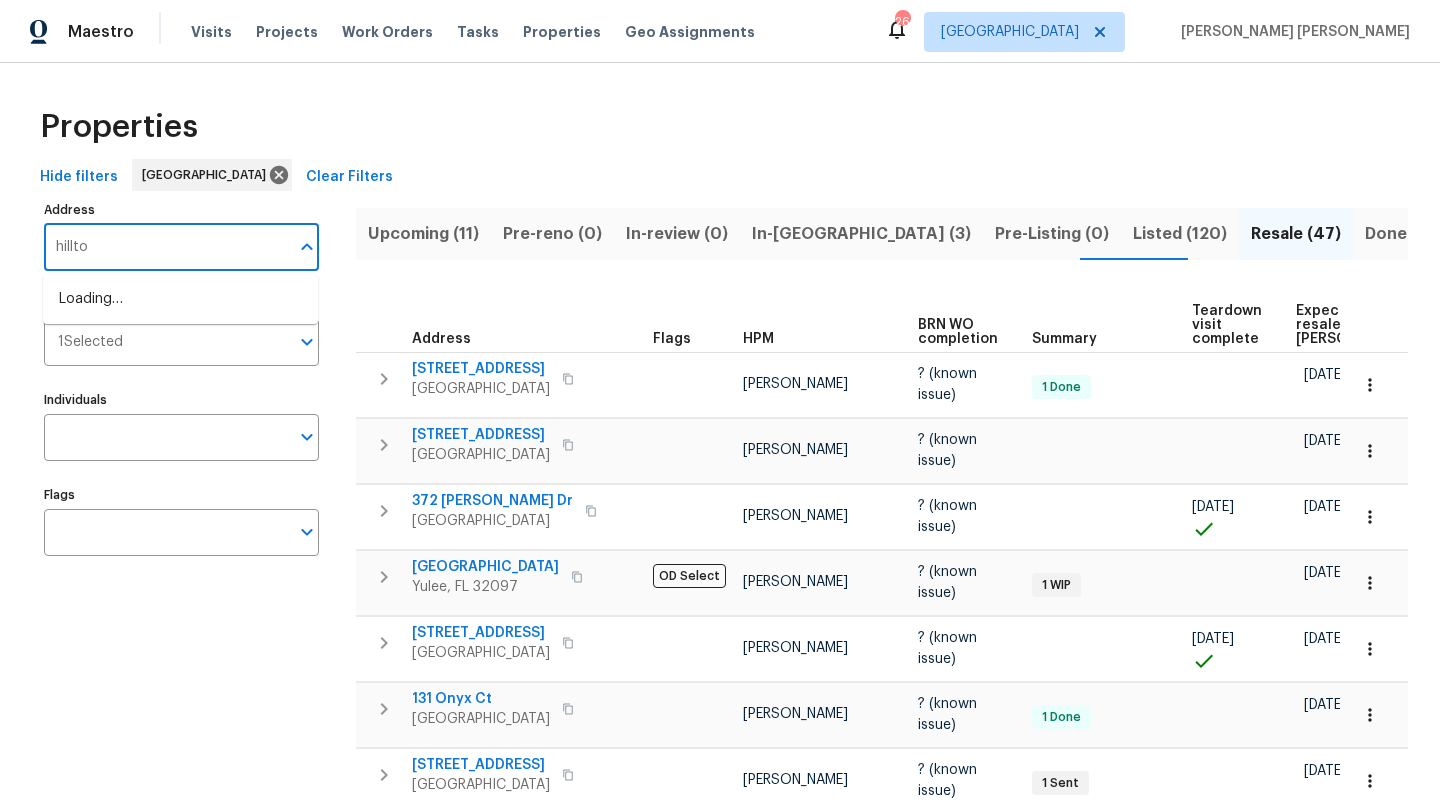type on "hilltop" 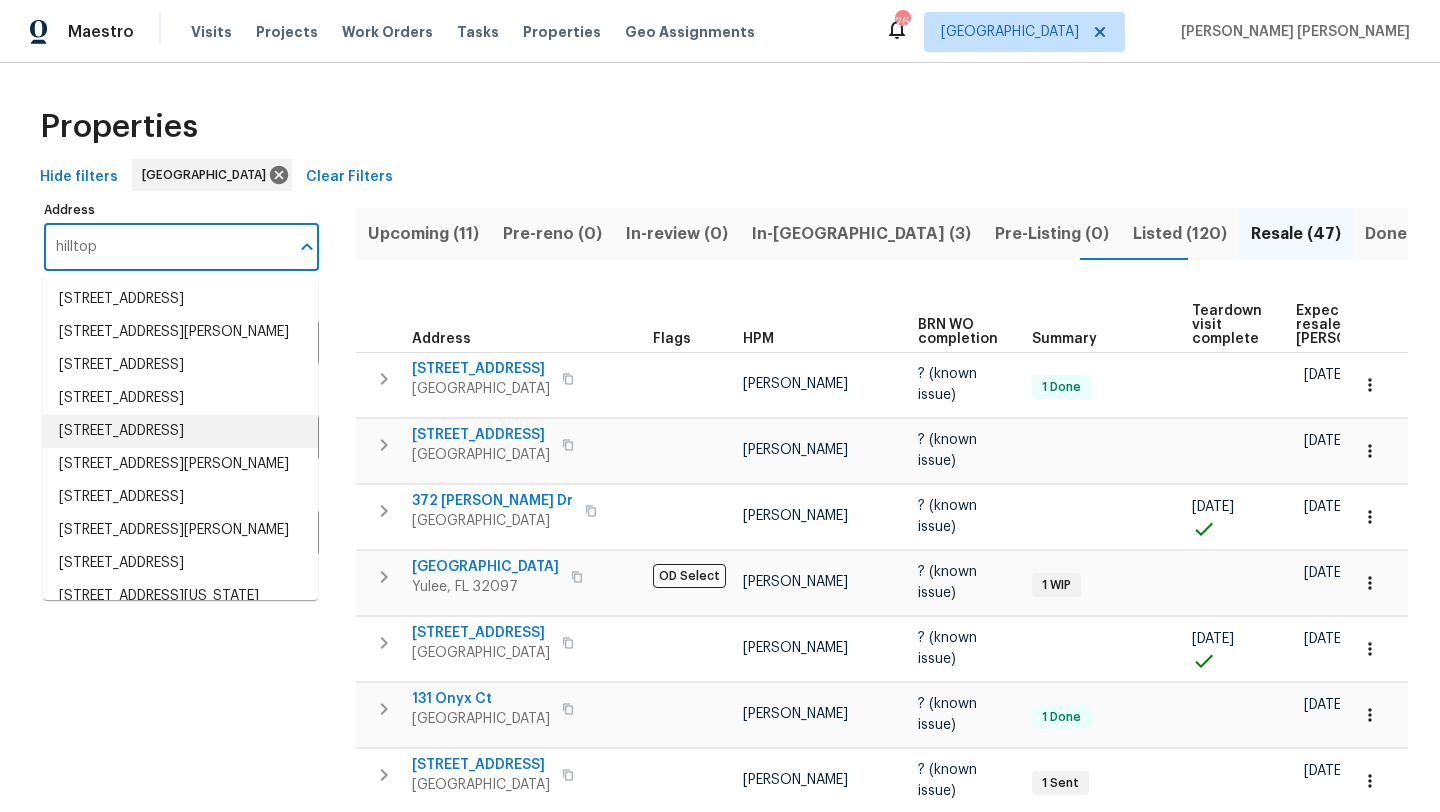 click on "210 Hilltop Dr Orange Park FL 32073" at bounding box center (180, 431) 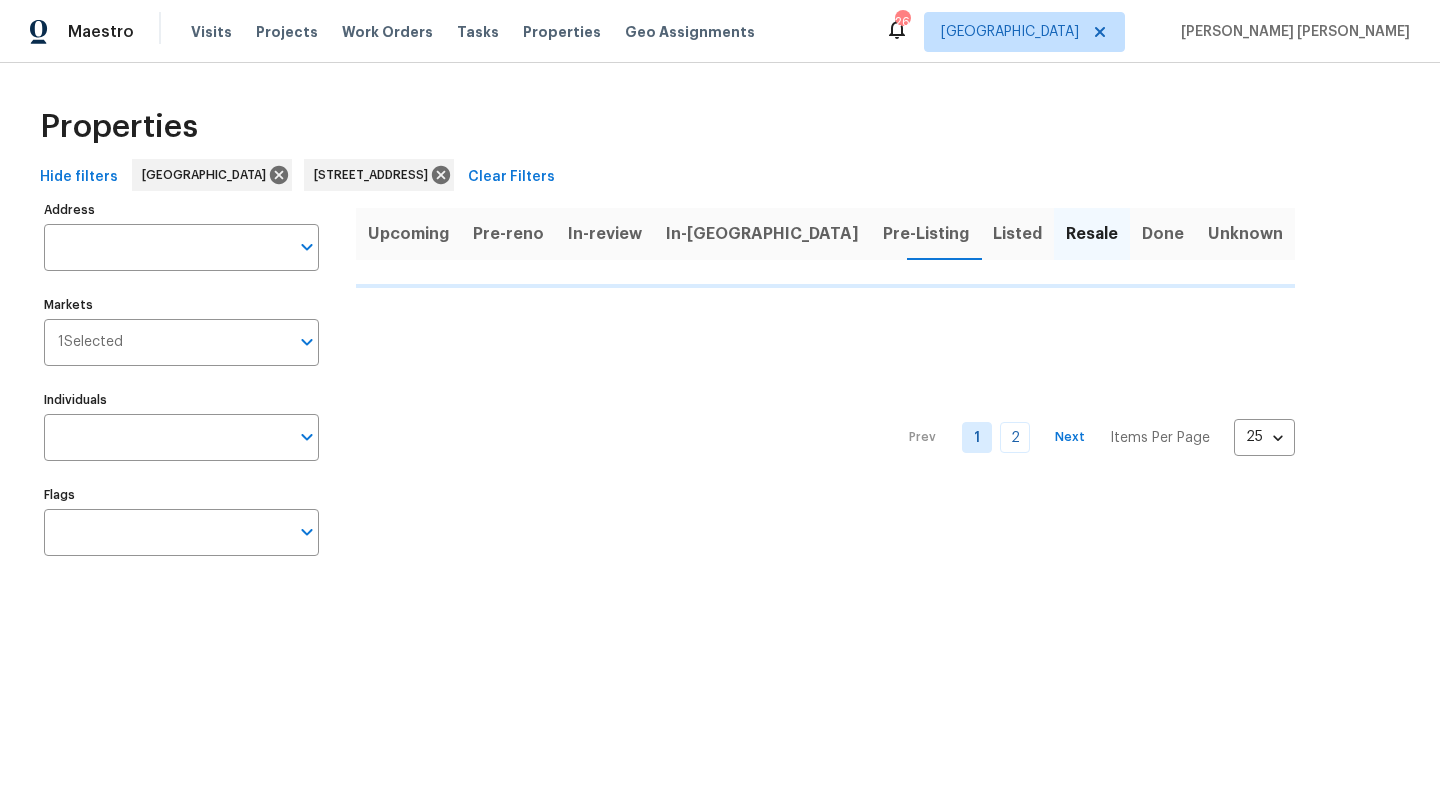 type on "210 Hilltop Dr Orange Park FL 32073" 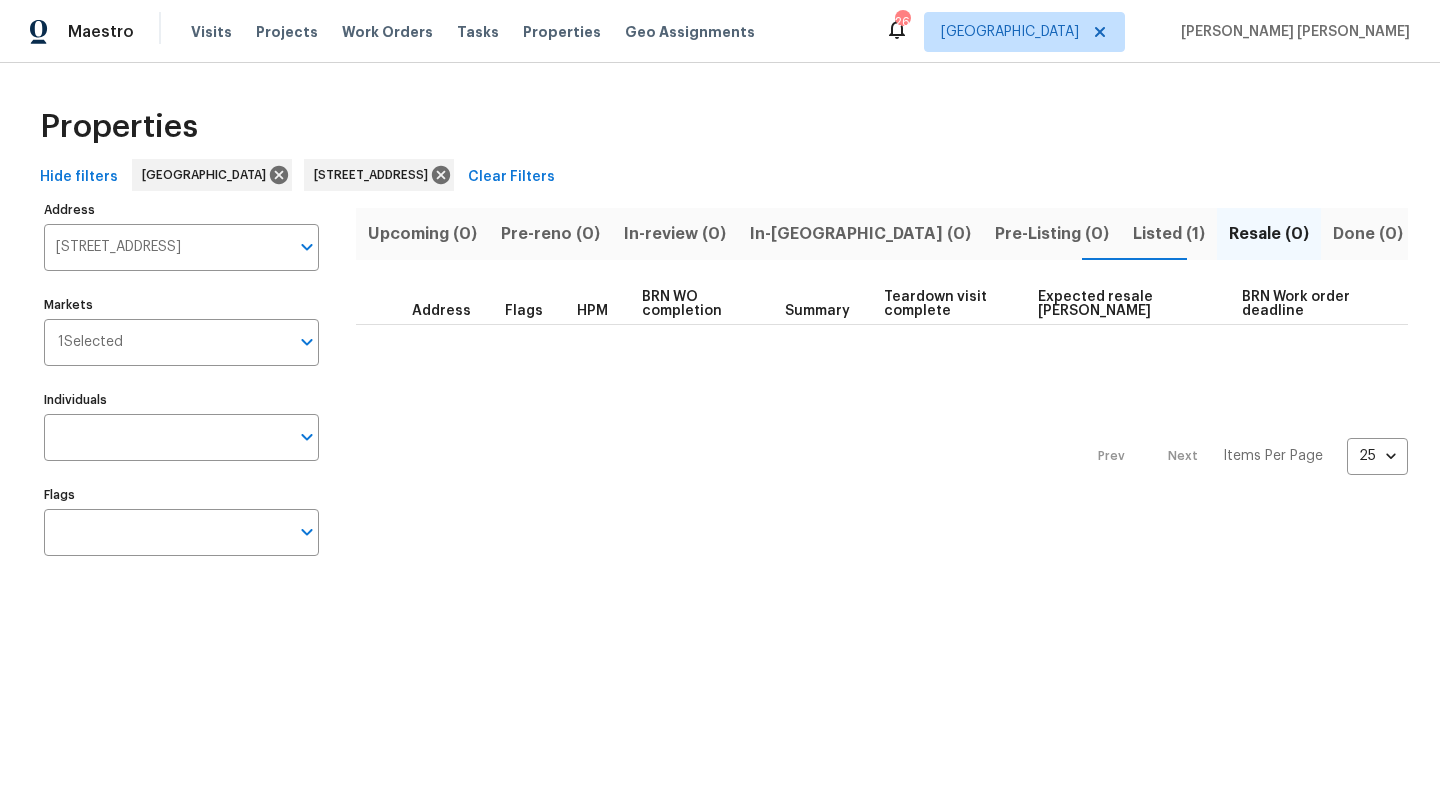 click on "Listed (1)" at bounding box center (1169, 234) 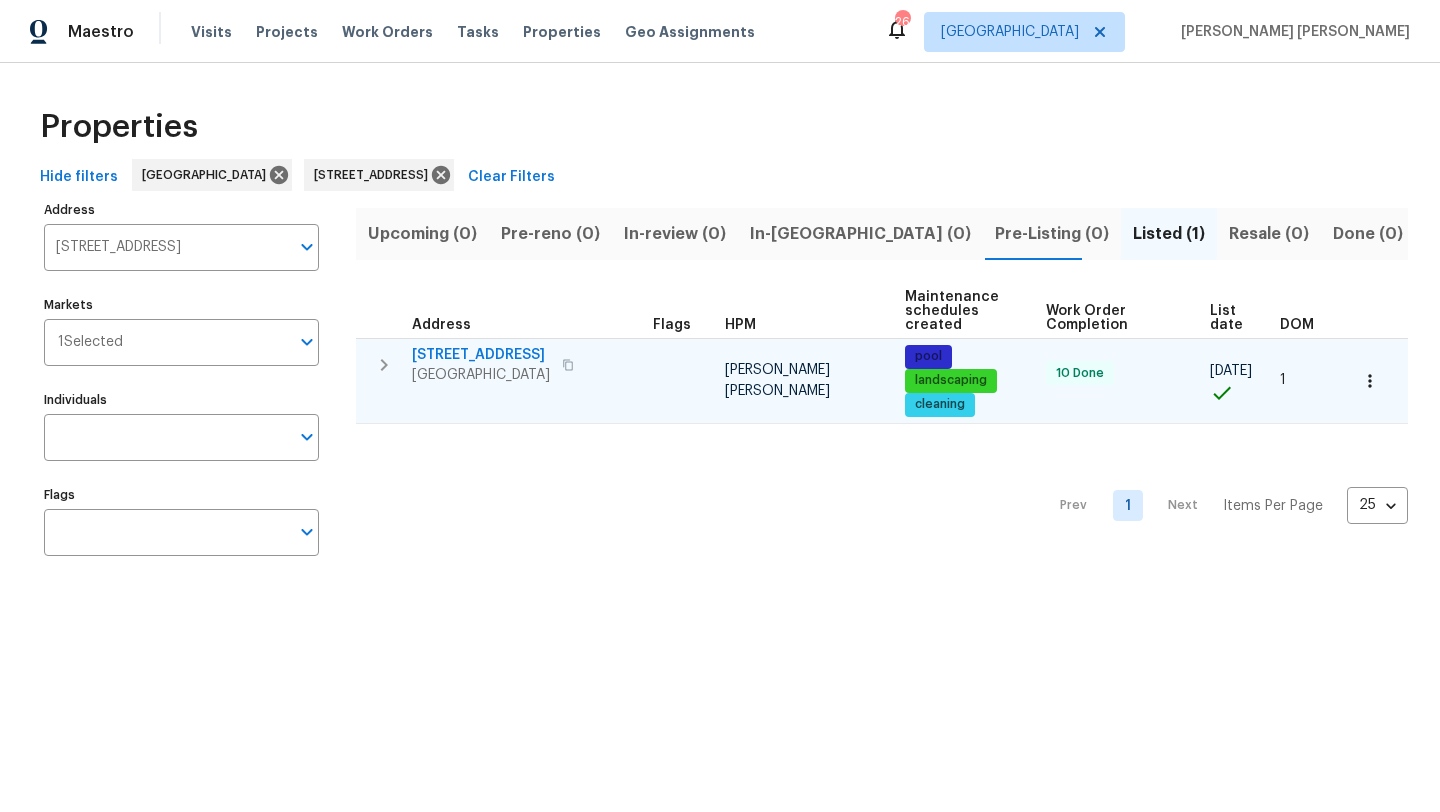 click on "[STREET_ADDRESS]" at bounding box center (481, 355) 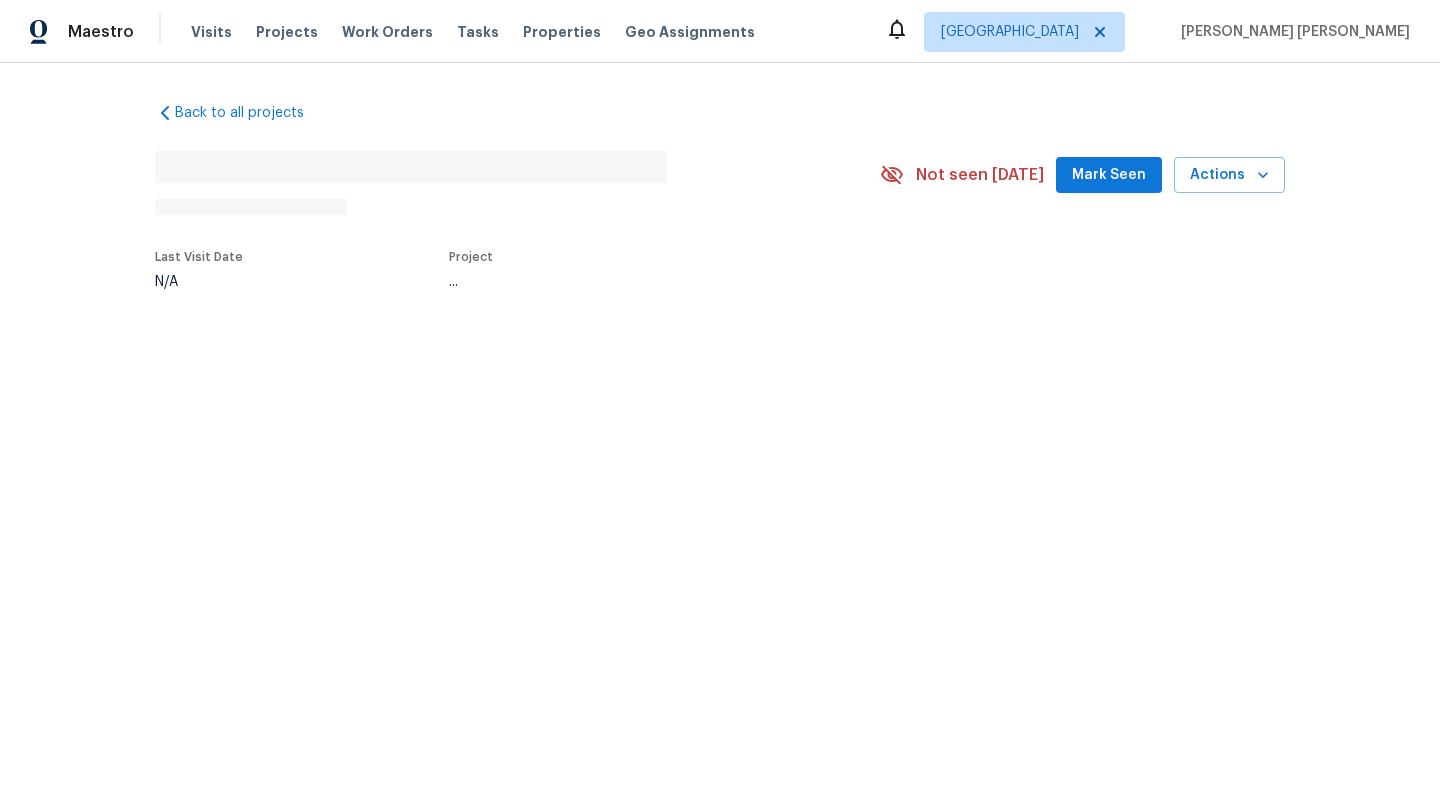 scroll, scrollTop: 0, scrollLeft: 0, axis: both 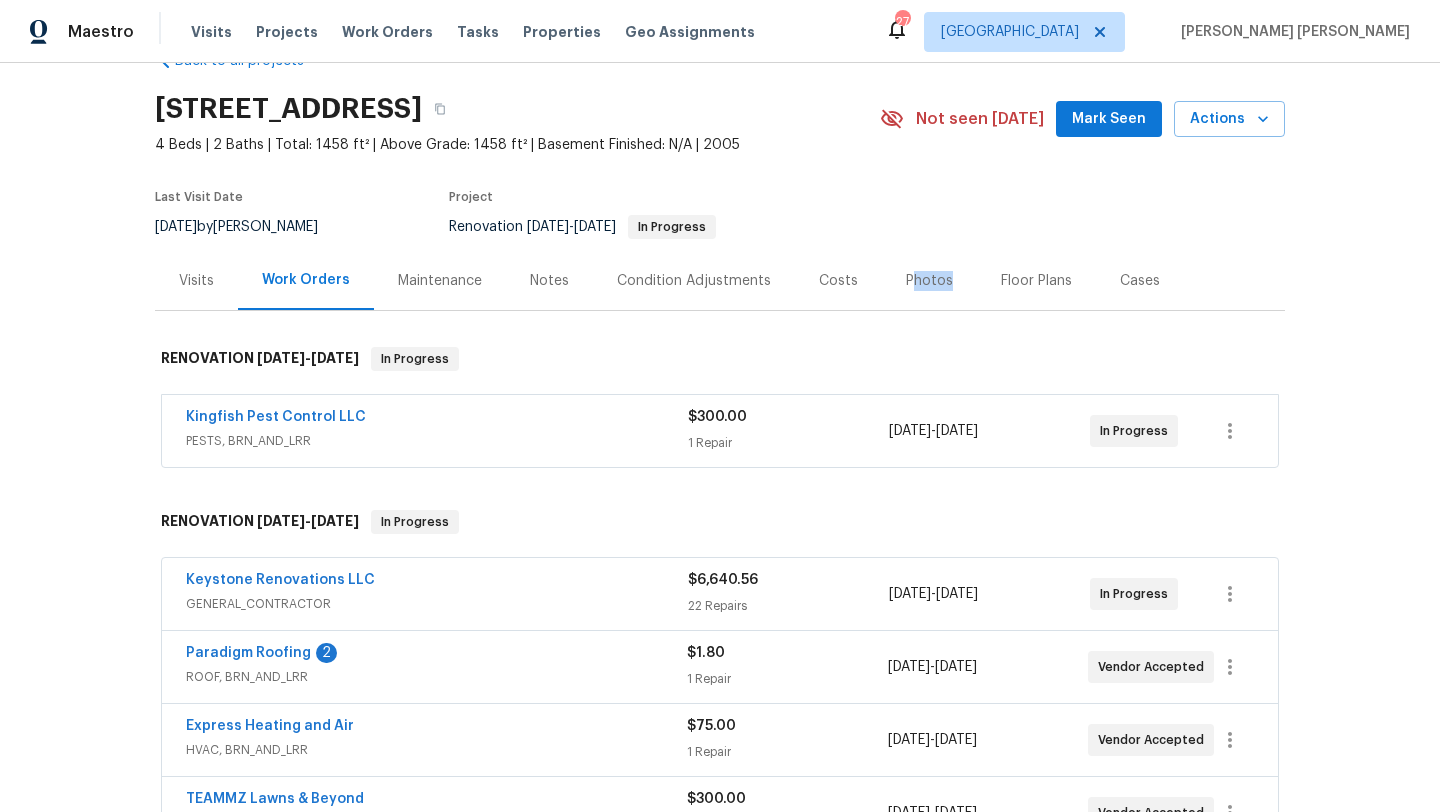 click on "Photos" at bounding box center (929, 280) 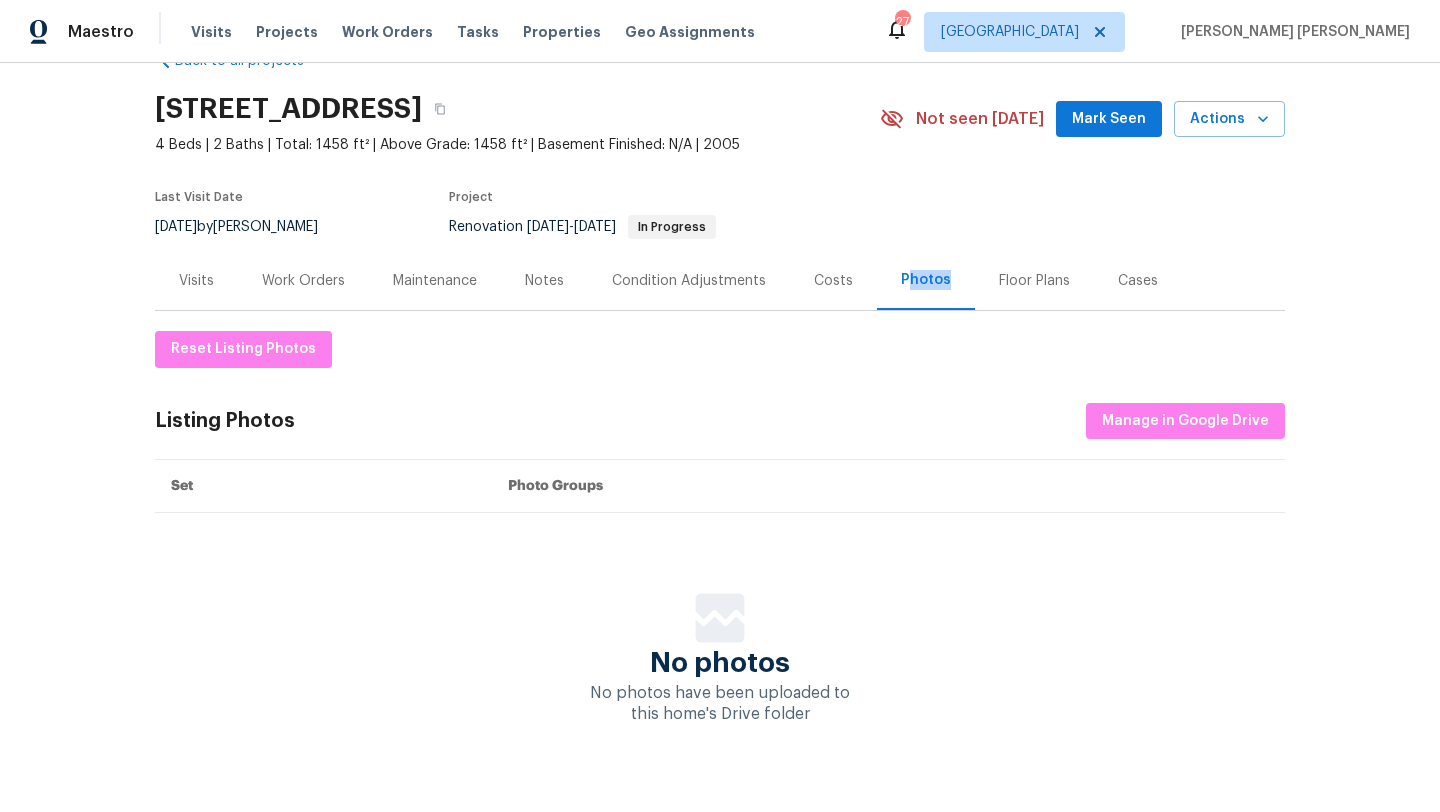 scroll, scrollTop: 52, scrollLeft: 0, axis: vertical 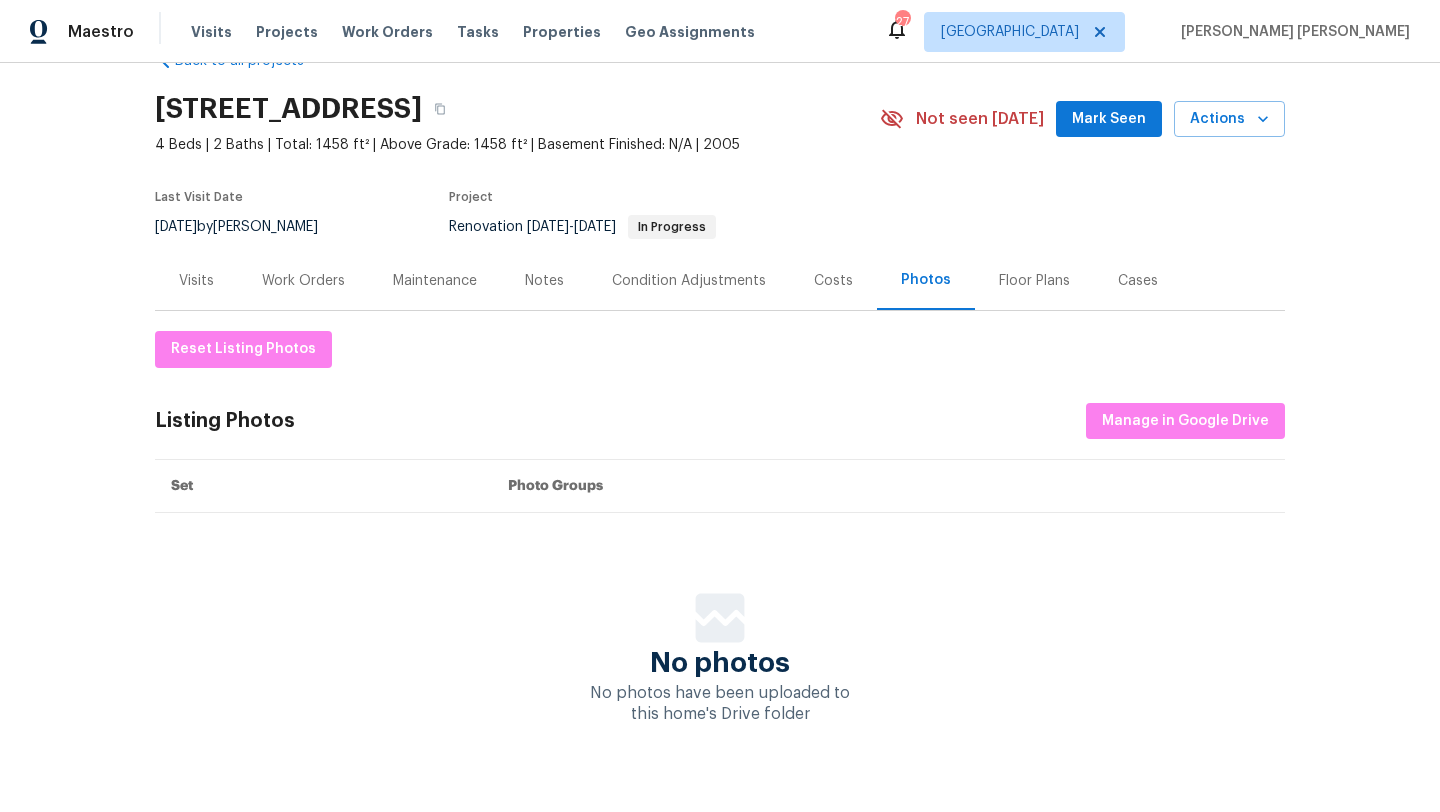 click on "Visits" at bounding box center (196, 281) 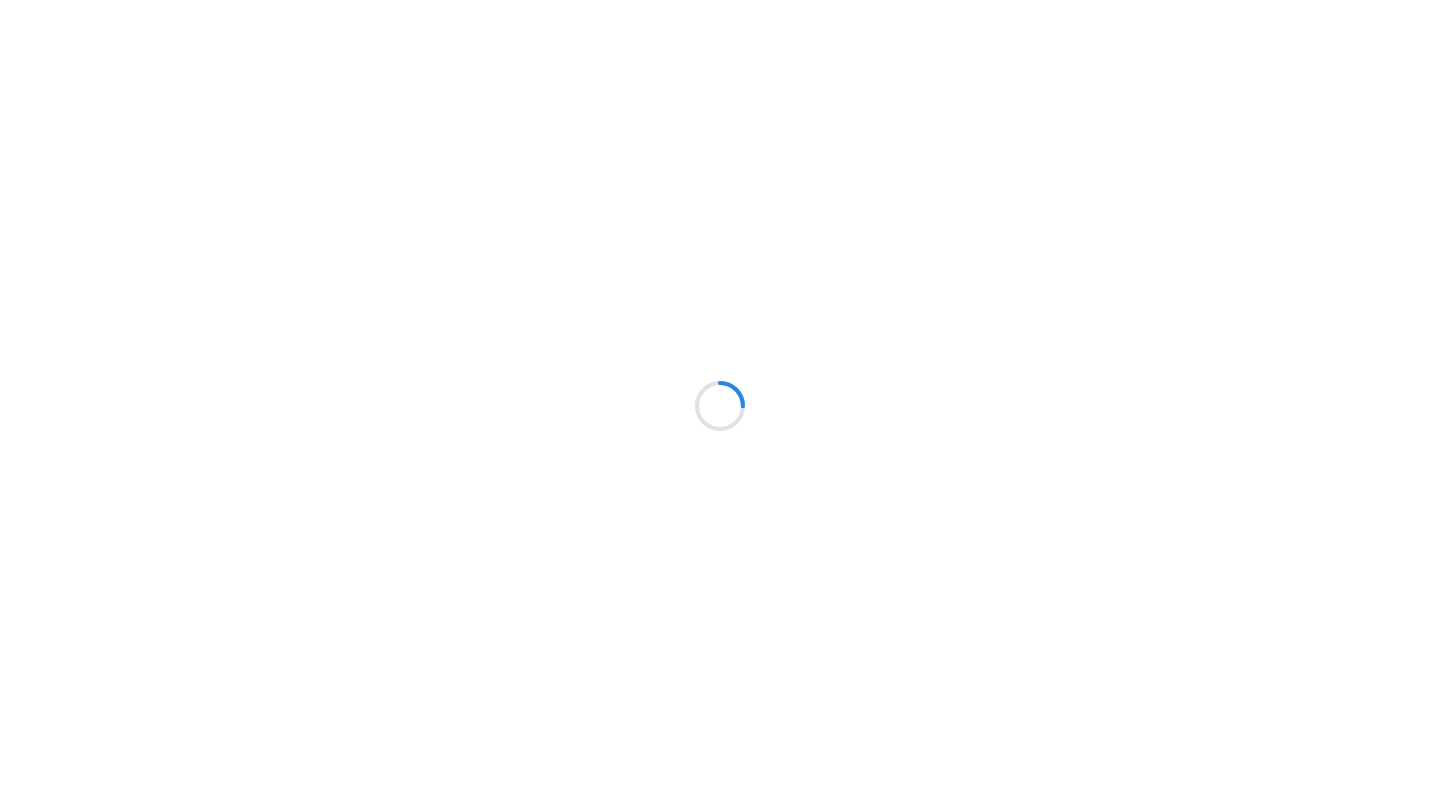 scroll, scrollTop: 0, scrollLeft: 0, axis: both 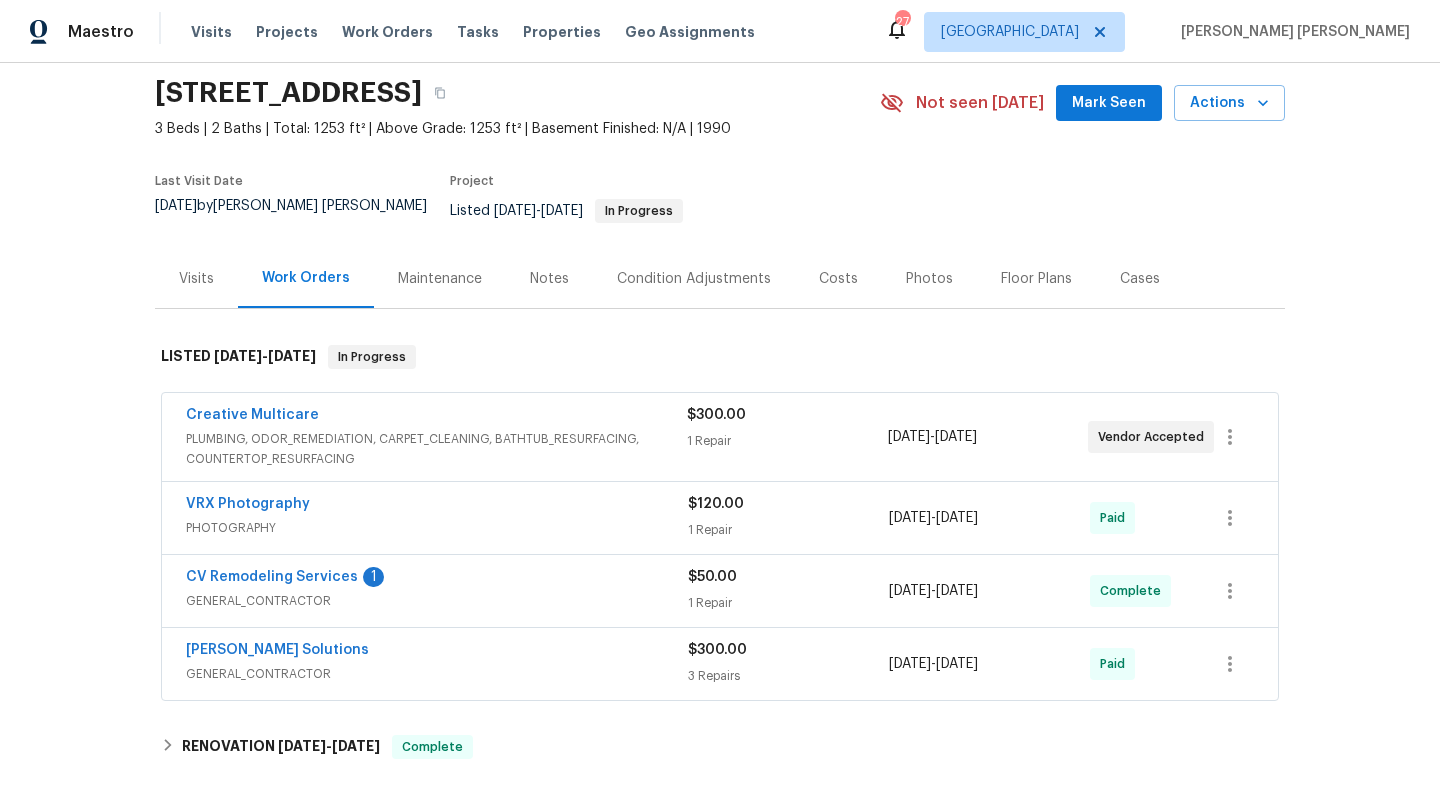 click on "Visits" at bounding box center [196, 278] 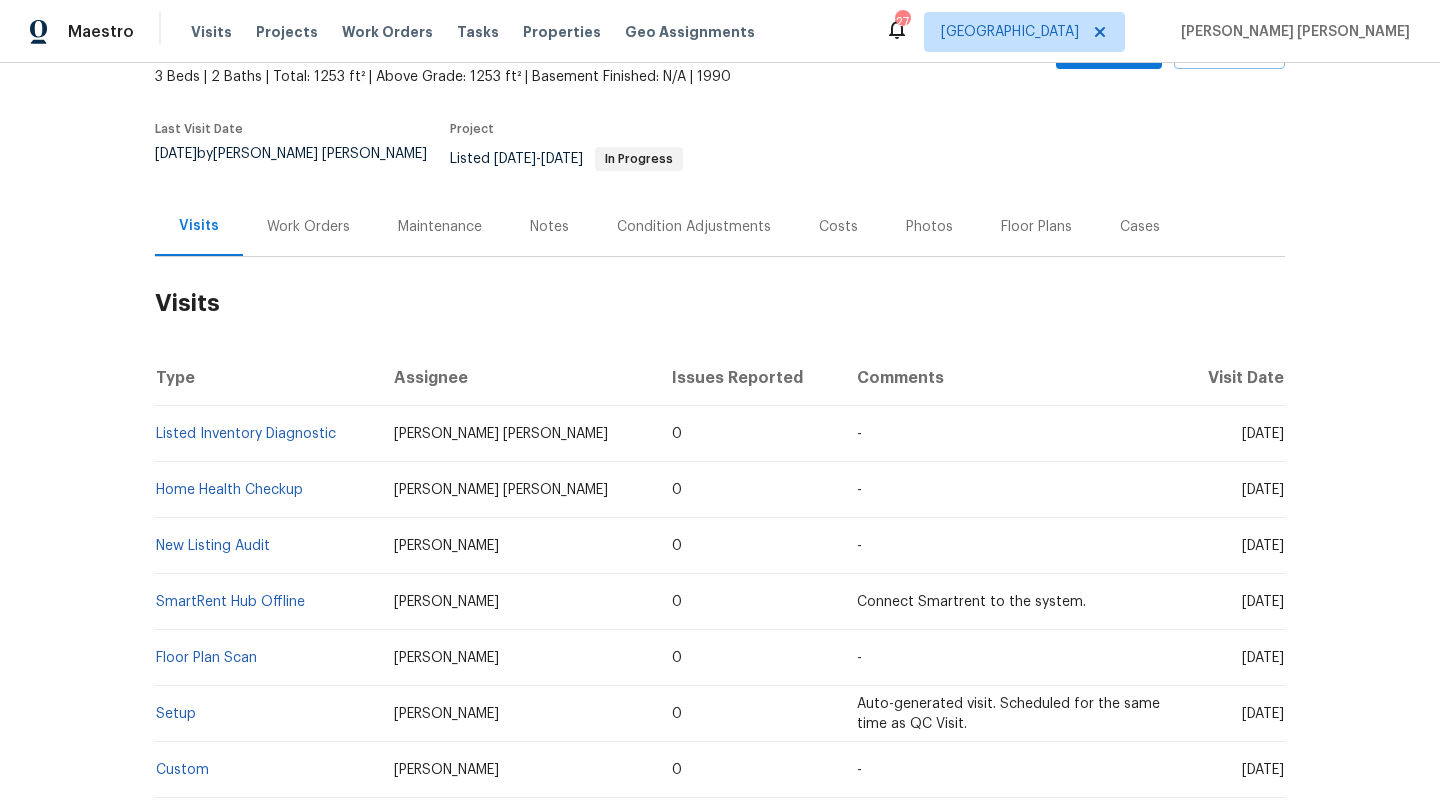 scroll, scrollTop: 115, scrollLeft: 0, axis: vertical 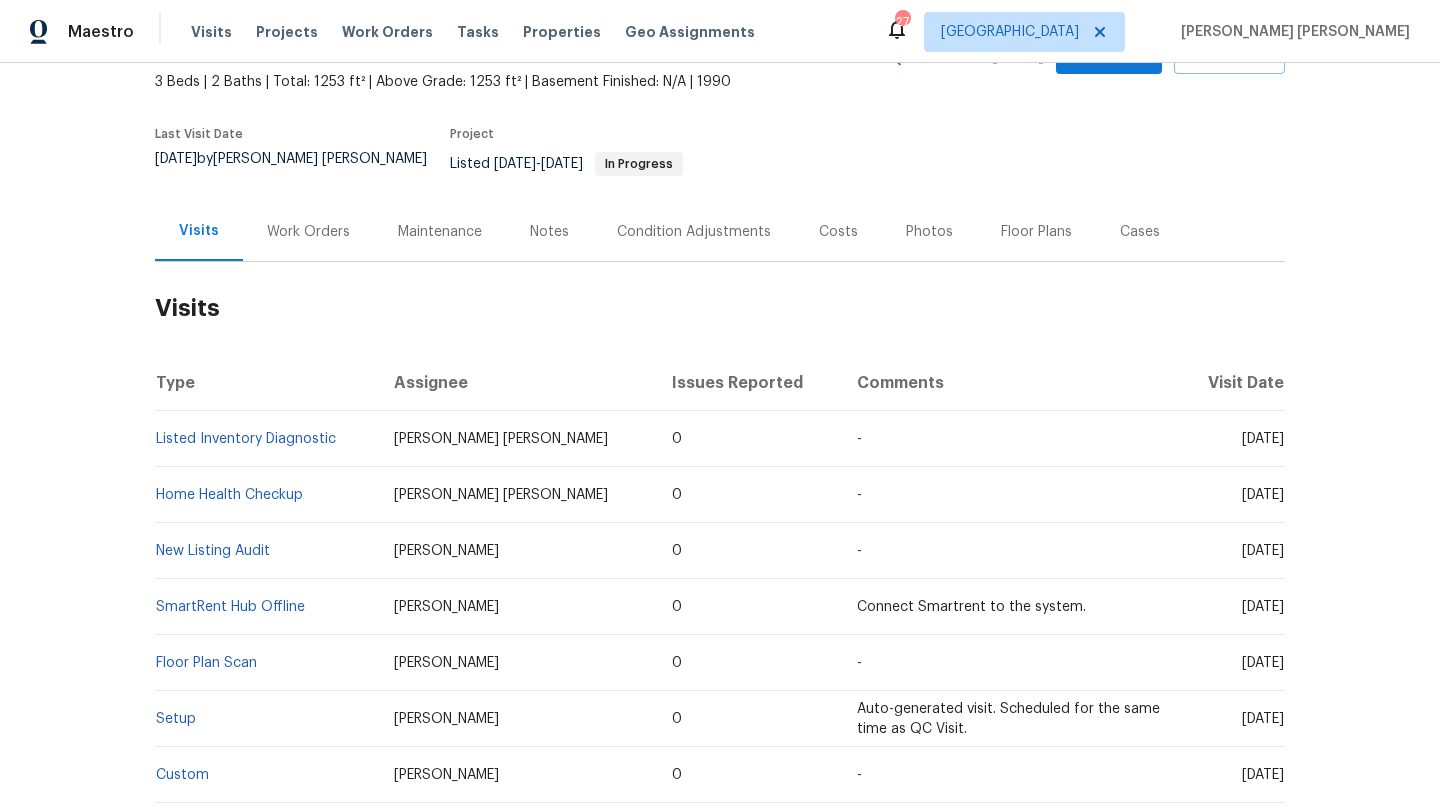 click on "Photos" at bounding box center (929, 232) 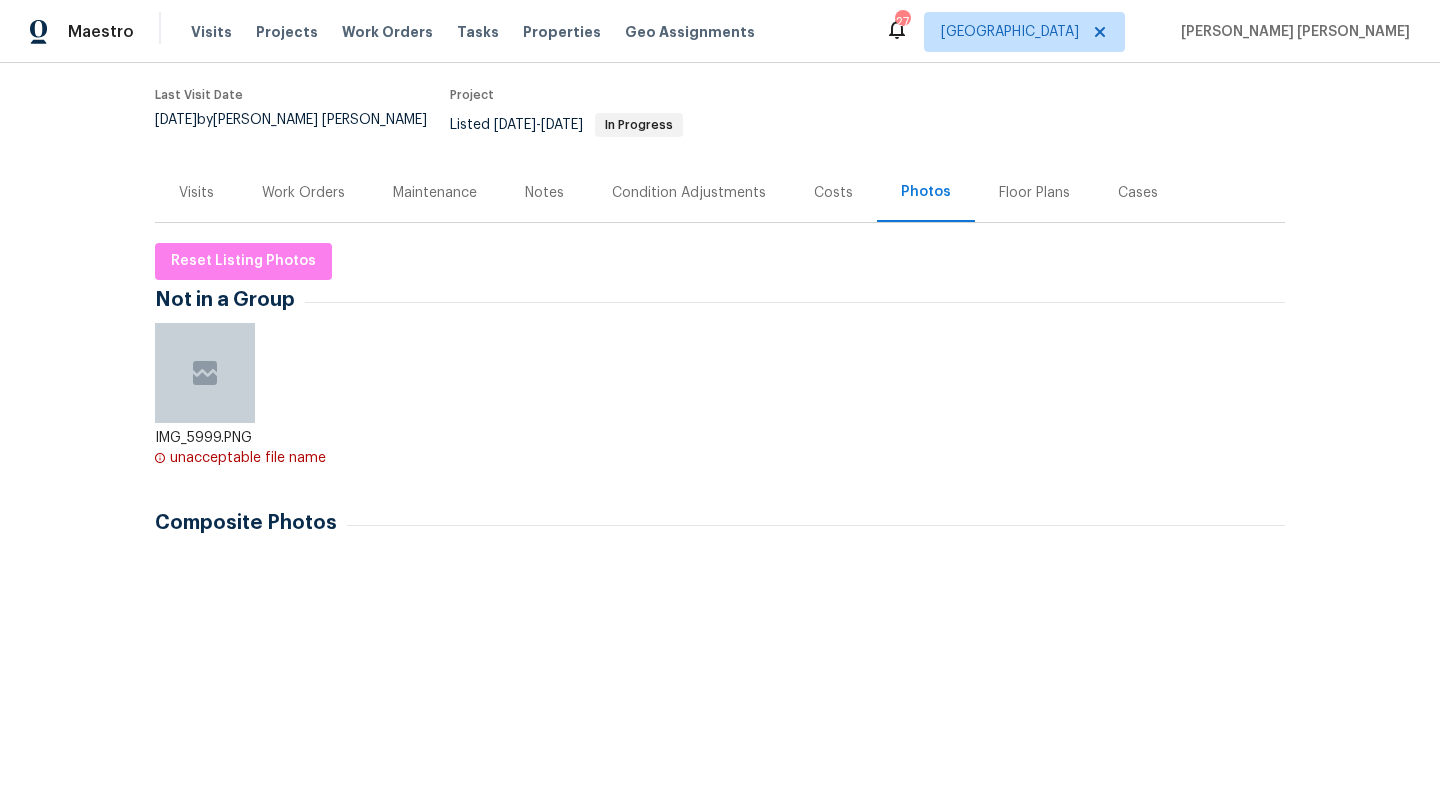 scroll, scrollTop: 0, scrollLeft: 0, axis: both 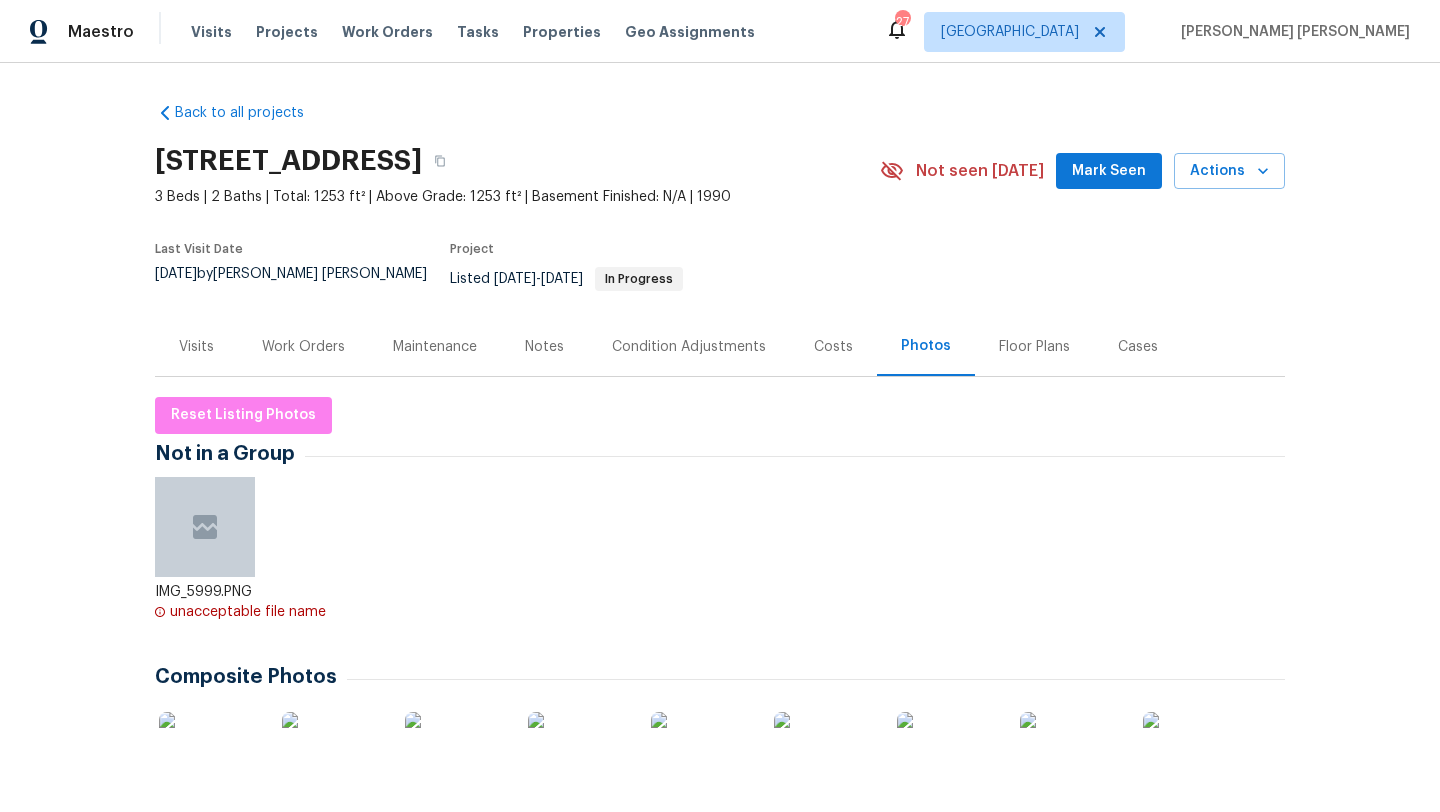 click on "Visits" at bounding box center (196, 347) 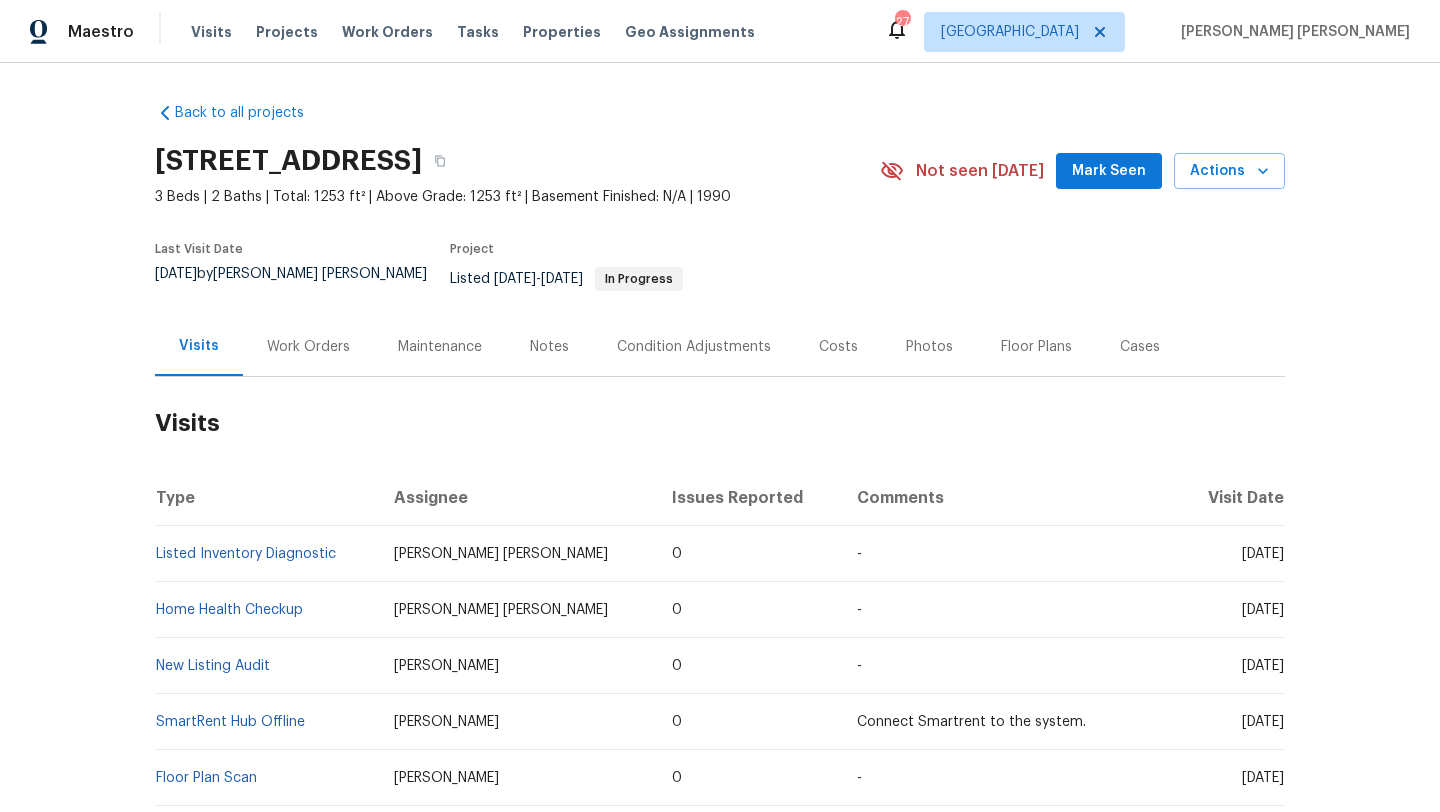 click on "Work Orders" at bounding box center [308, 347] 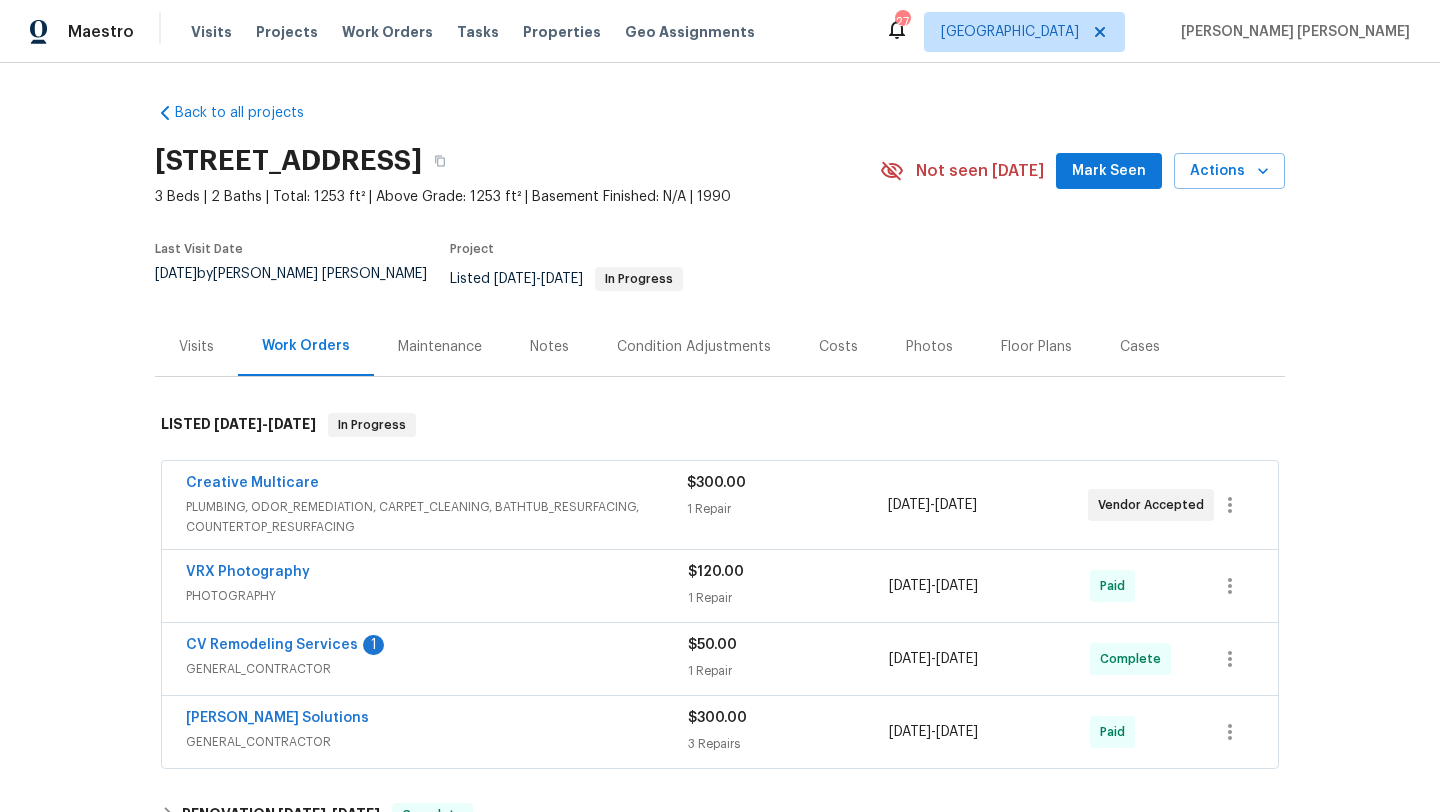 scroll, scrollTop: 70, scrollLeft: 0, axis: vertical 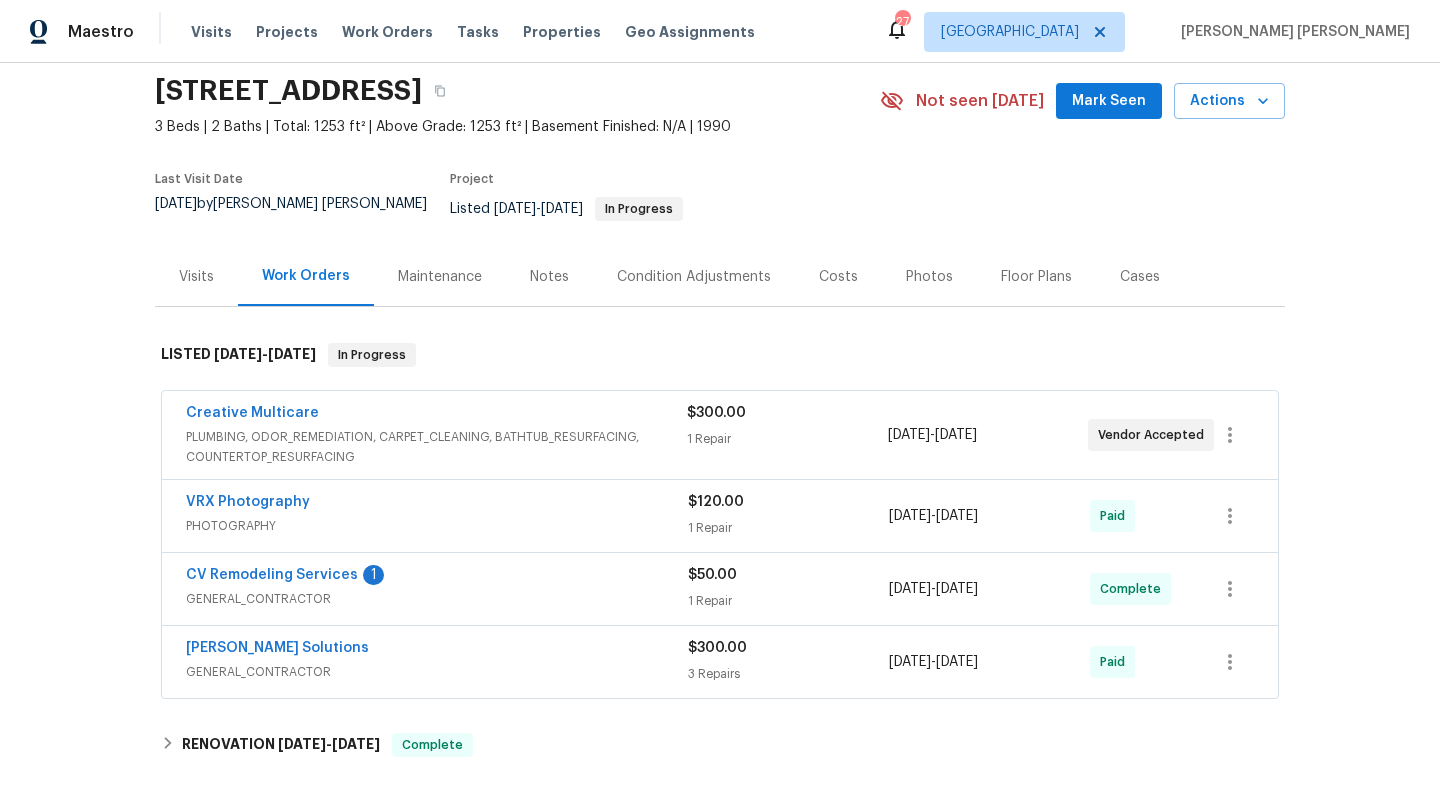 click on "GENERAL_CONTRACTOR" at bounding box center (437, 672) 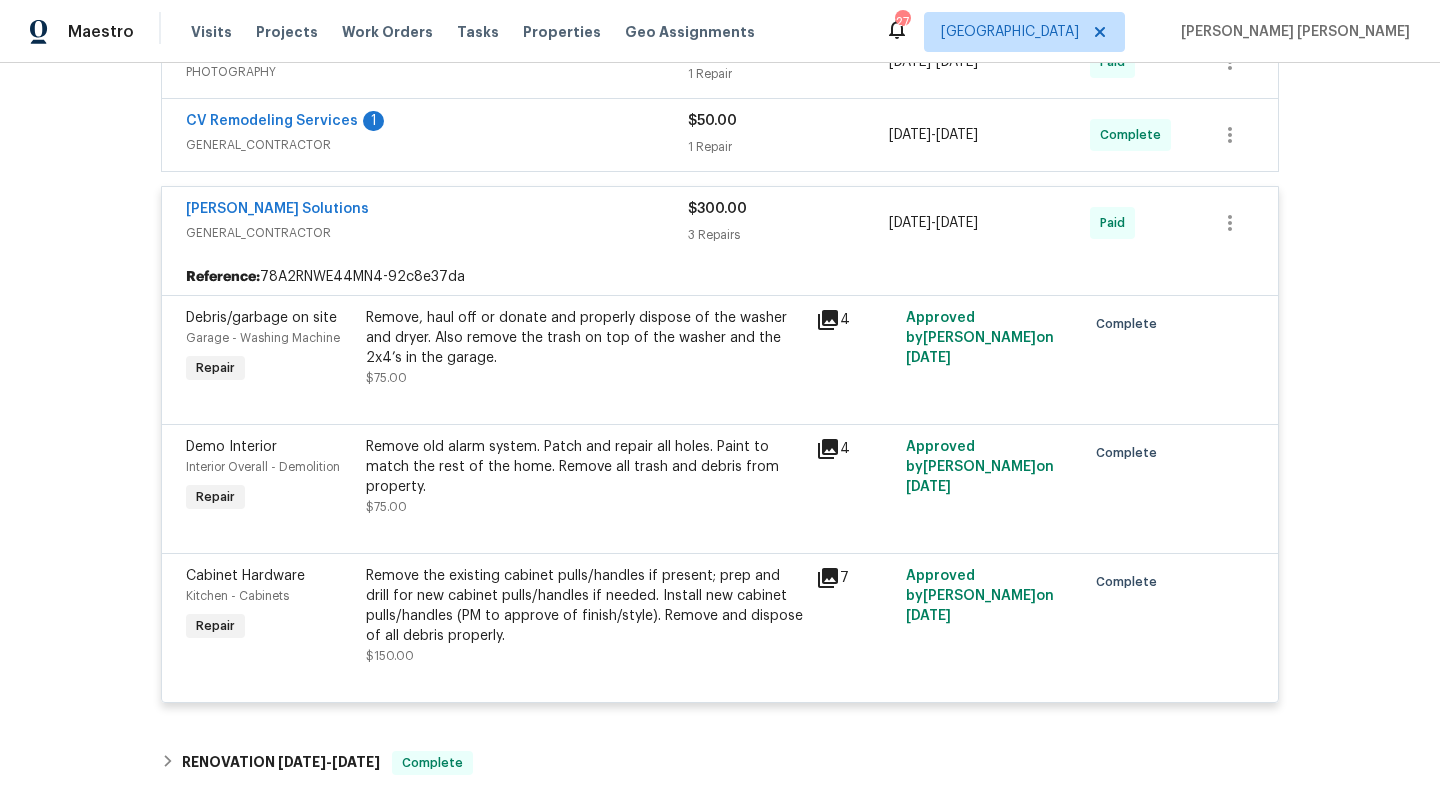 scroll, scrollTop: 529, scrollLeft: 0, axis: vertical 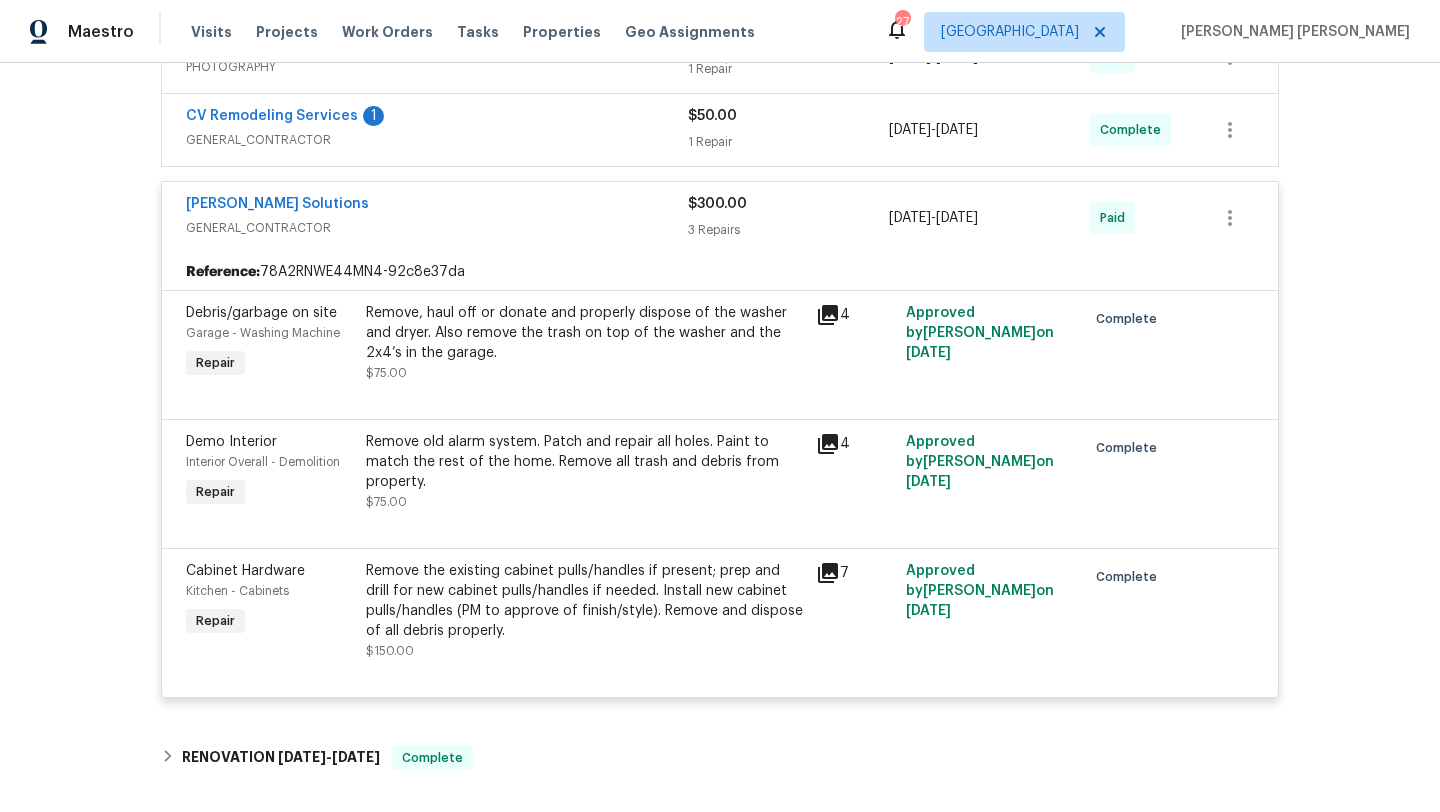 click on "Sethy Solutions" at bounding box center [437, 206] 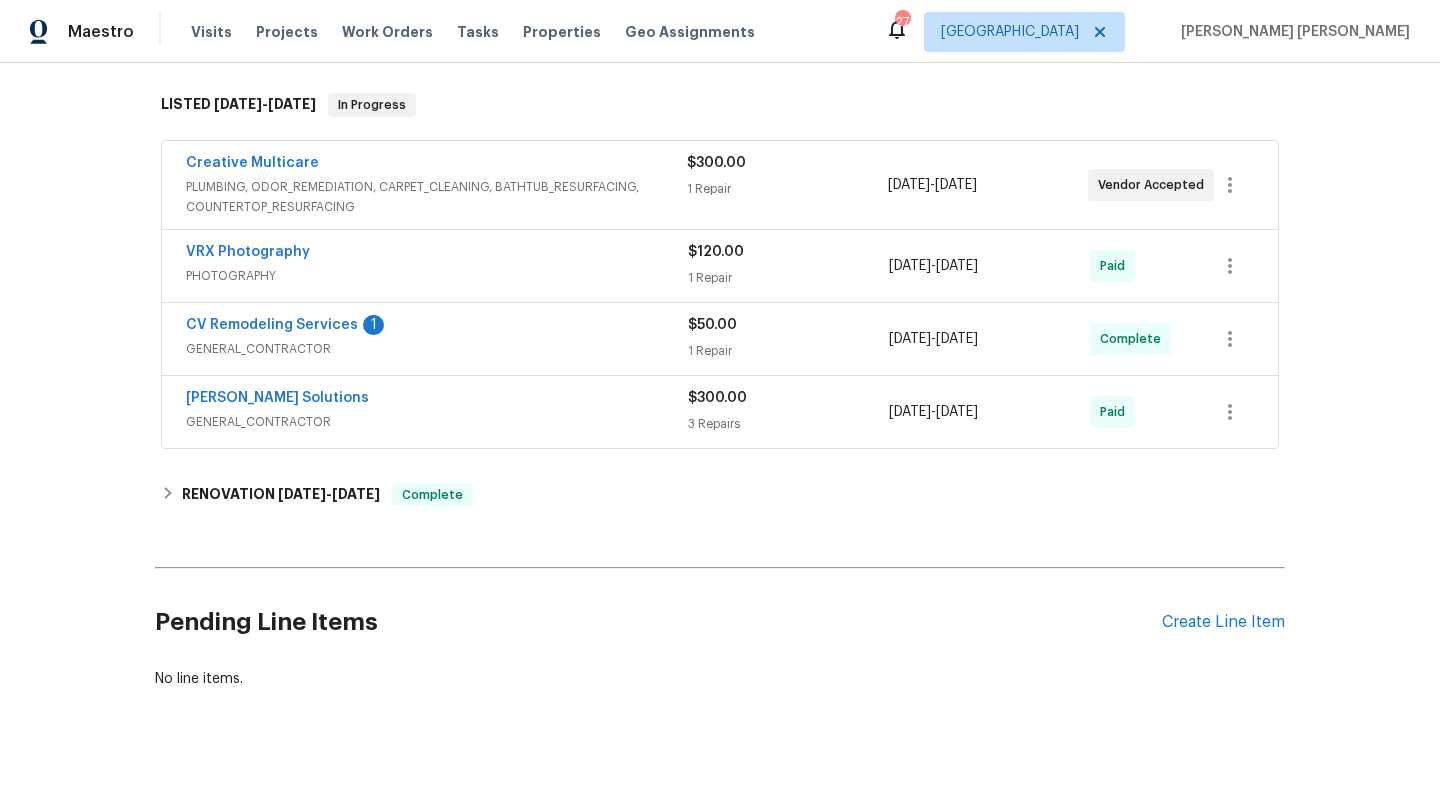 scroll, scrollTop: 319, scrollLeft: 0, axis: vertical 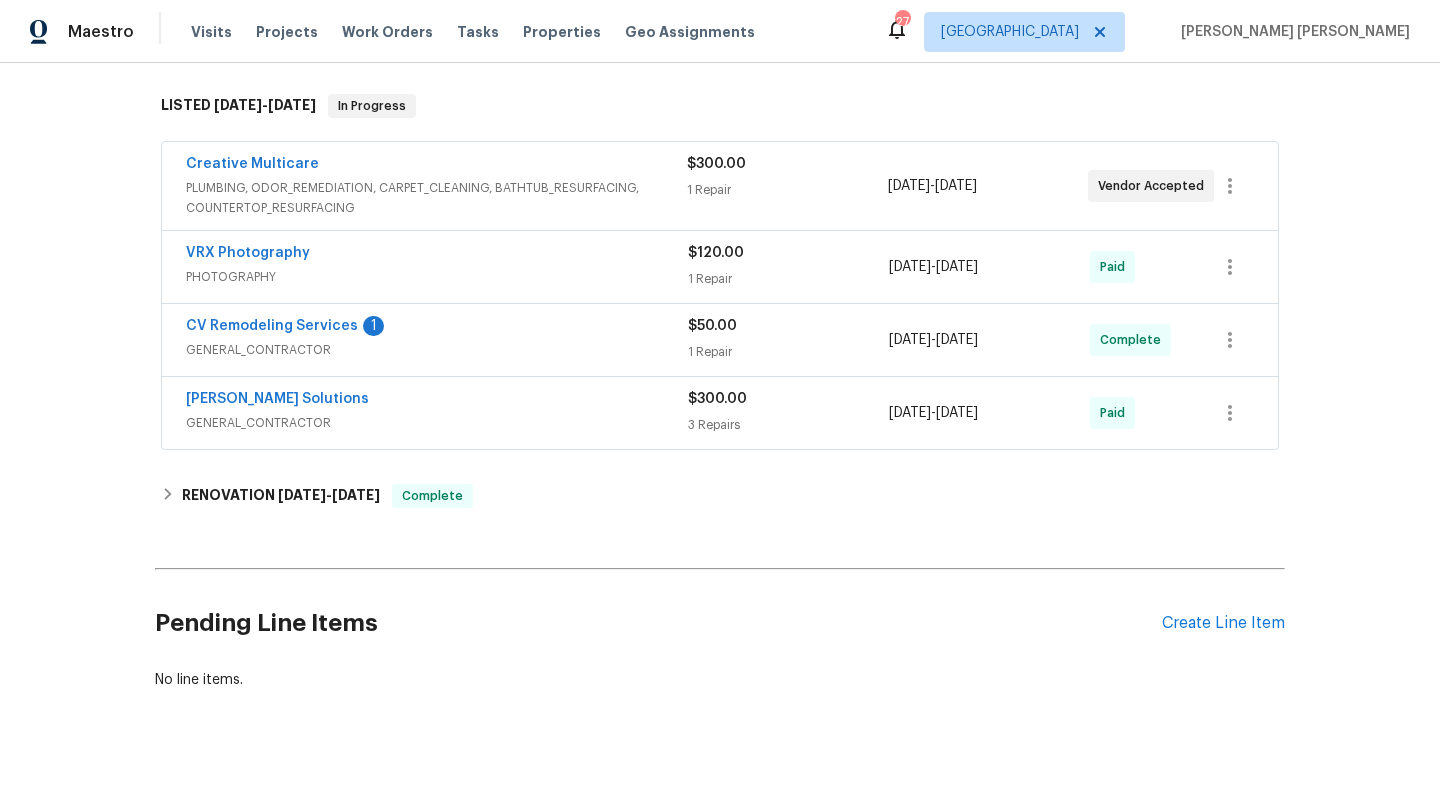 click on "PLUMBING, ODOR_REMEDIATION, CARPET_CLEANING, BATHTUB_RESURFACING, COUNTERTOP_RESURFACING" at bounding box center [436, 198] 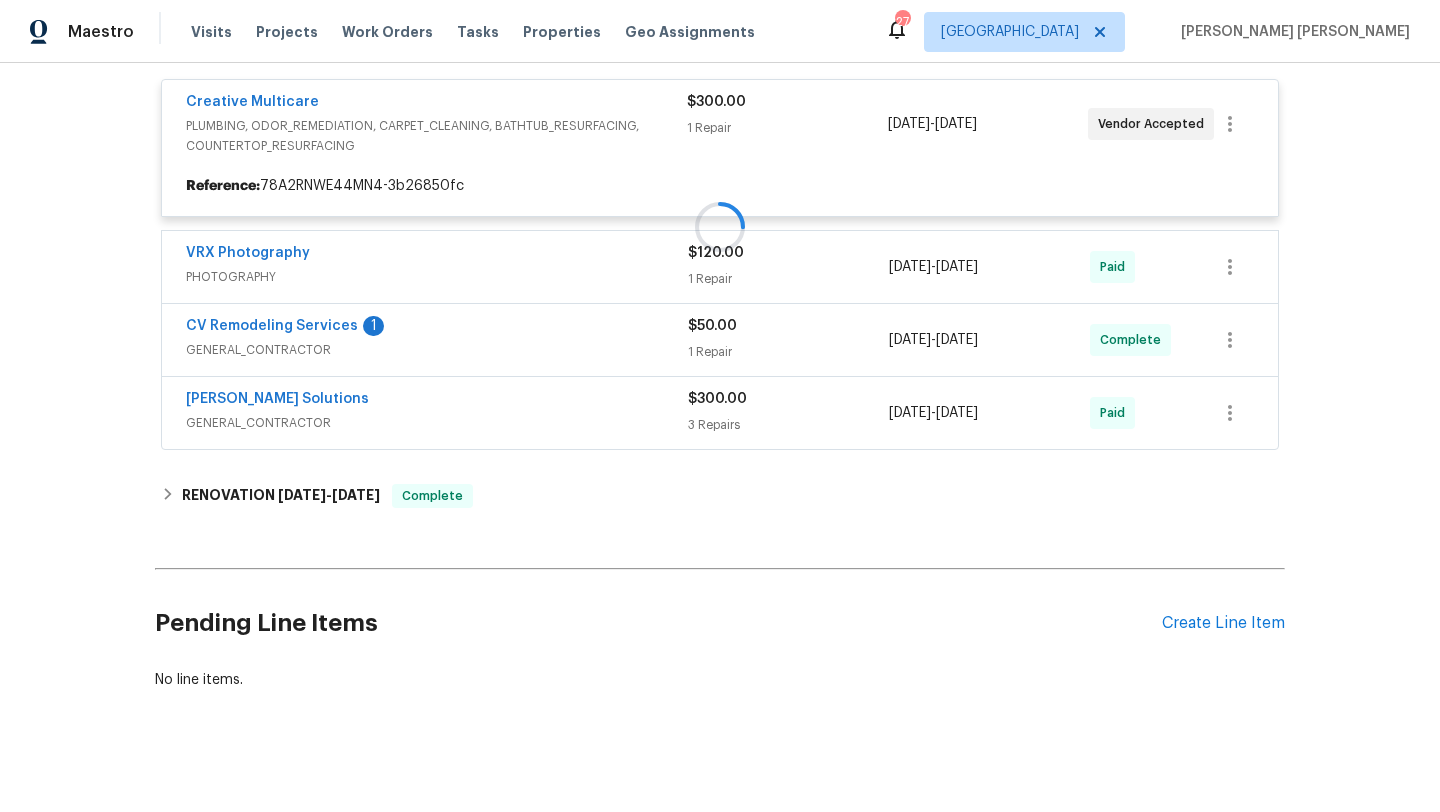 scroll, scrollTop: 513, scrollLeft: 0, axis: vertical 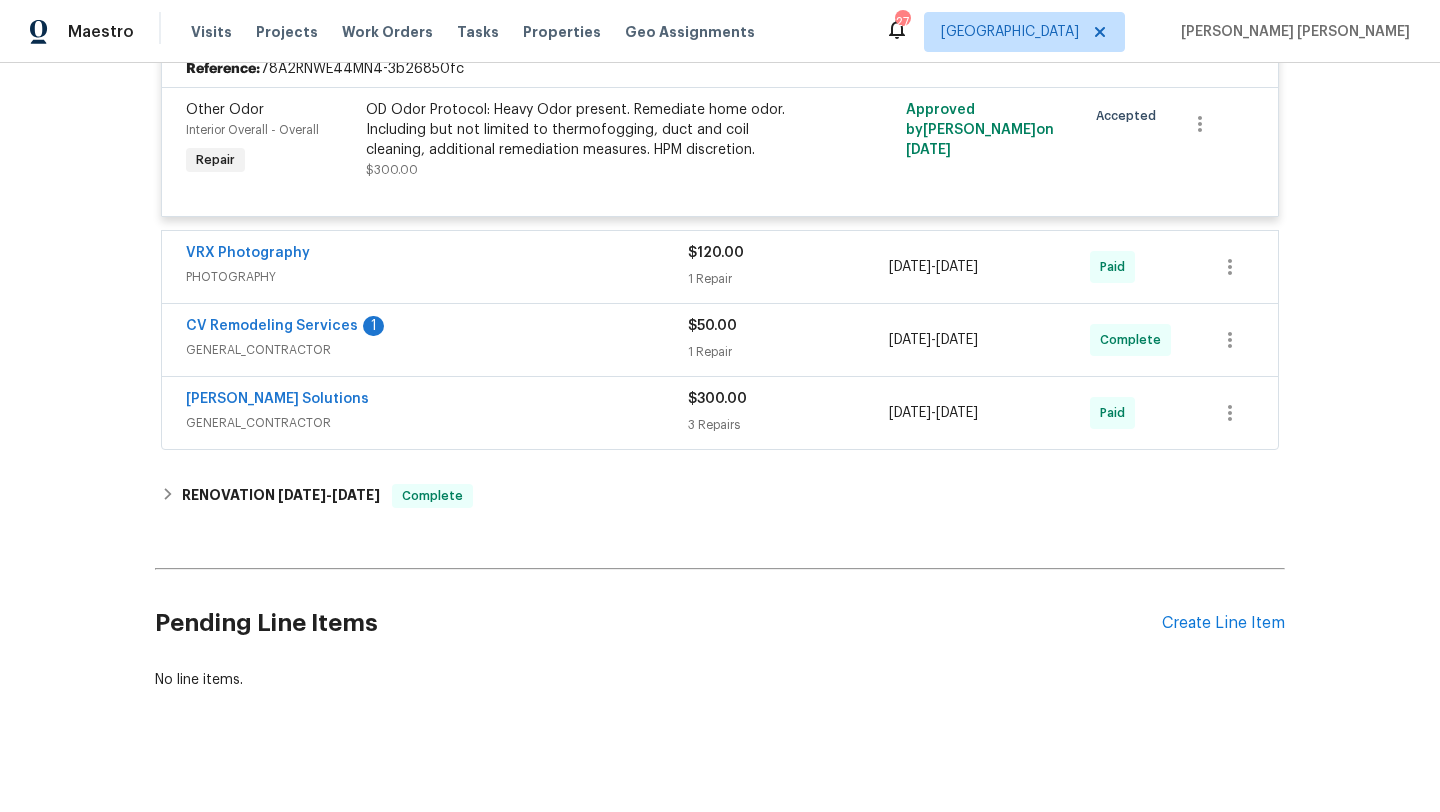 click at bounding box center [720, 192] 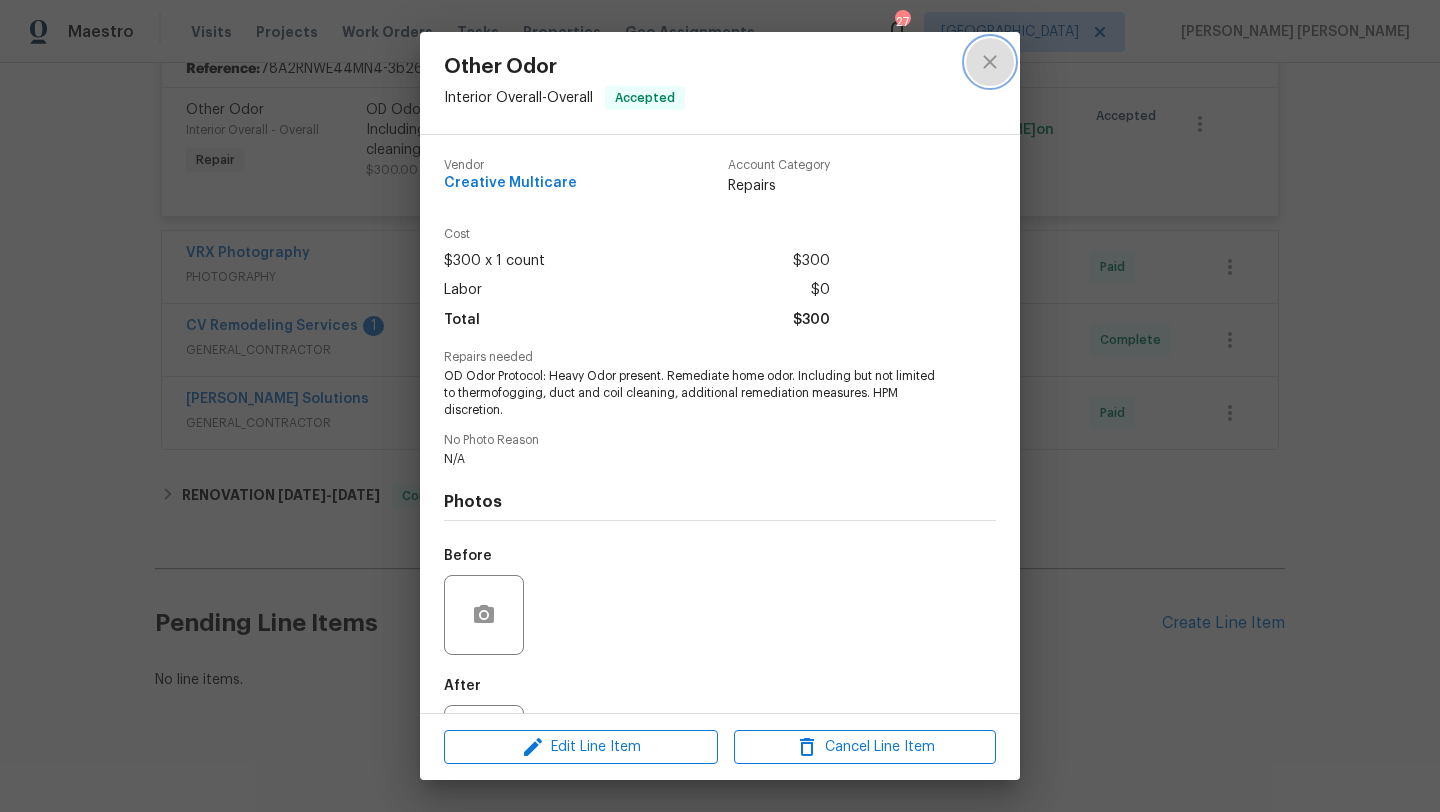 click 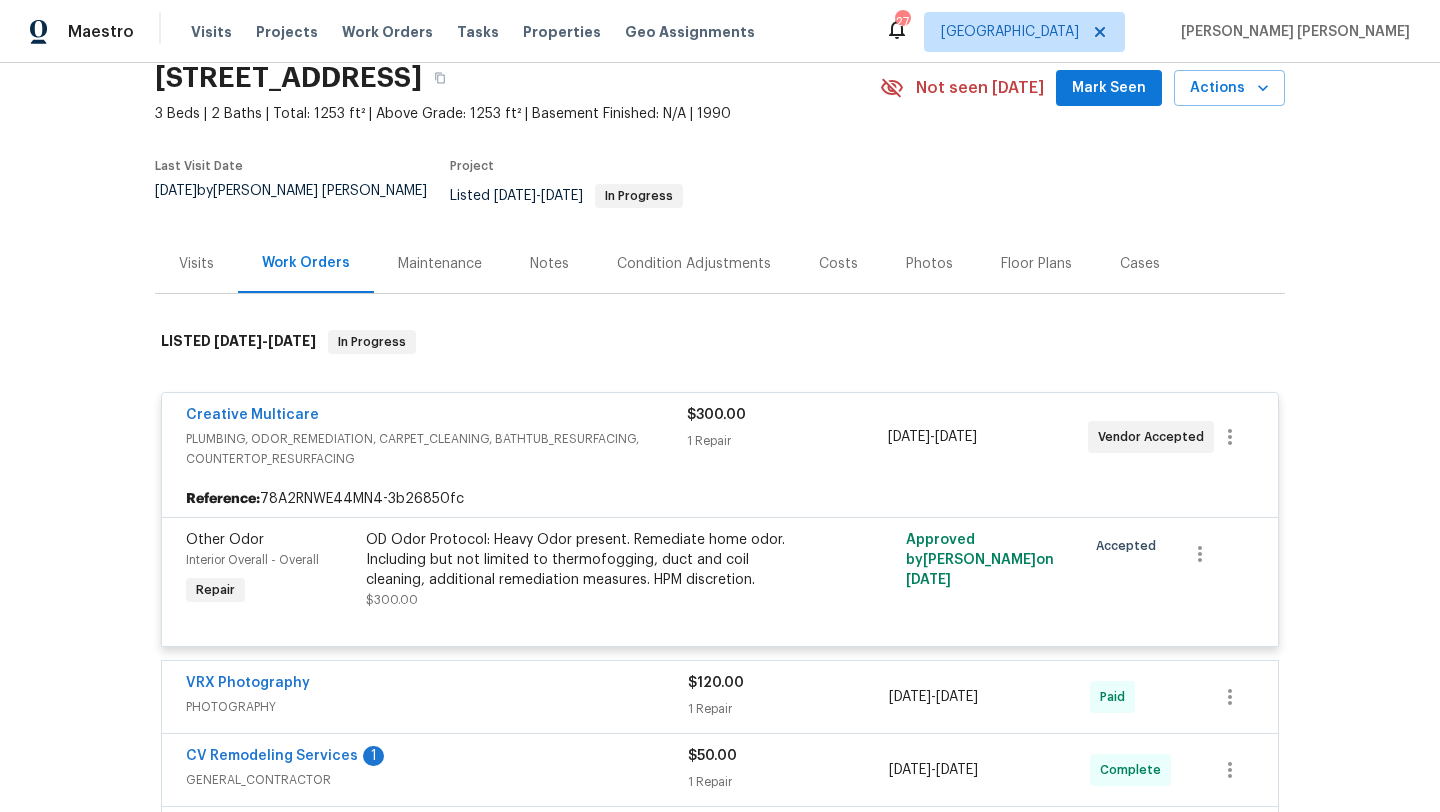 scroll, scrollTop: 38, scrollLeft: 0, axis: vertical 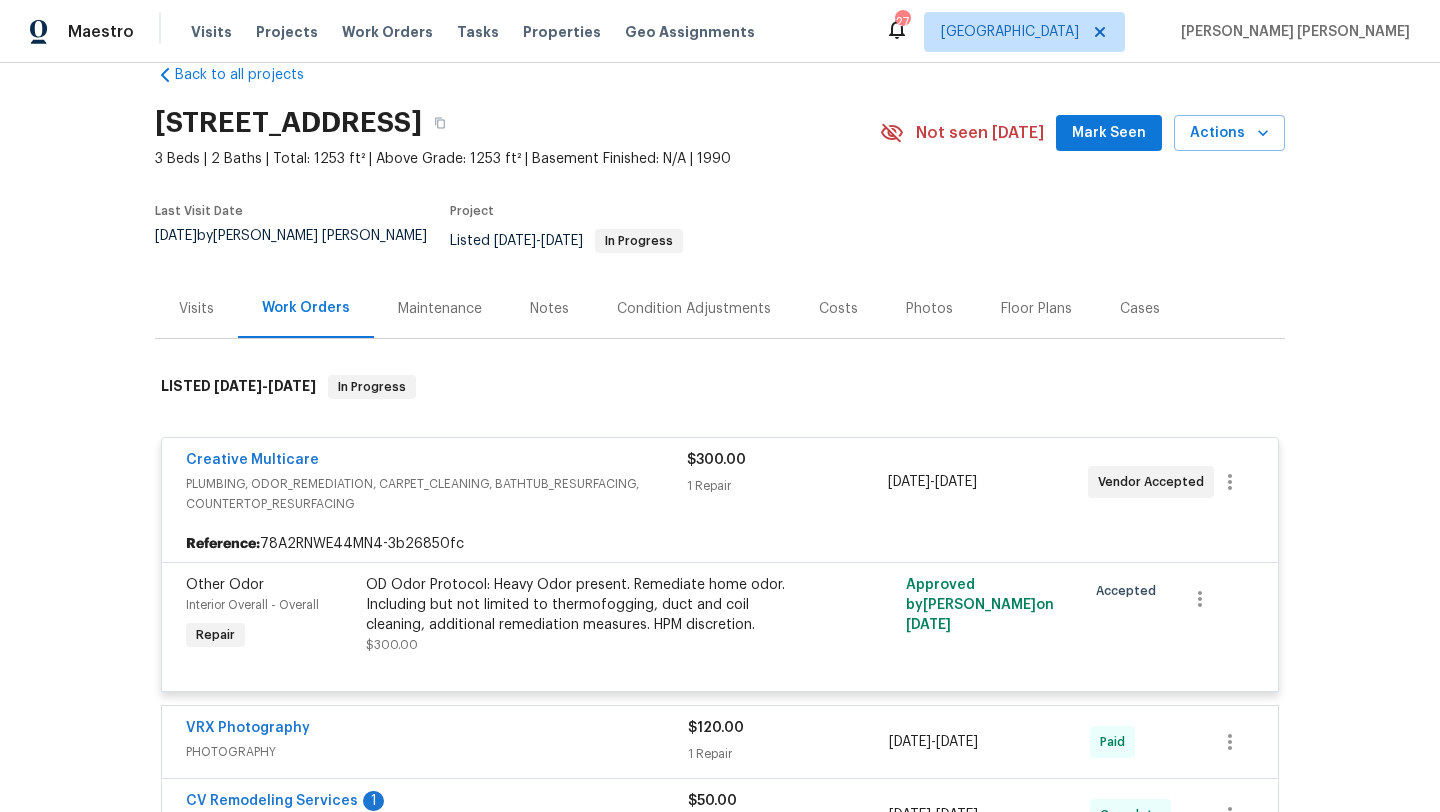 click on "PLUMBING, ODOR_REMEDIATION, CARPET_CLEANING, BATHTUB_RESURFACING, COUNTERTOP_RESURFACING" at bounding box center [436, 494] 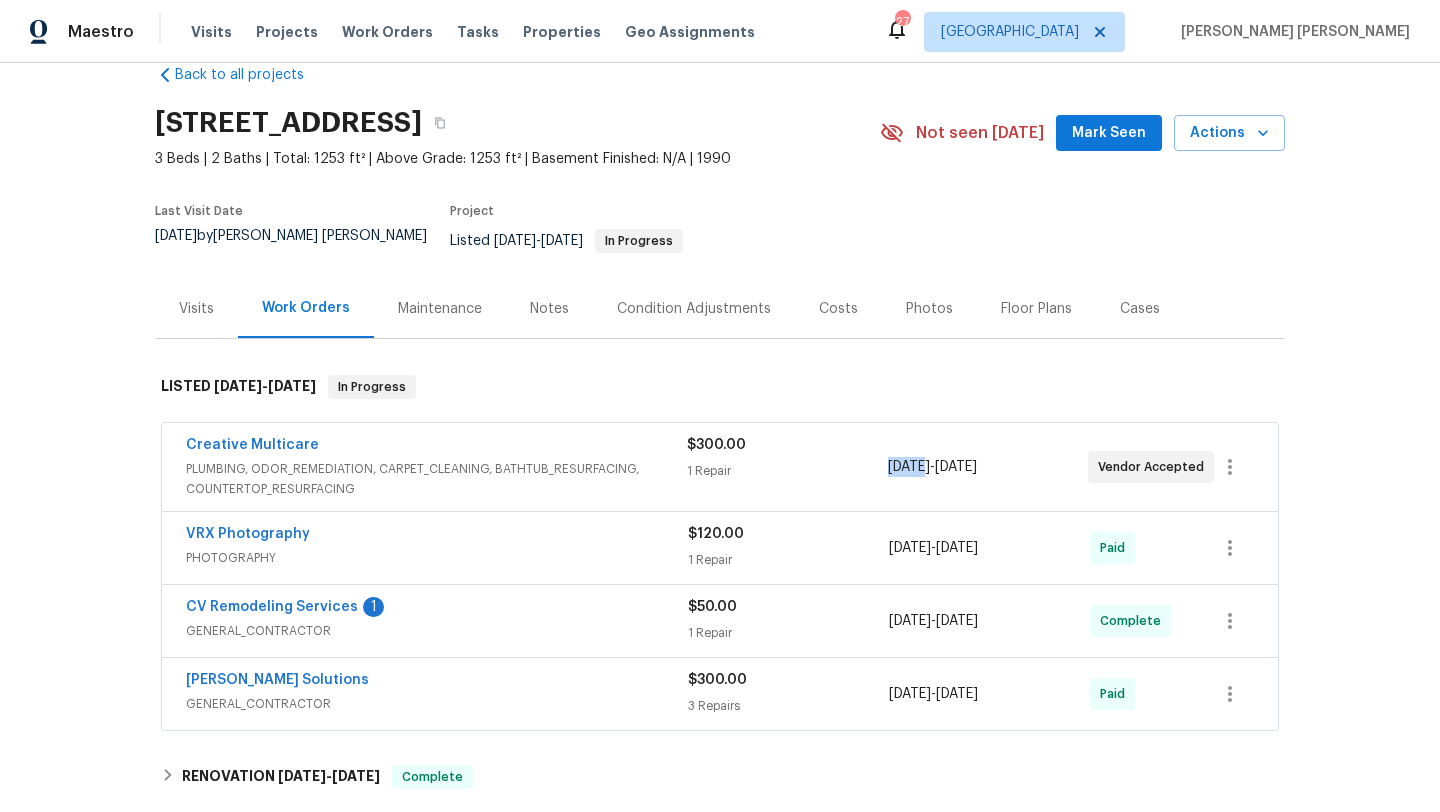 drag, startPoint x: 891, startPoint y: 450, endPoint x: 923, endPoint y: 455, distance: 32.38827 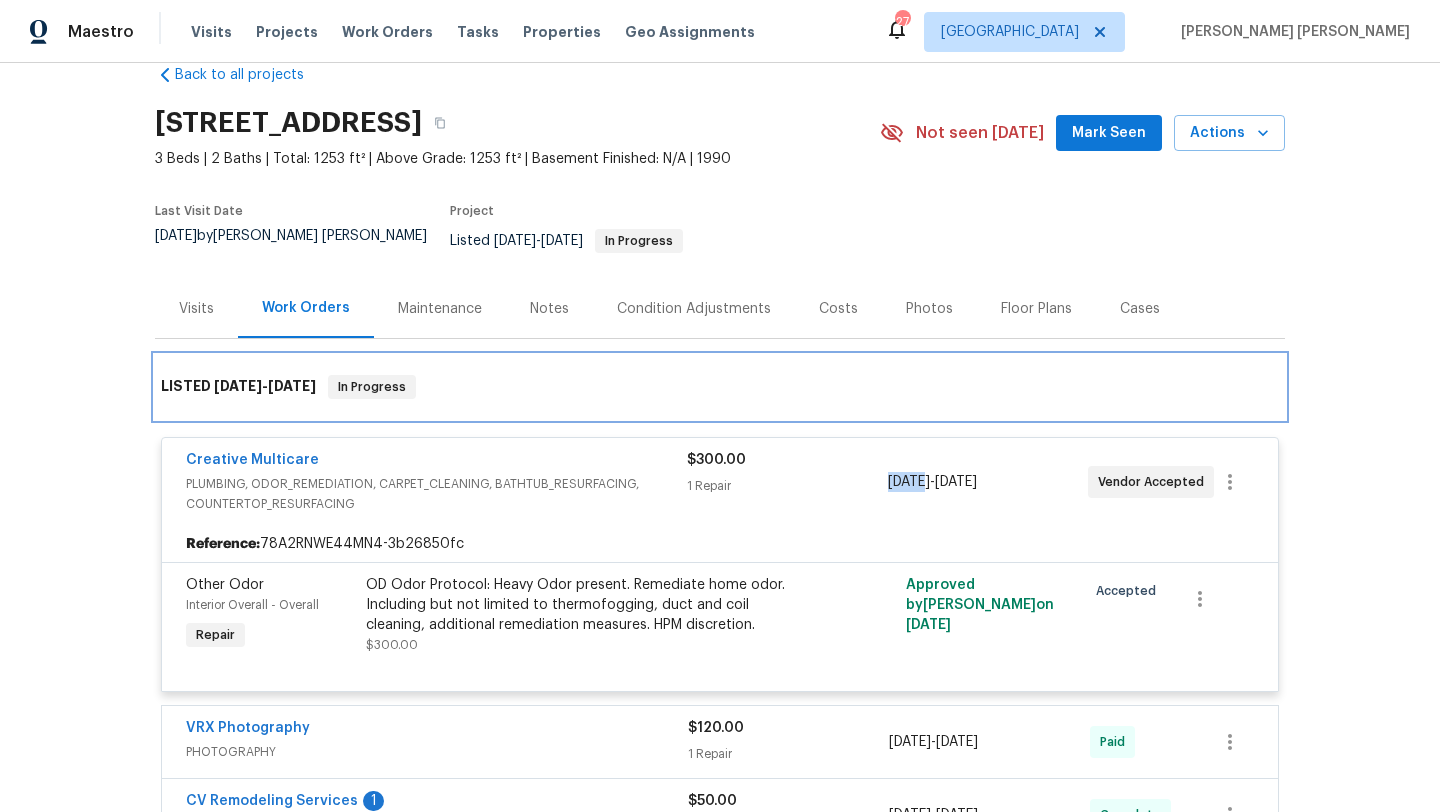 click on "LISTED   5/22/25  -  6/26/25 In Progress" at bounding box center [720, 387] 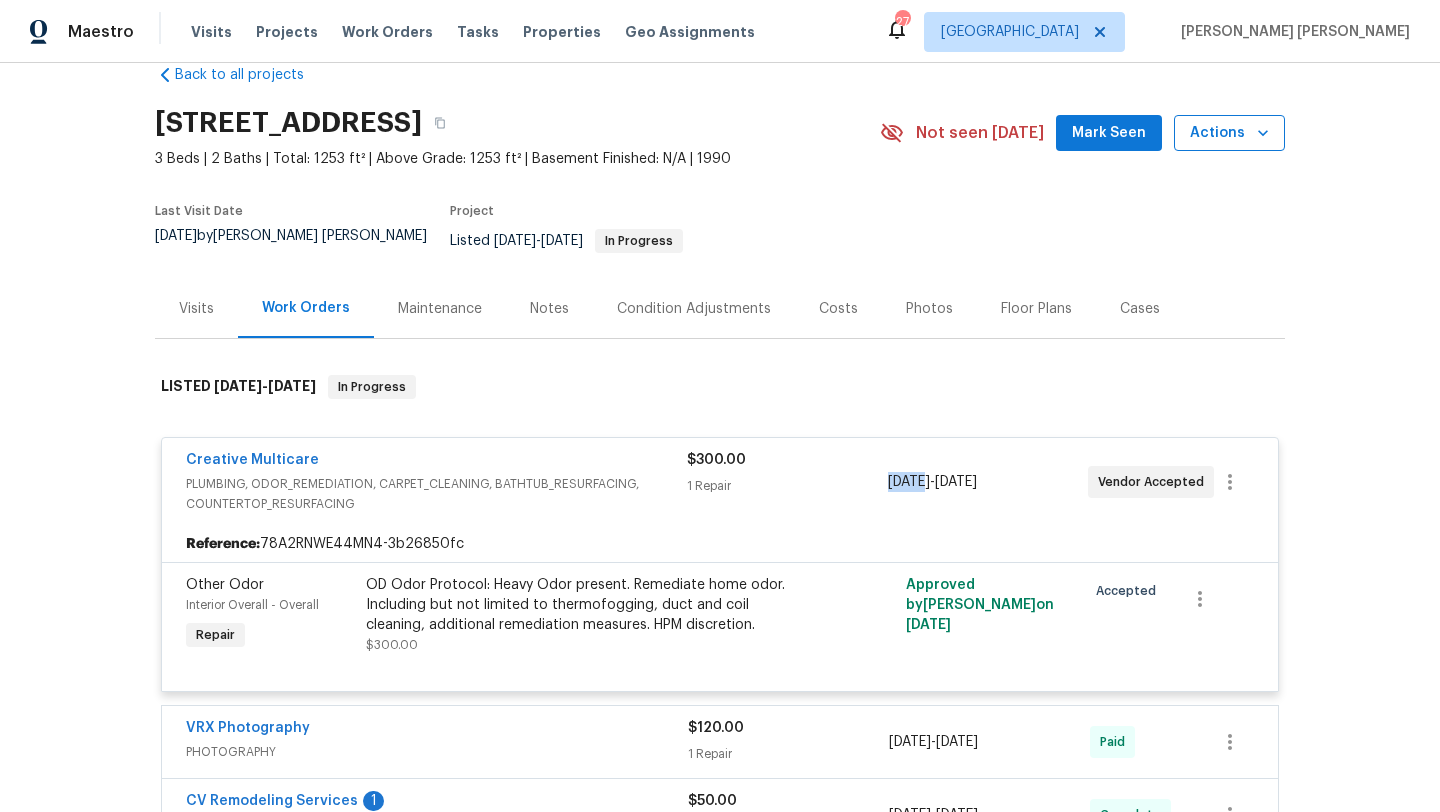 click on "Actions" at bounding box center [1229, 133] 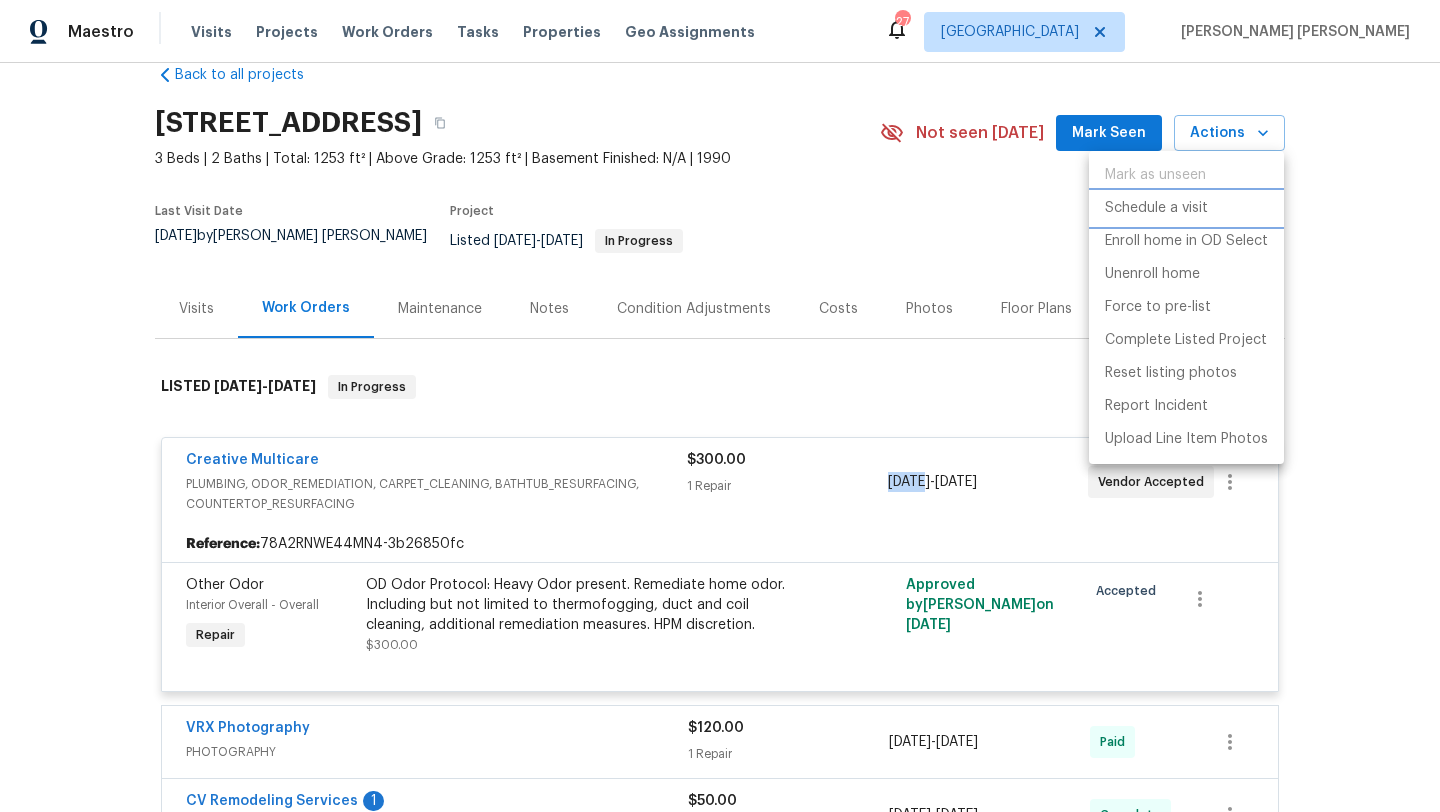 click on "Schedule a visit" at bounding box center [1156, 208] 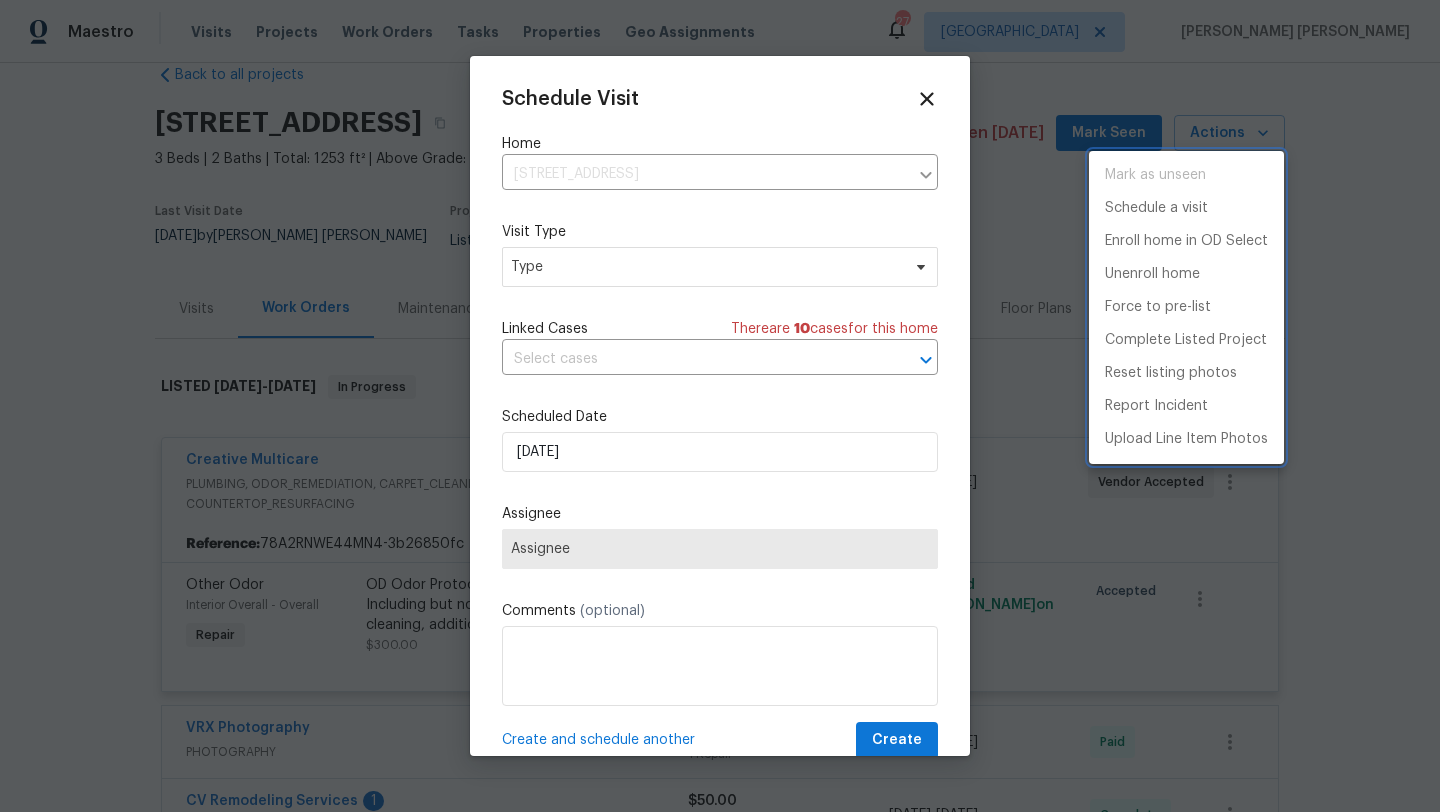 click at bounding box center [720, 406] 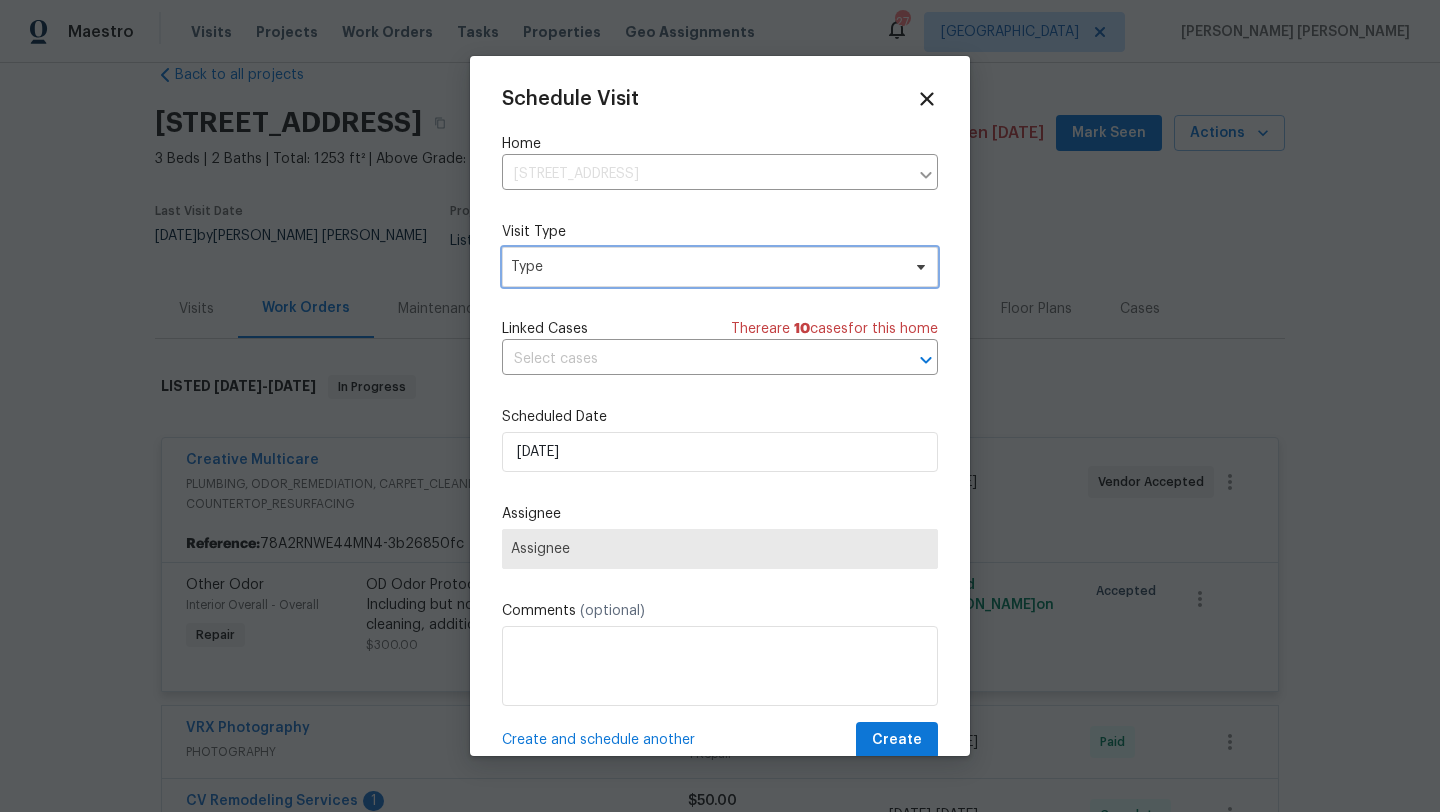 click on "Type" at bounding box center (705, 267) 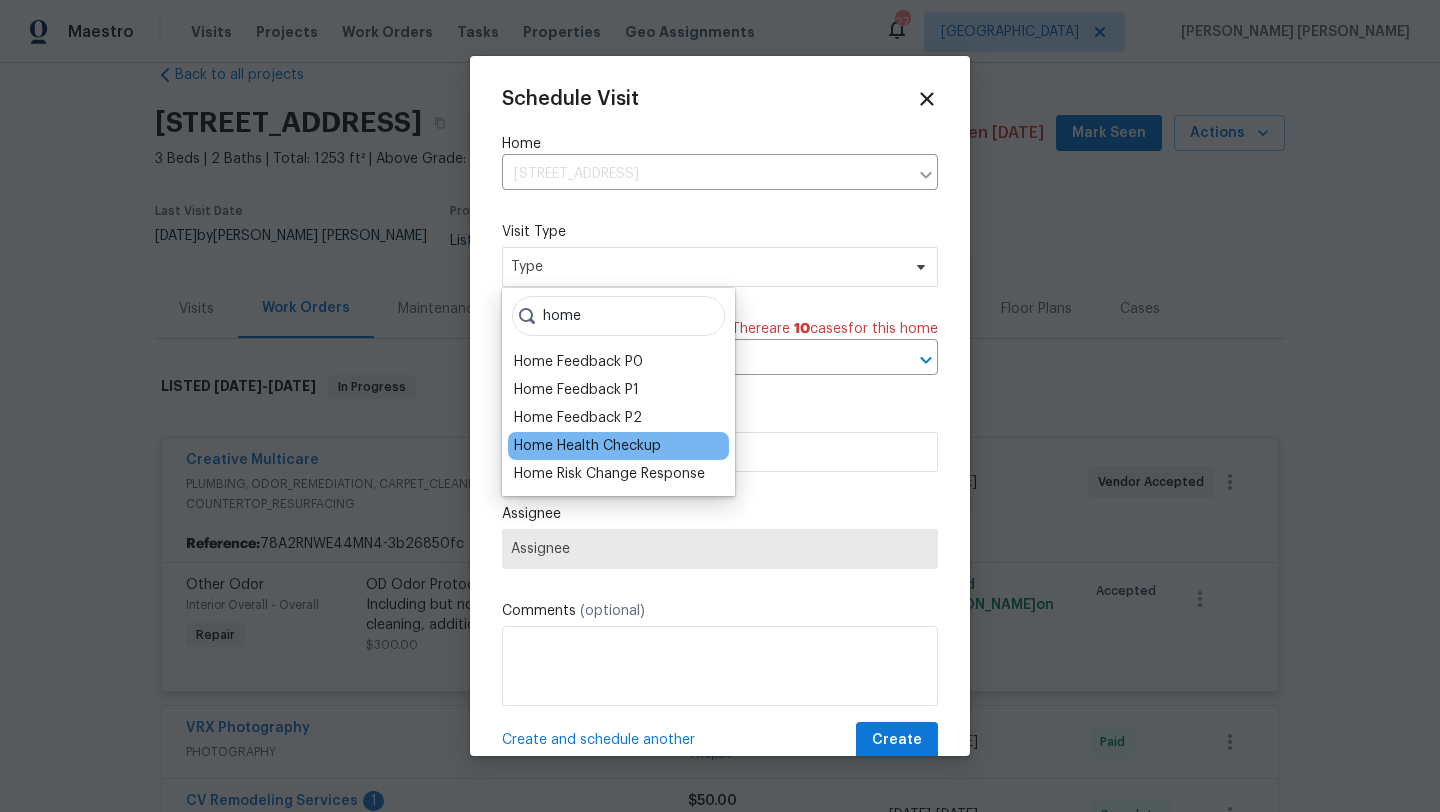 type on "home" 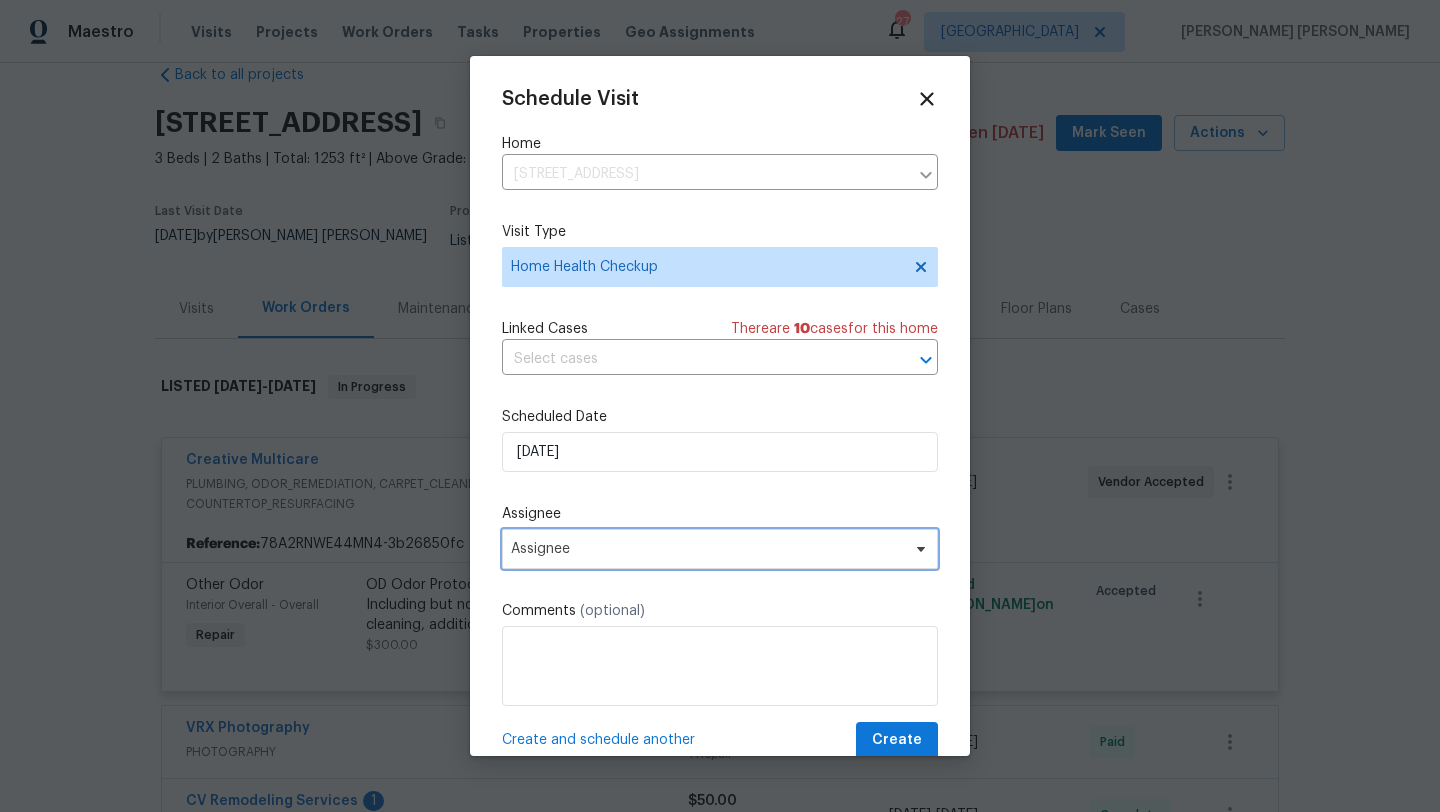 click on "Assignee" at bounding box center [707, 549] 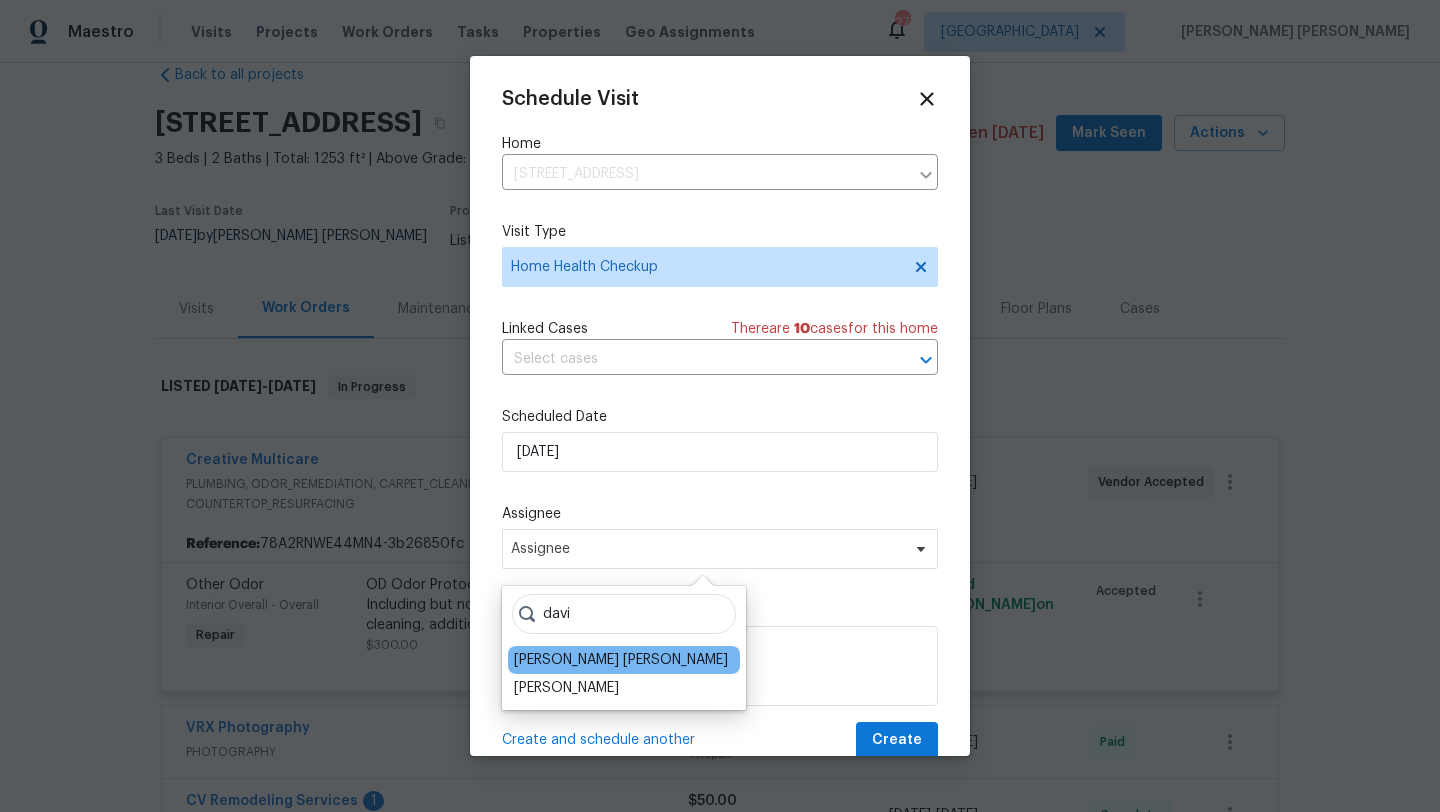 type on "davi" 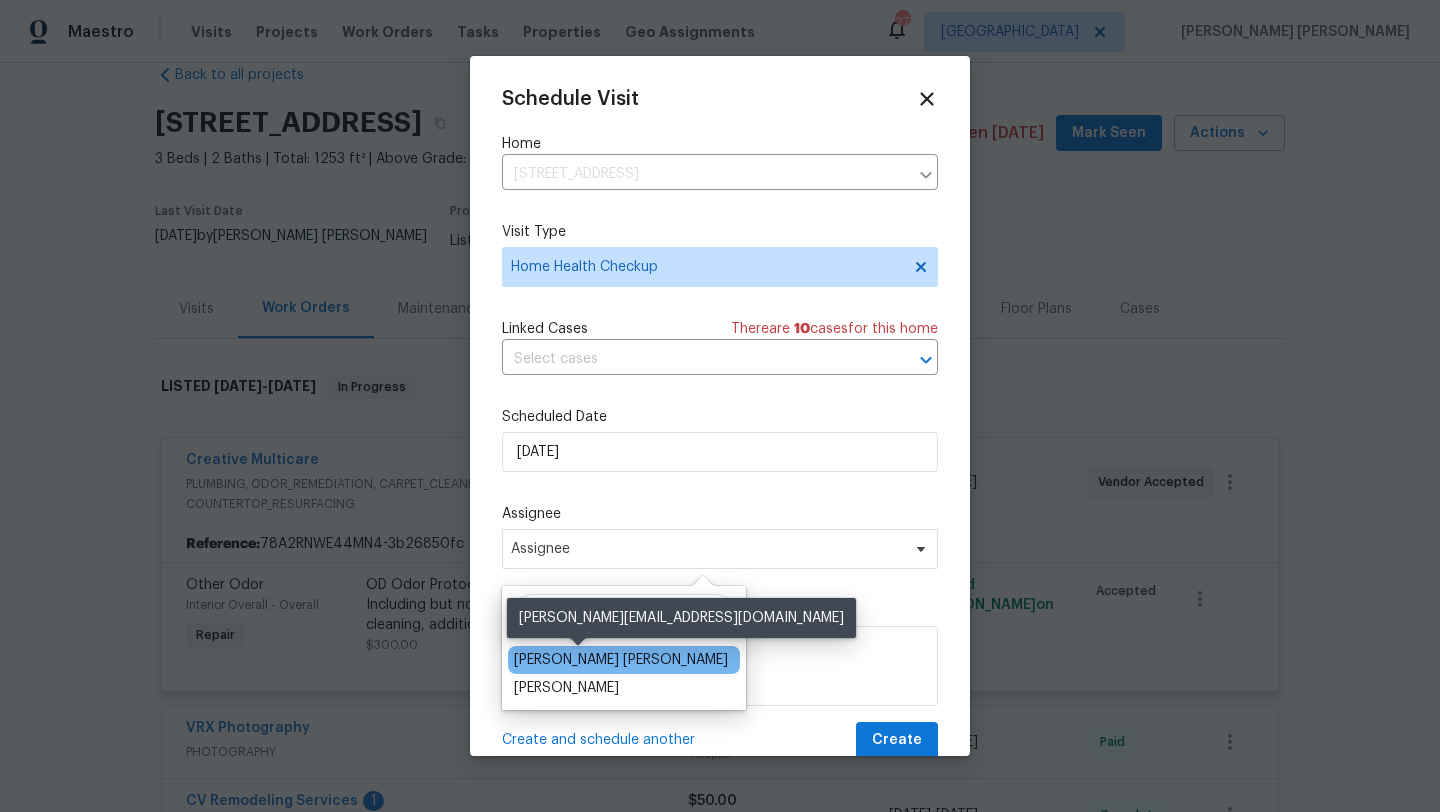 click on "[PERSON_NAME] [PERSON_NAME]" at bounding box center [621, 660] 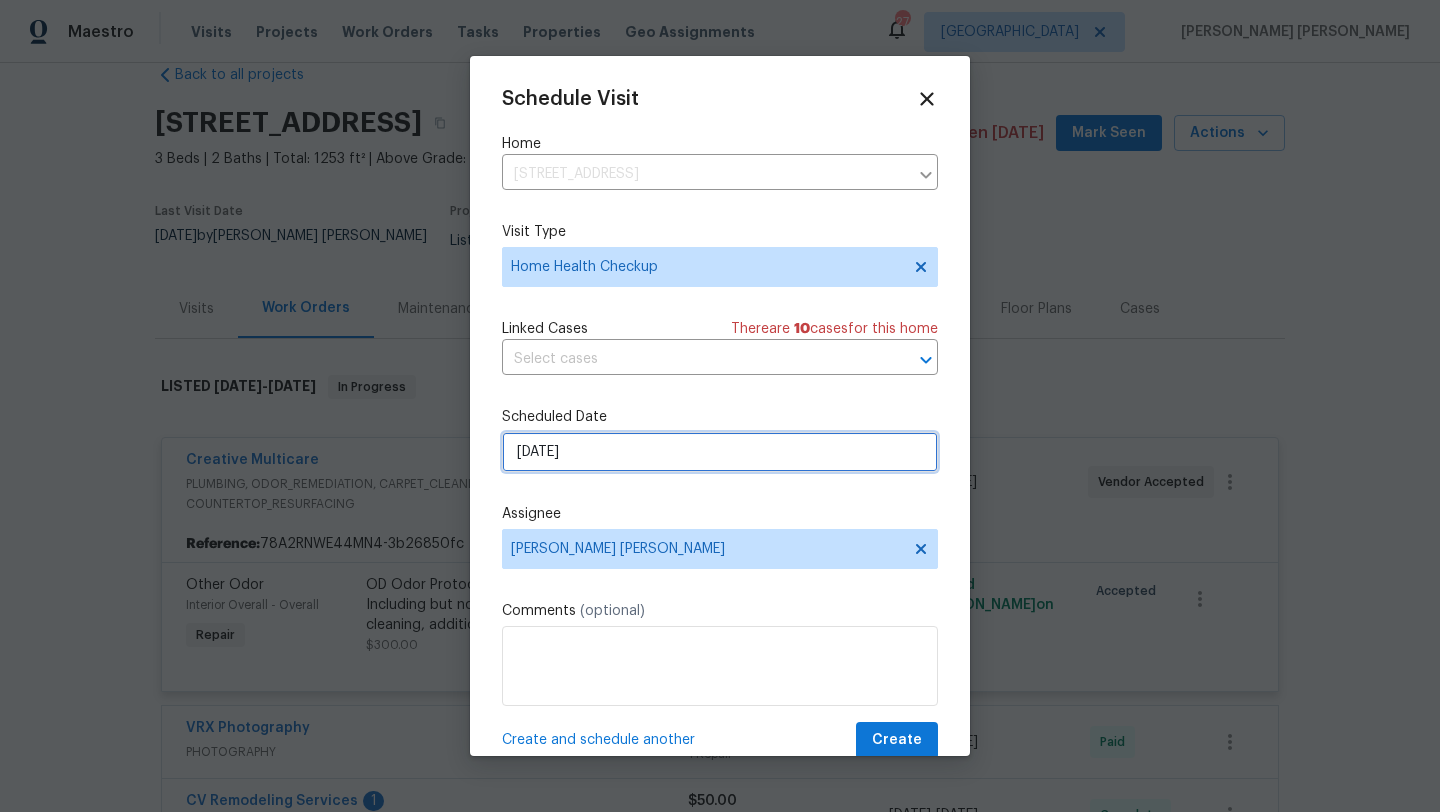 click on "[DATE]" at bounding box center [720, 452] 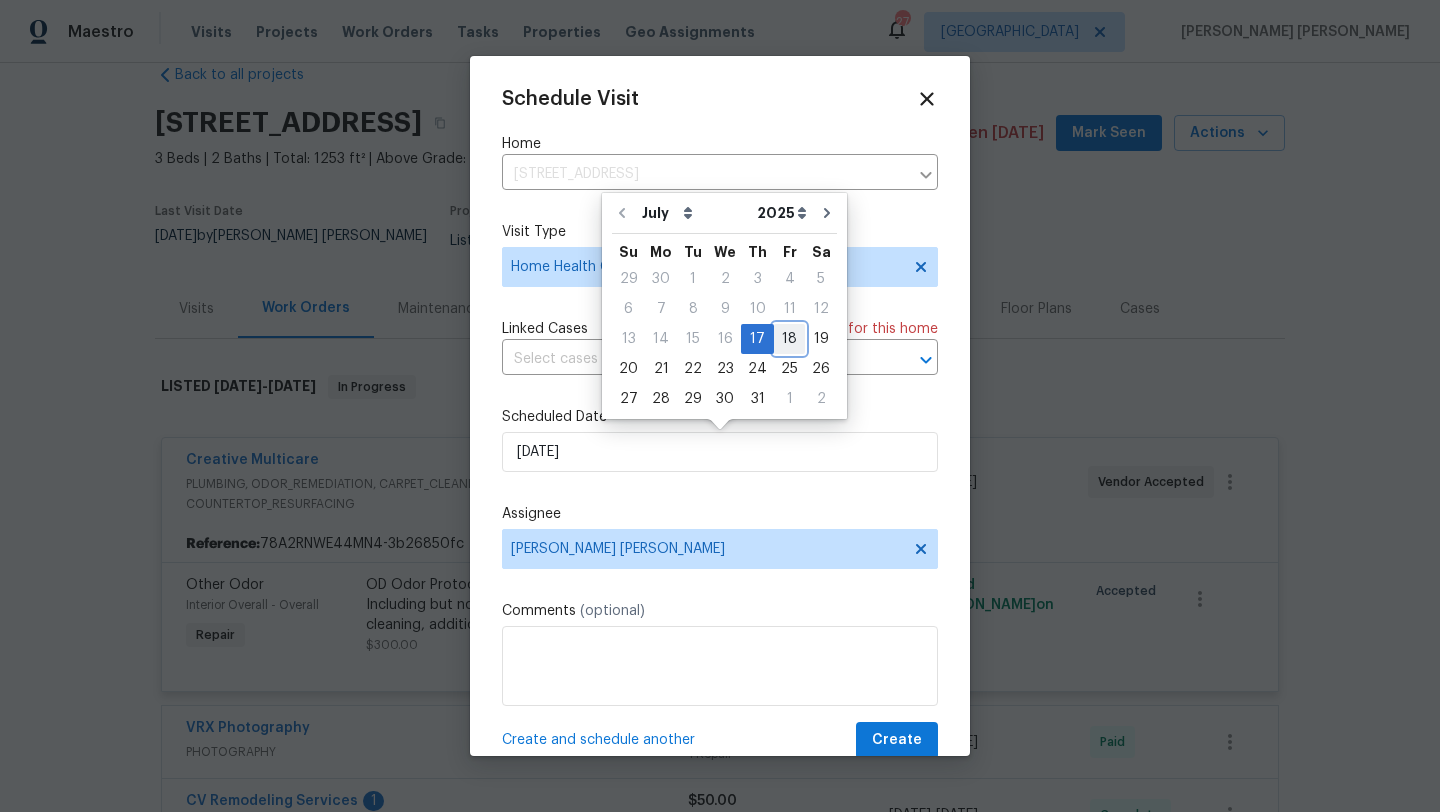 click on "18" at bounding box center (789, 339) 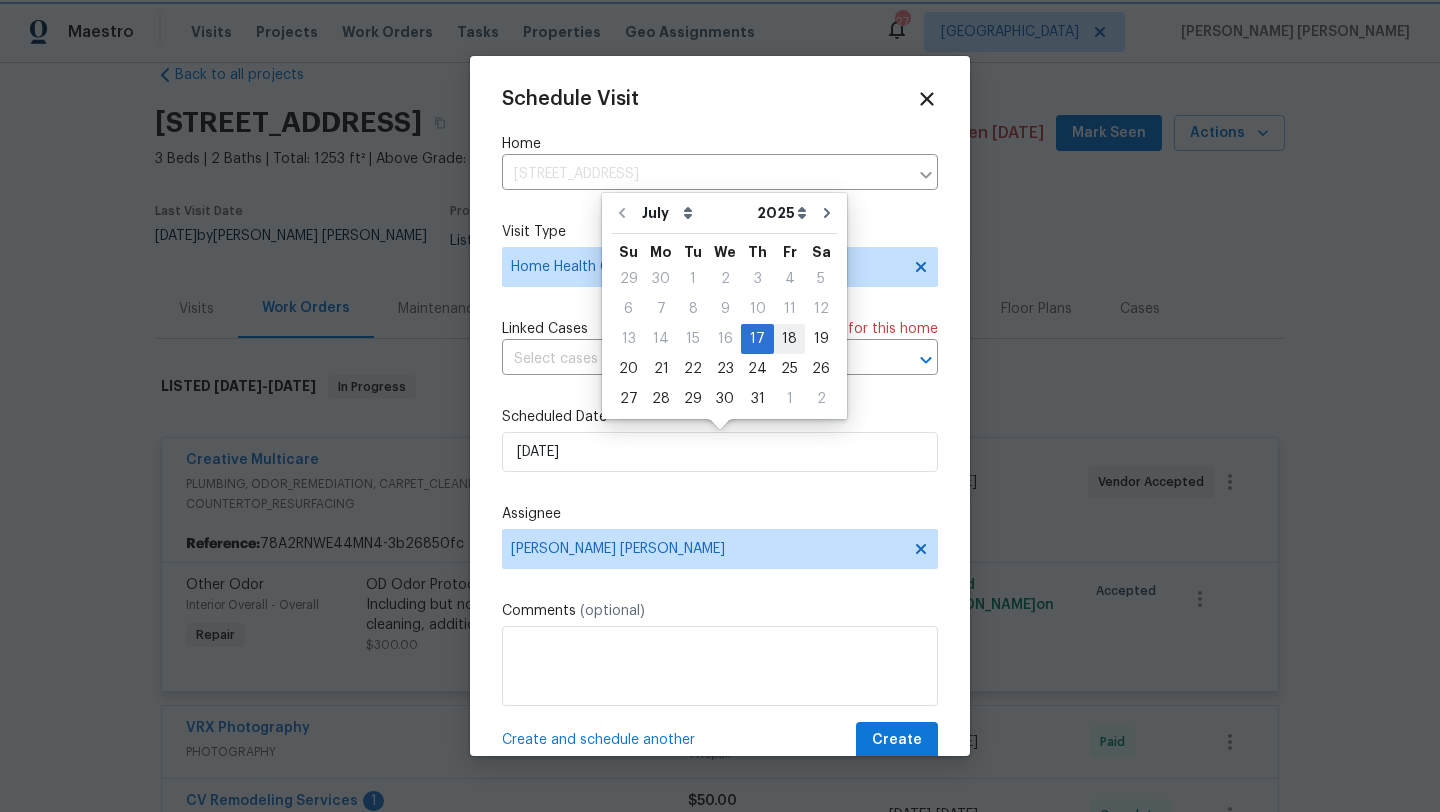 type on "[DATE]" 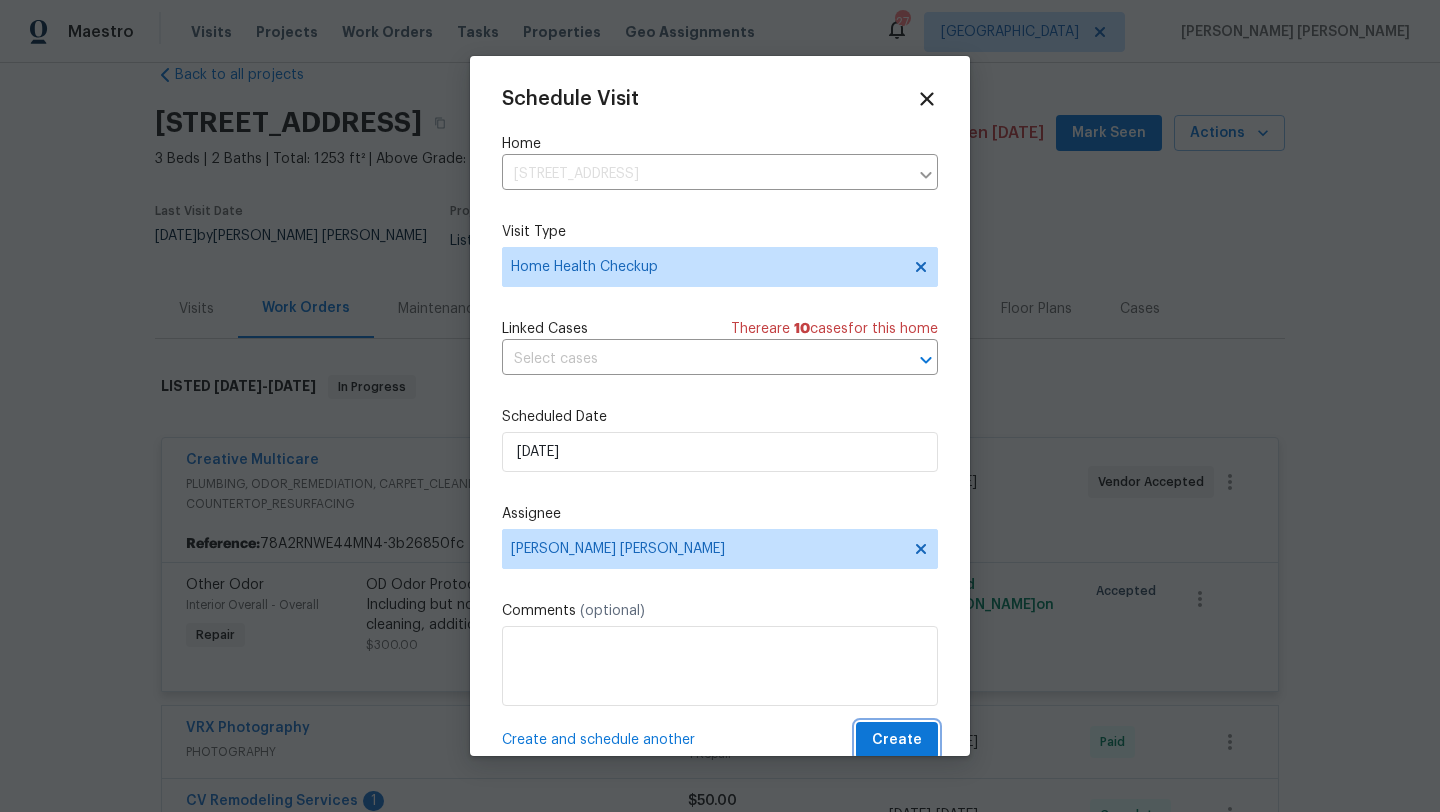 click on "Create" at bounding box center (897, 740) 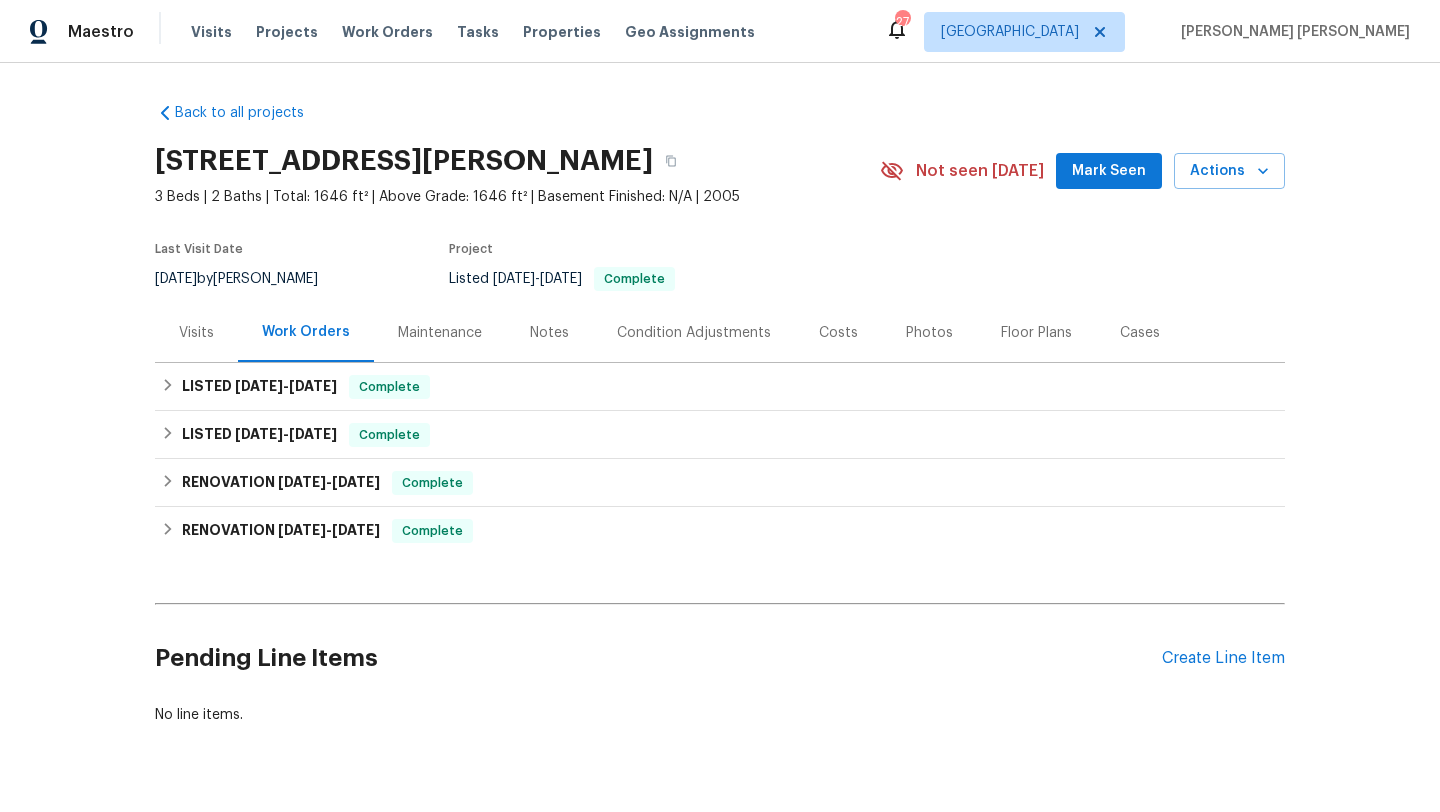 scroll, scrollTop: 0, scrollLeft: 0, axis: both 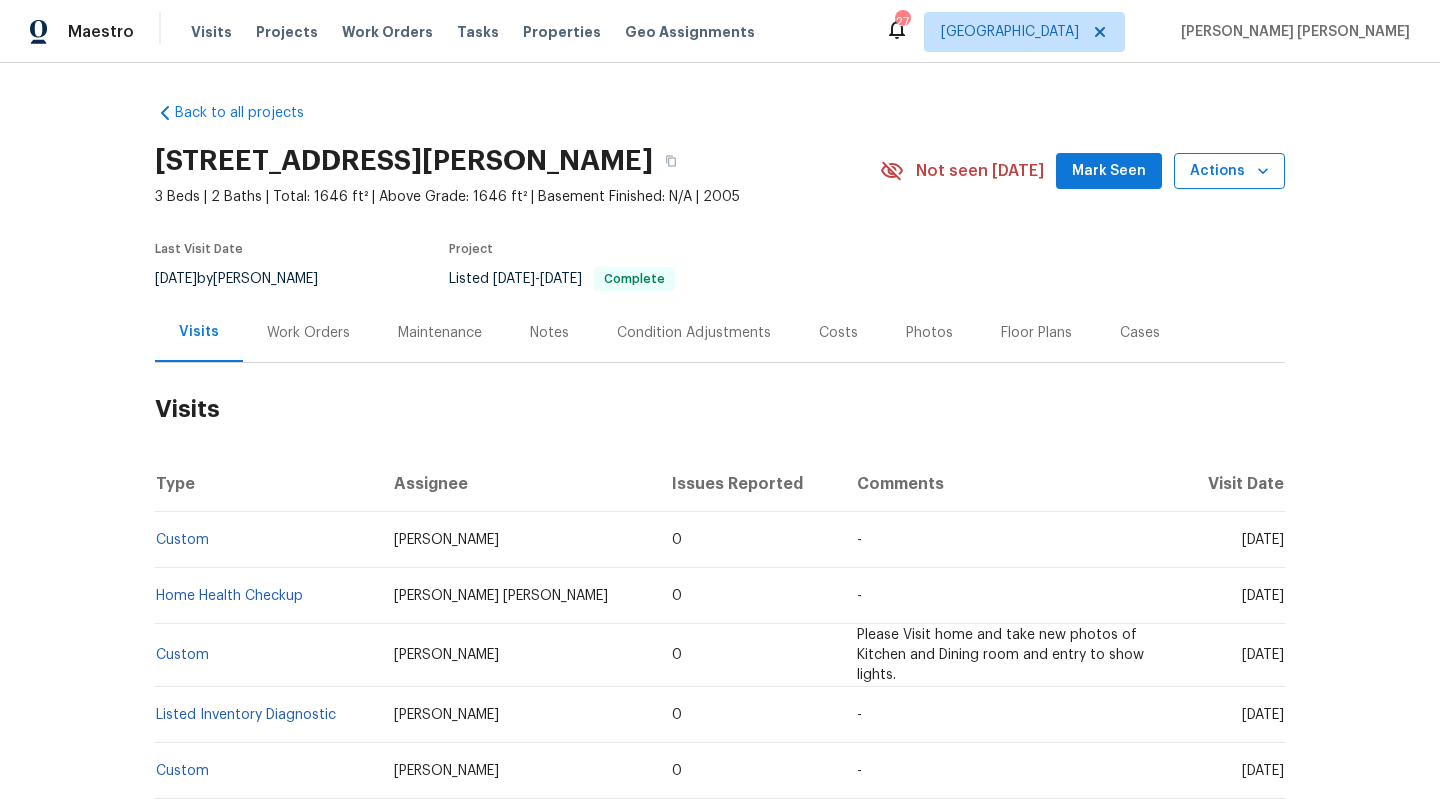 click on "Actions" at bounding box center [1229, 171] 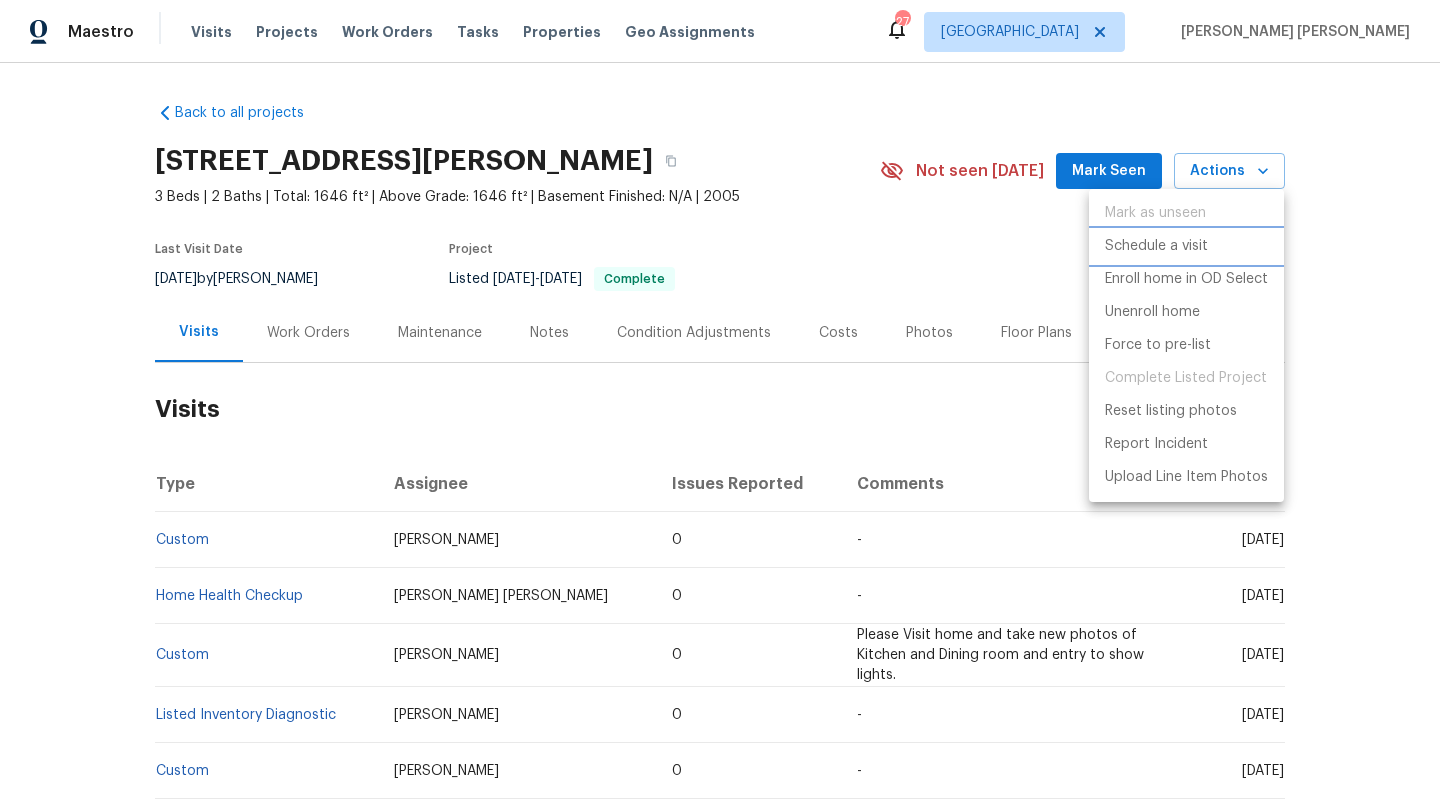 click on "Schedule a visit" at bounding box center [1156, 246] 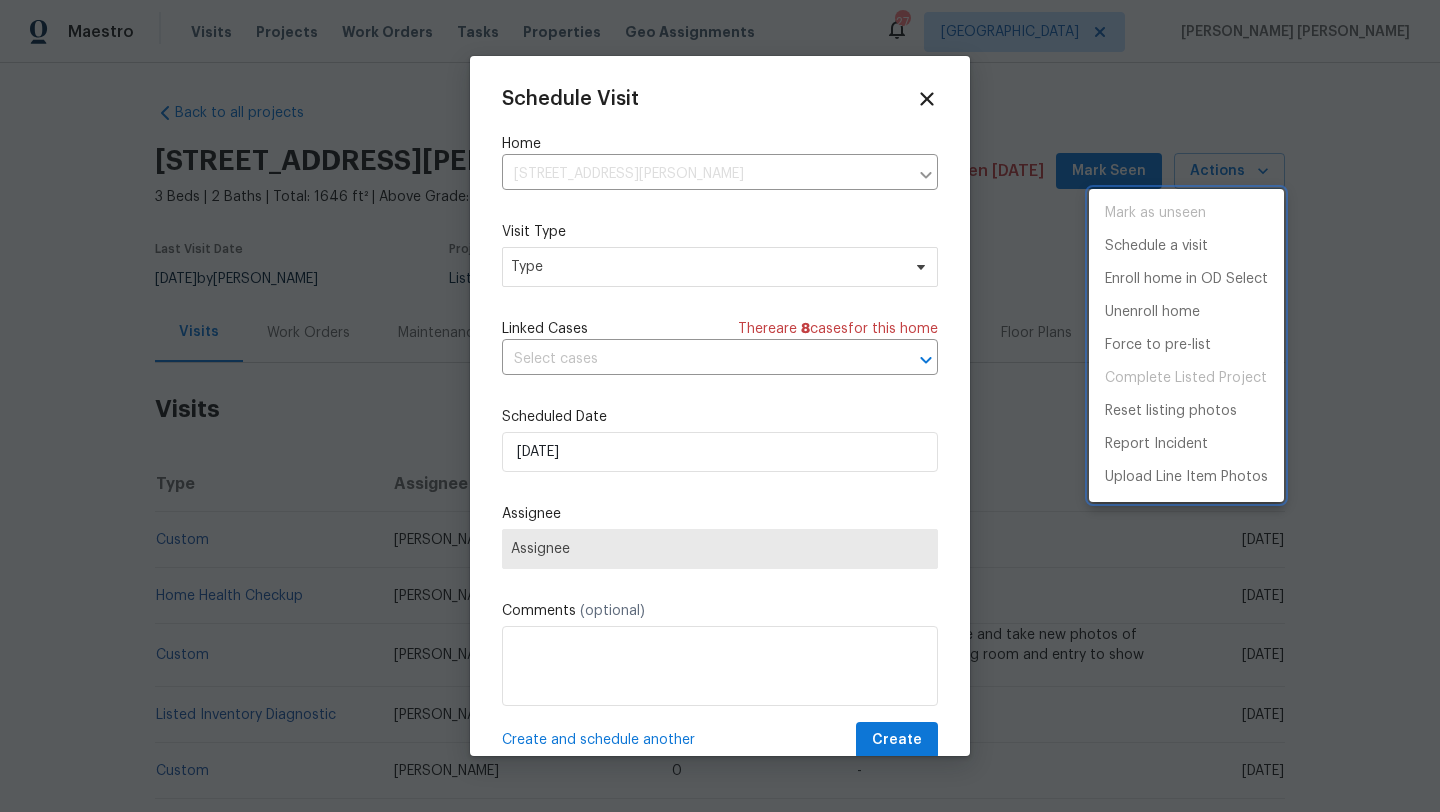 click at bounding box center [720, 406] 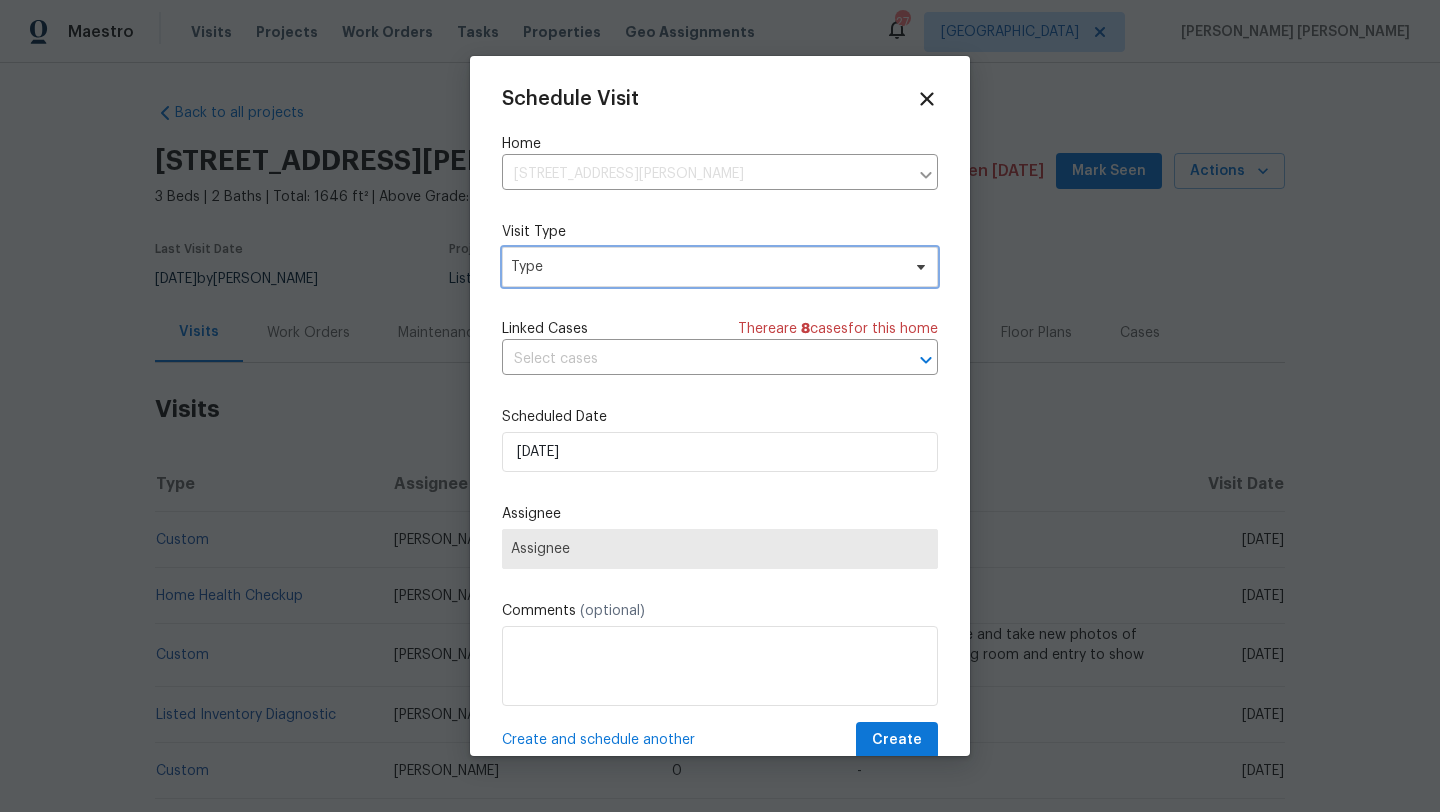 click on "Type" at bounding box center (705, 267) 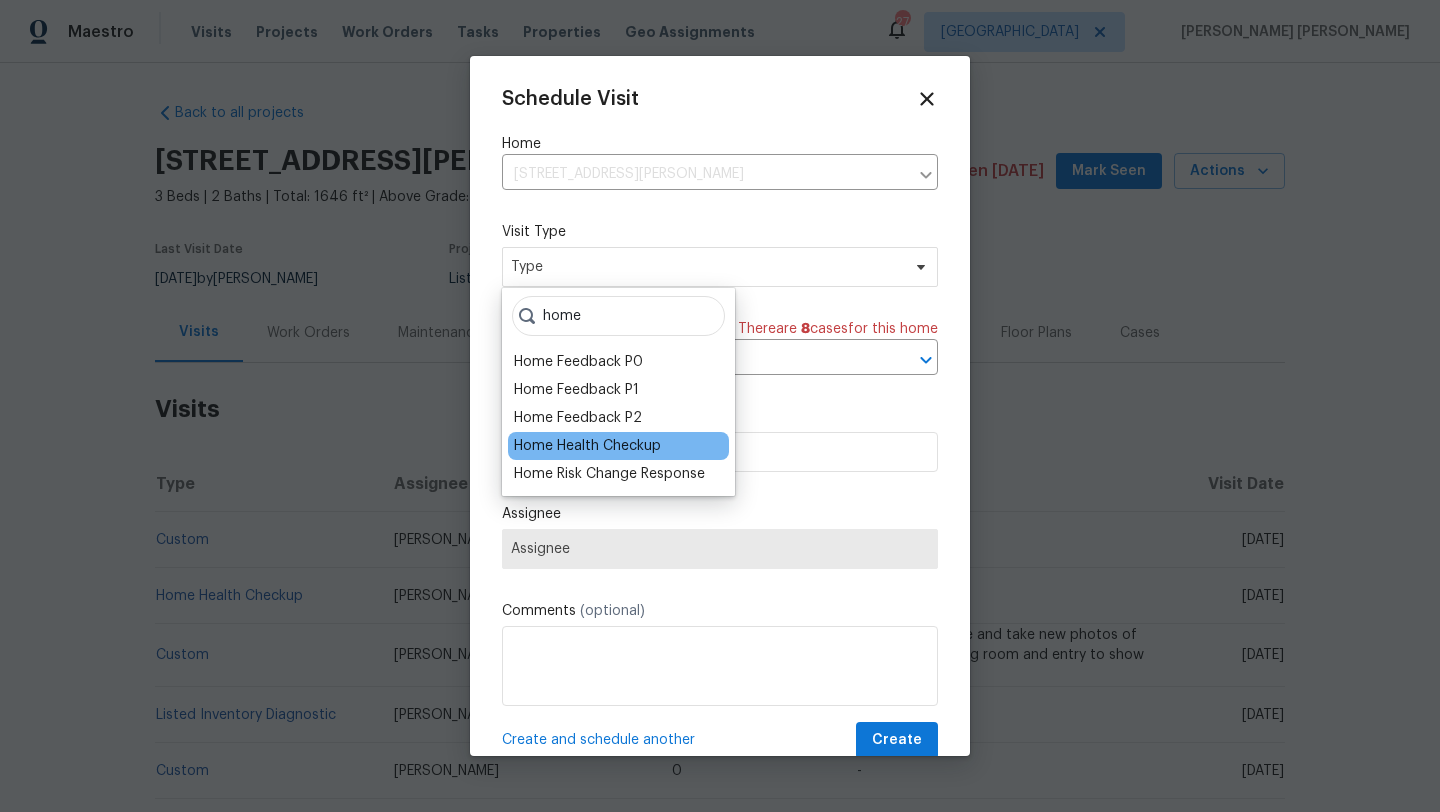 type on "home" 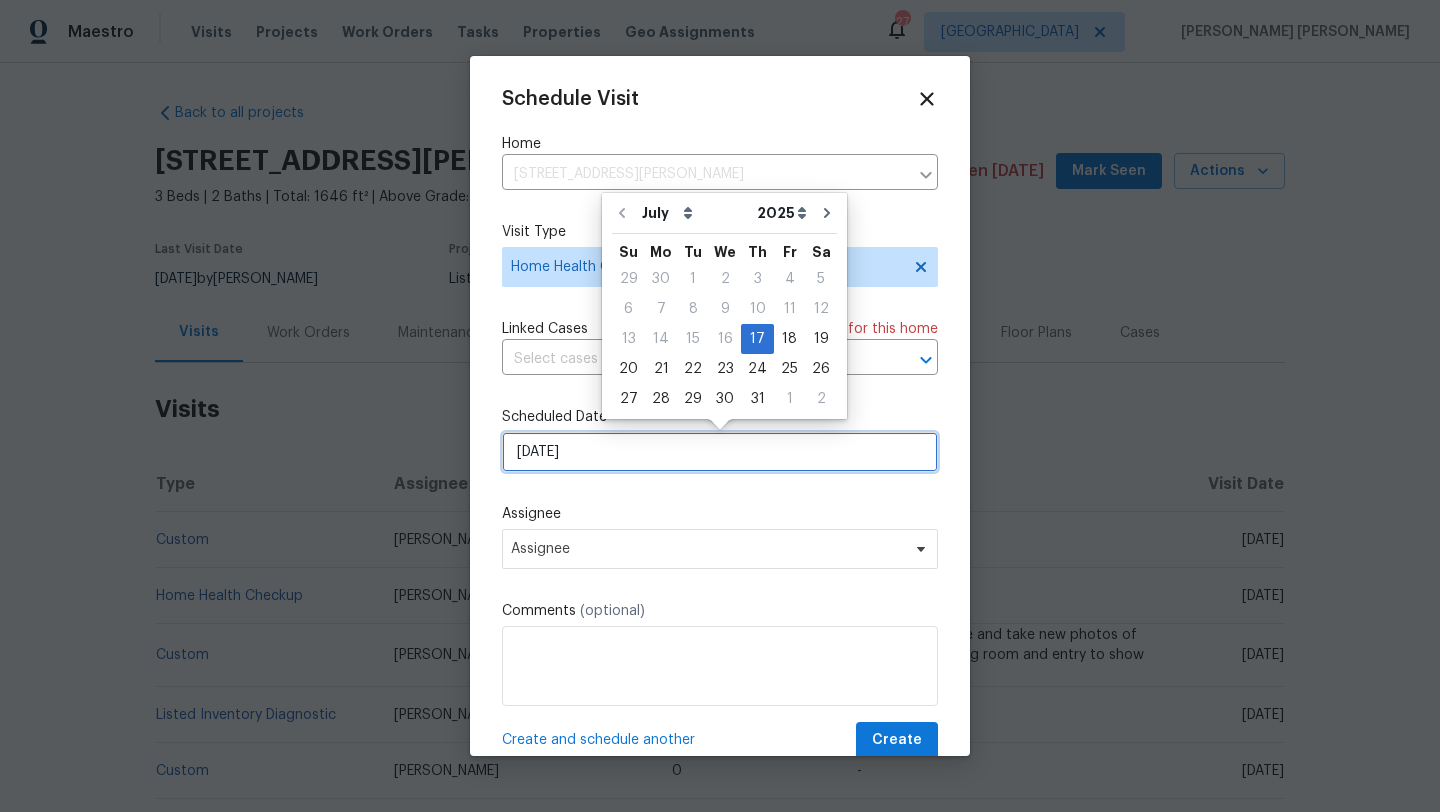 click on "[DATE]" at bounding box center (720, 452) 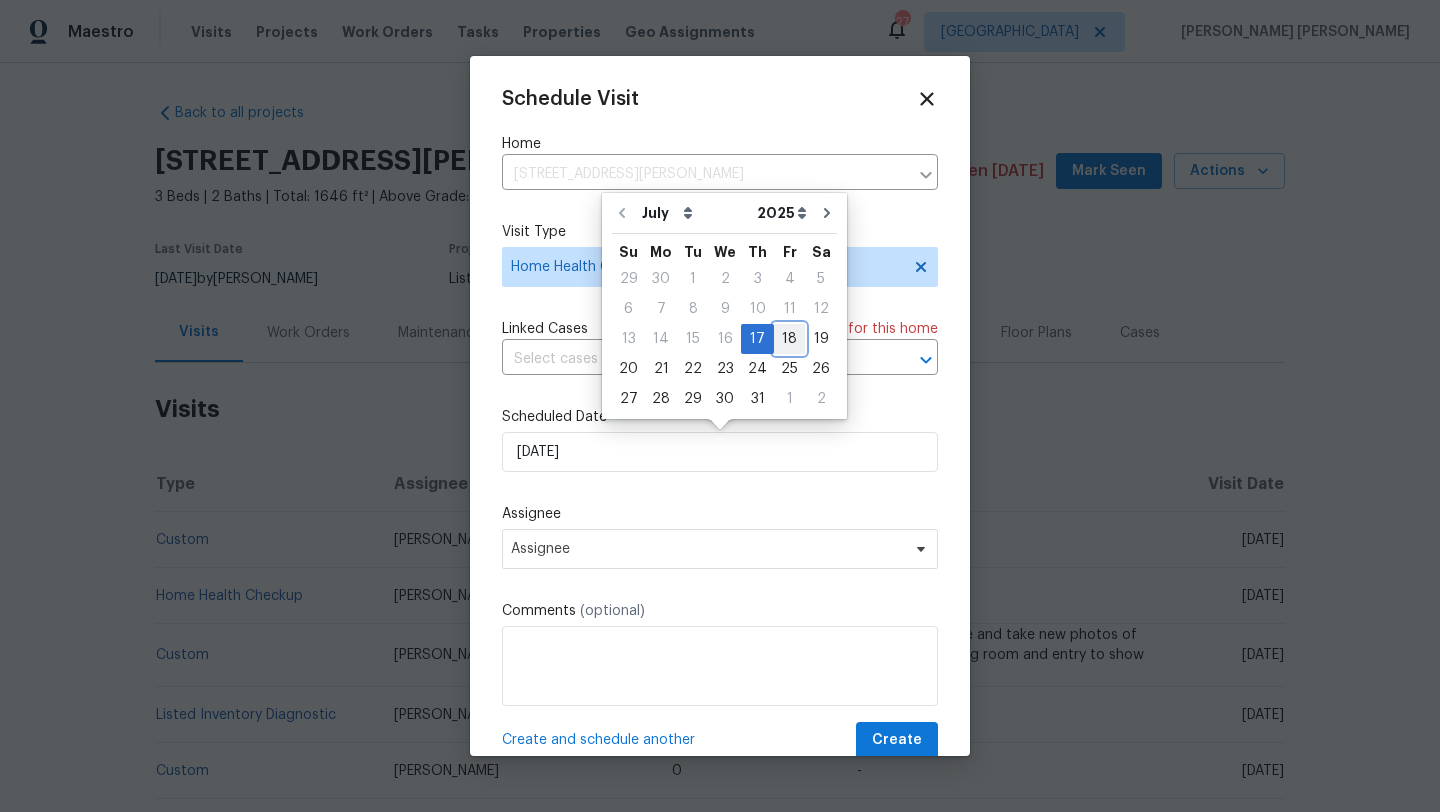 click on "18" at bounding box center [789, 339] 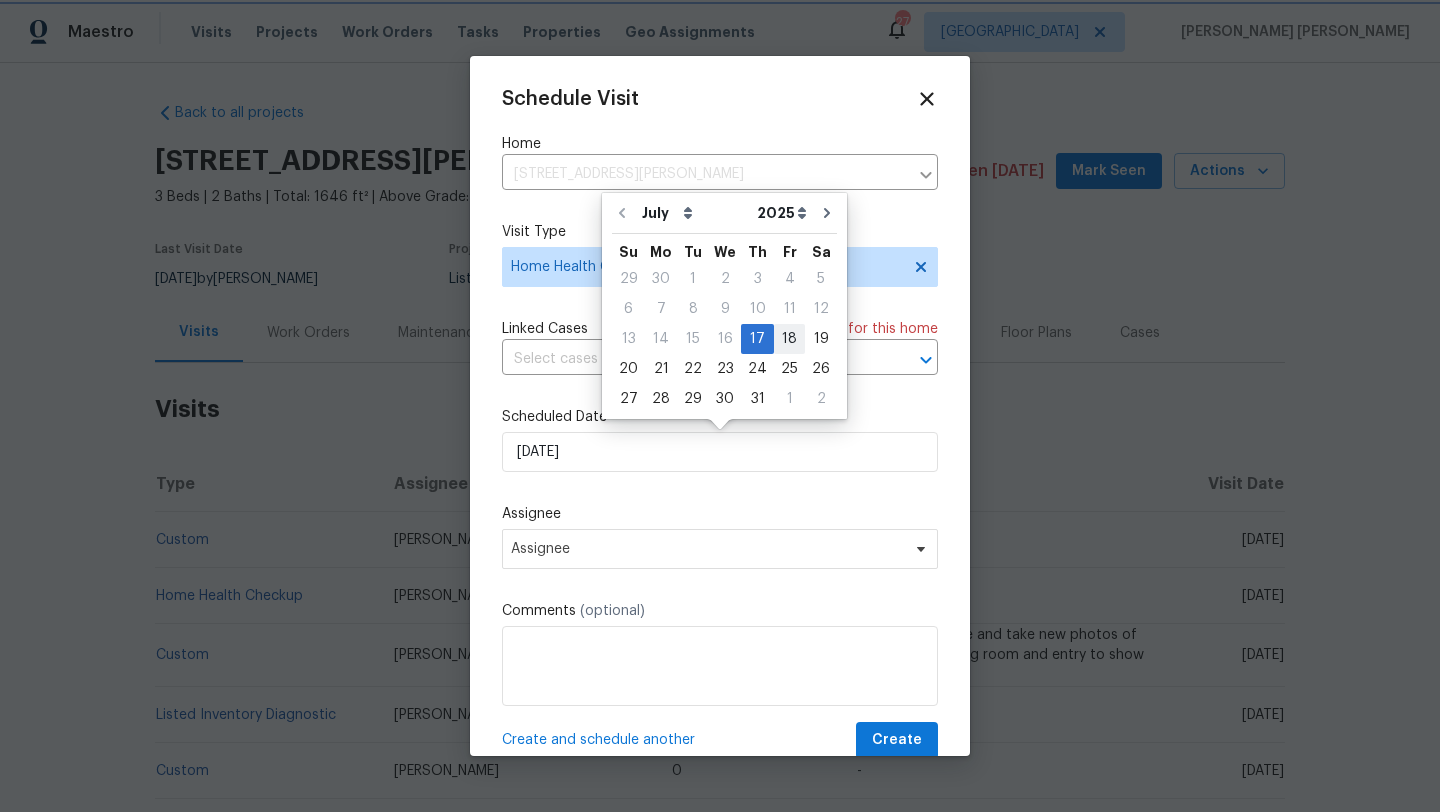 type on "[DATE]" 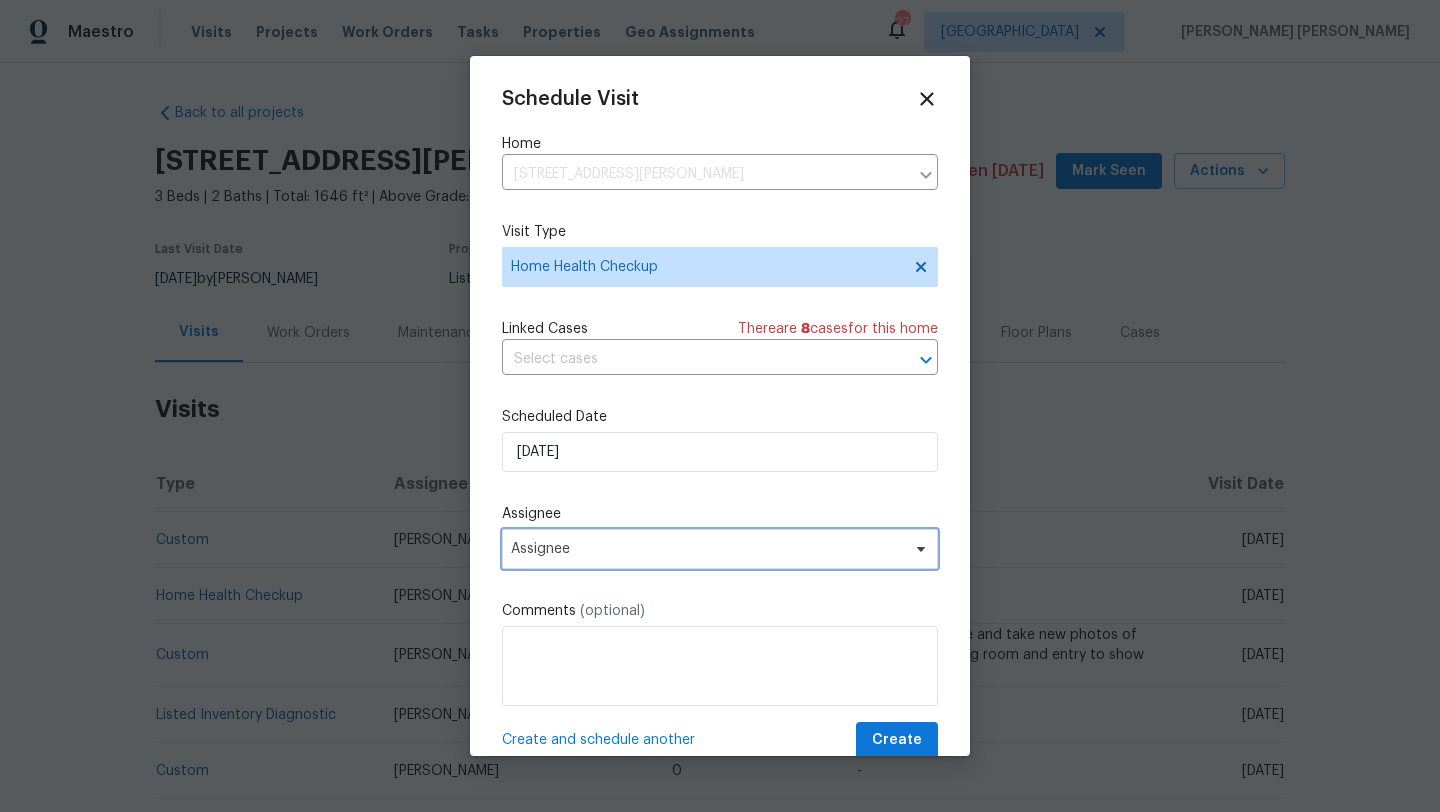 click on "Assignee" at bounding box center (707, 549) 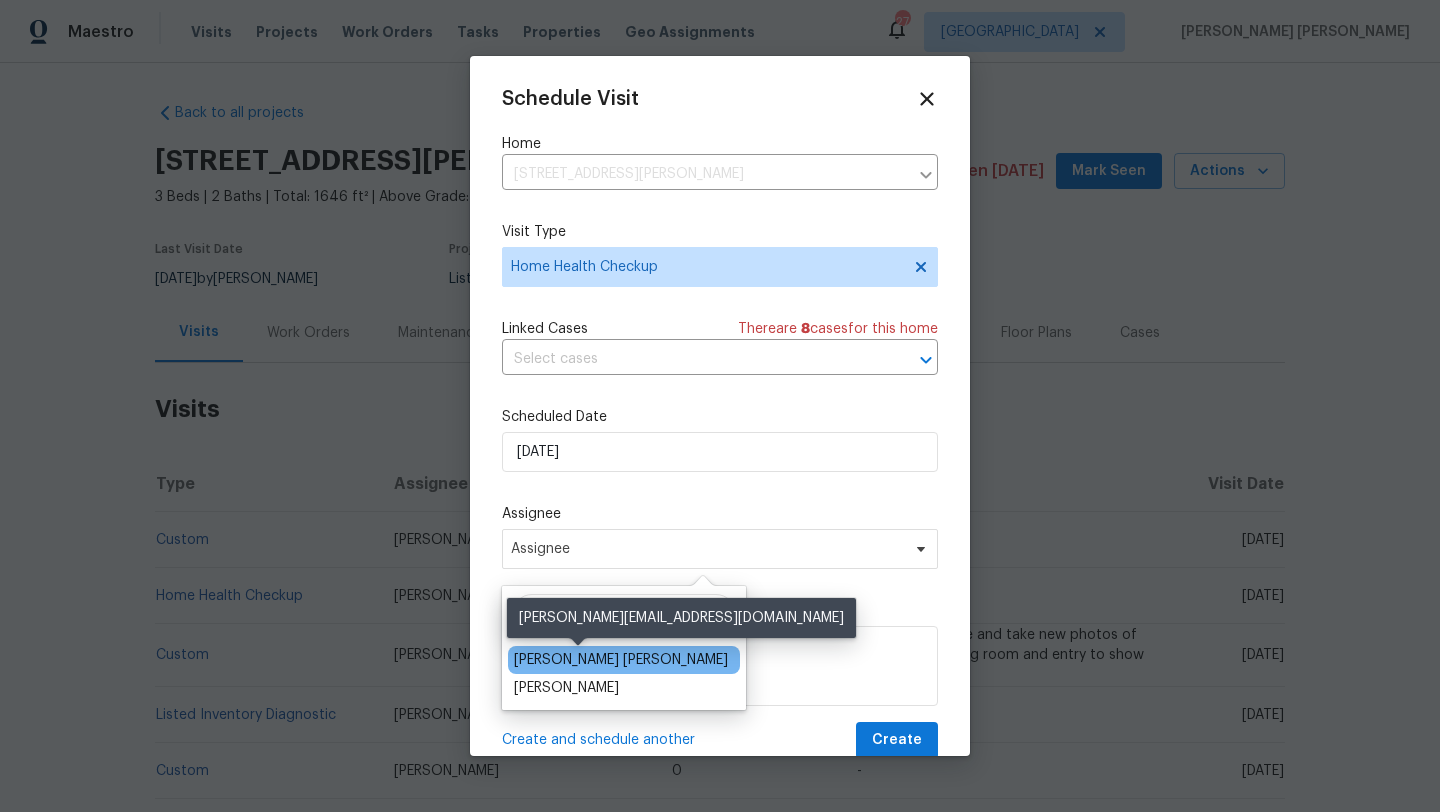 type on "dav" 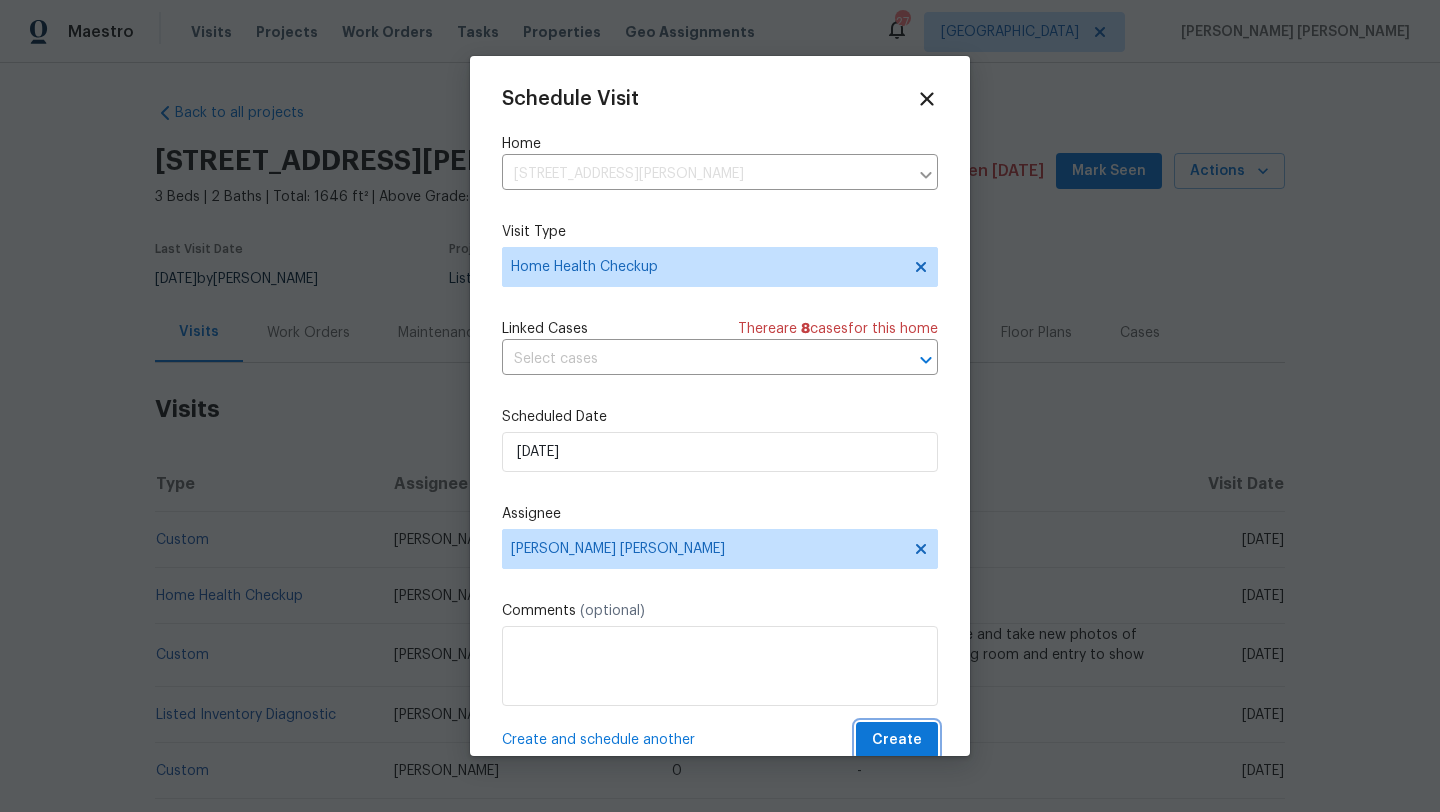 click on "Create" at bounding box center [897, 740] 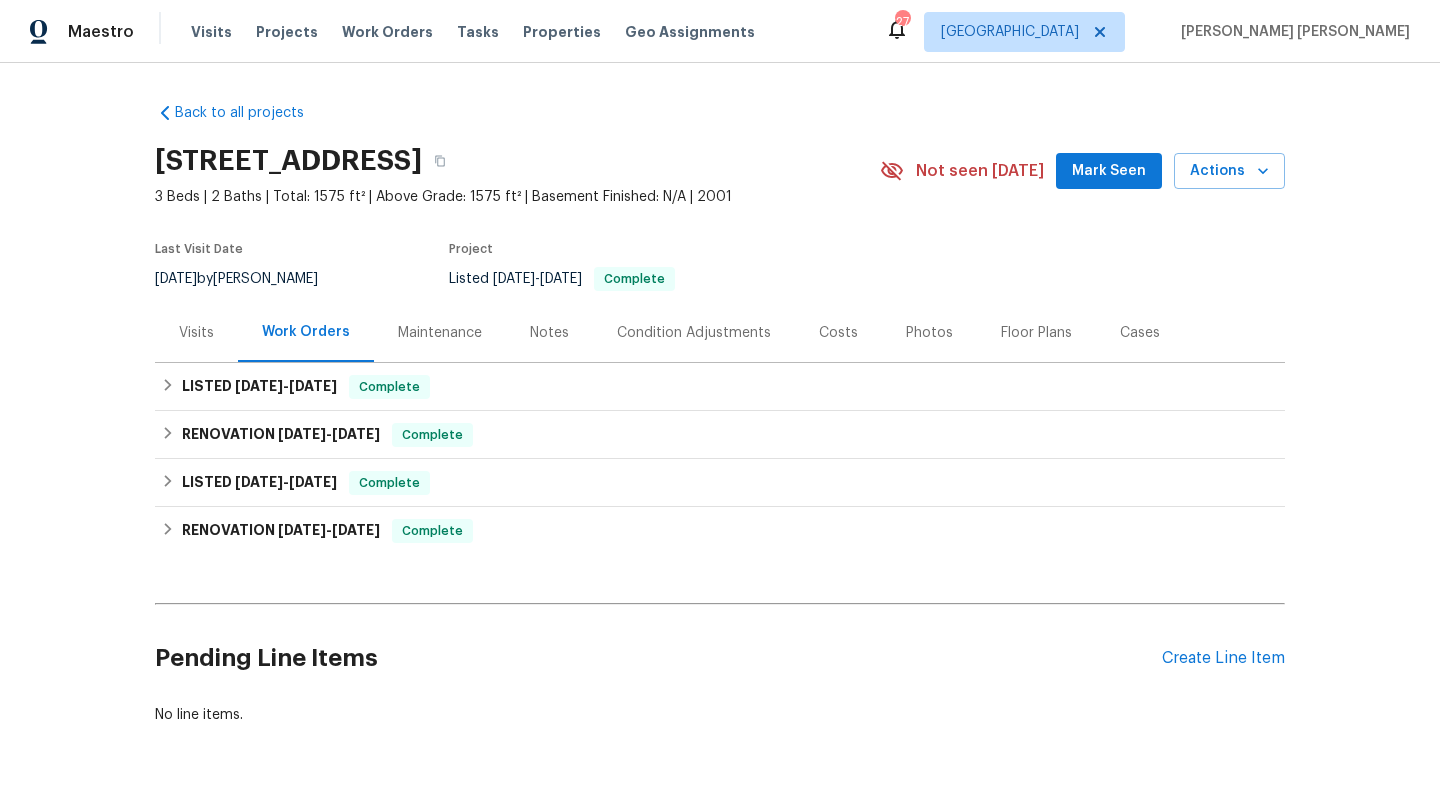 scroll, scrollTop: 0, scrollLeft: 0, axis: both 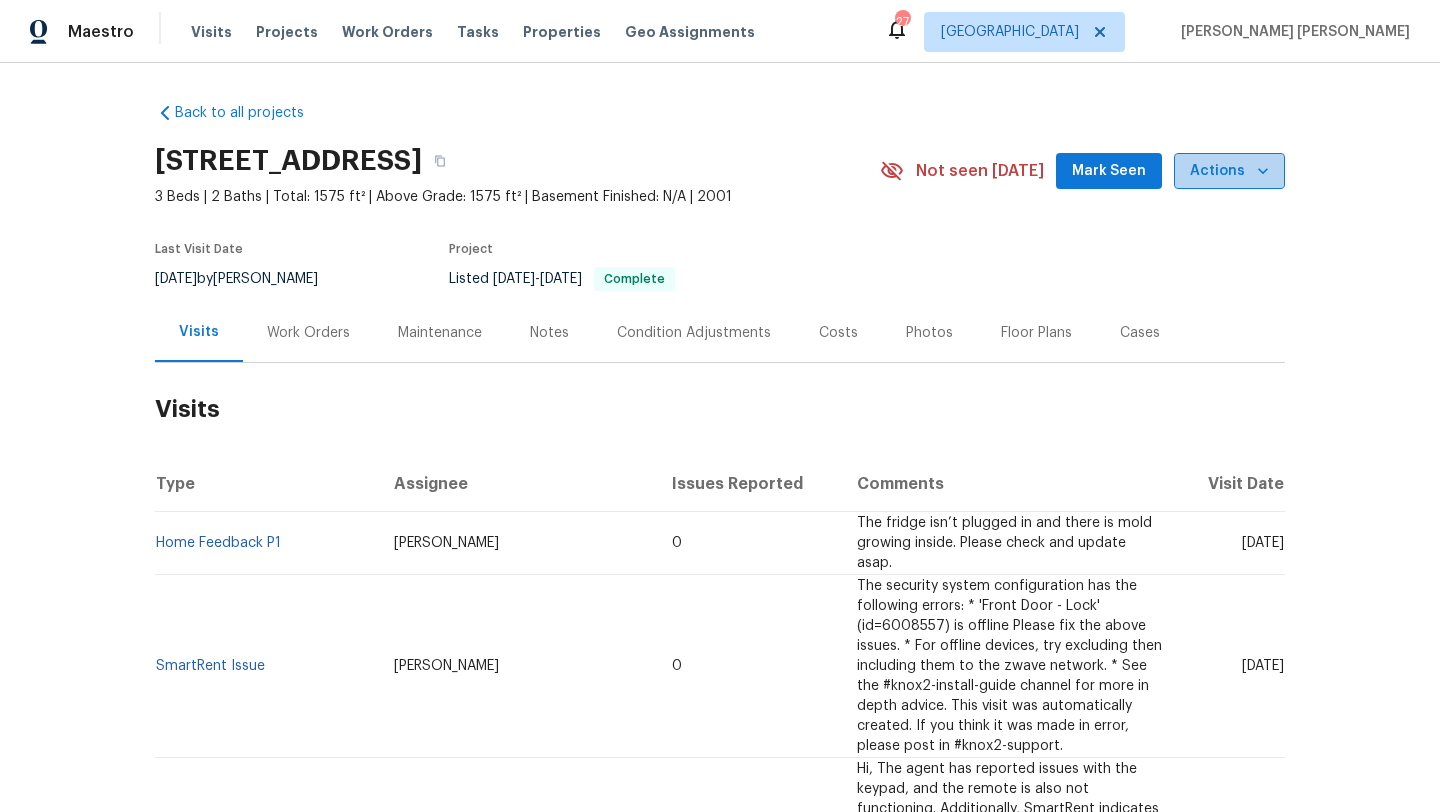 click on "Actions" at bounding box center (1229, 171) 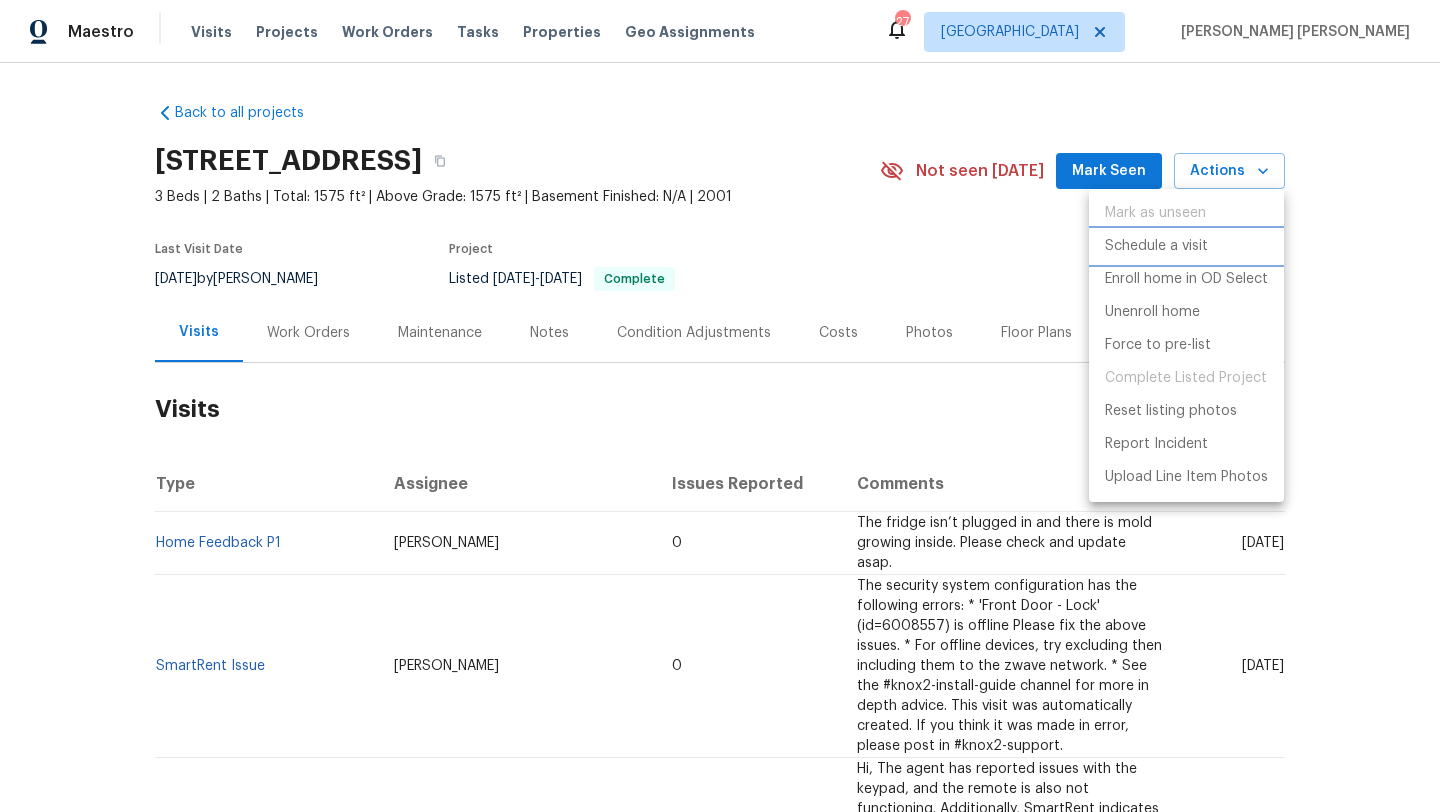 click on "Schedule a visit" at bounding box center (1186, 246) 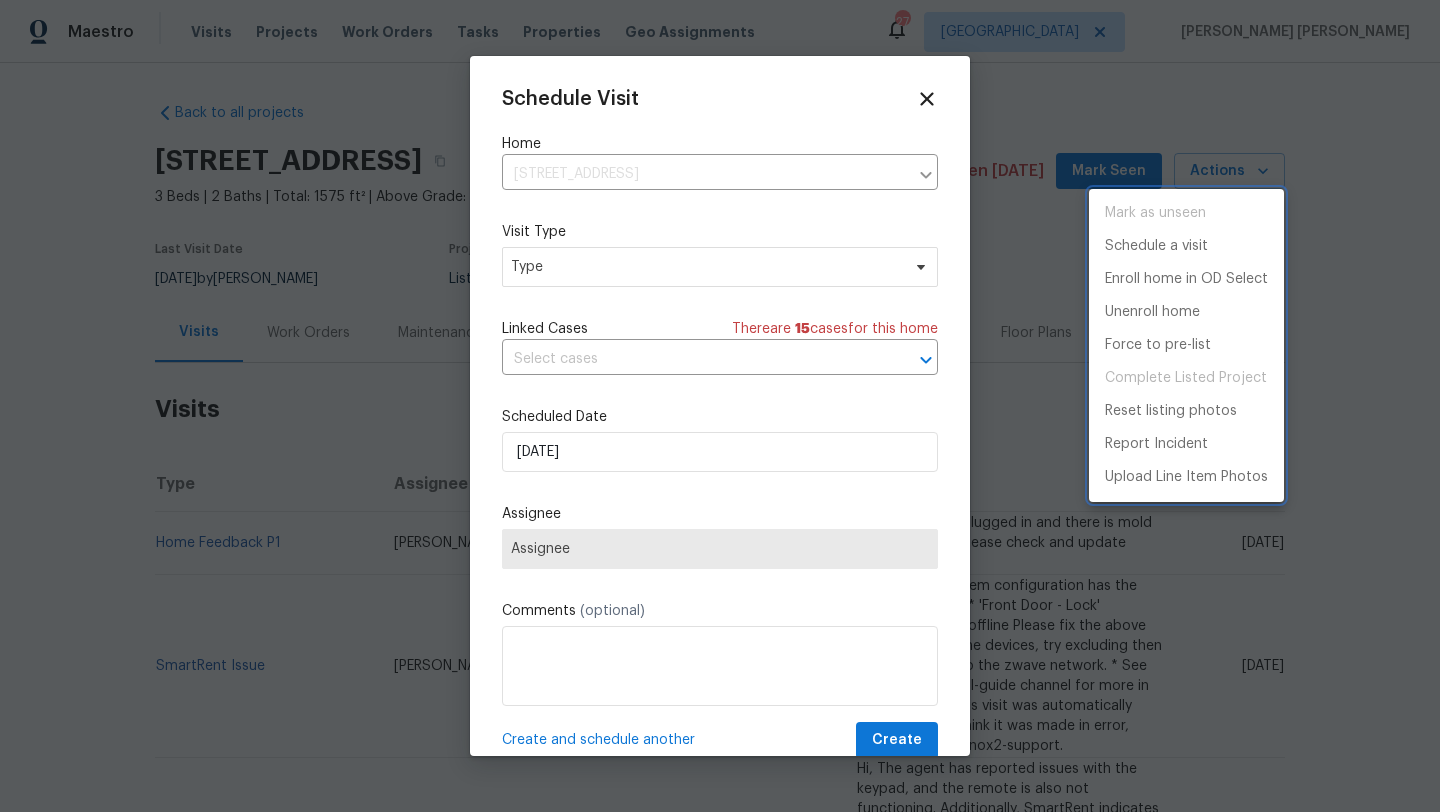 click at bounding box center [720, 406] 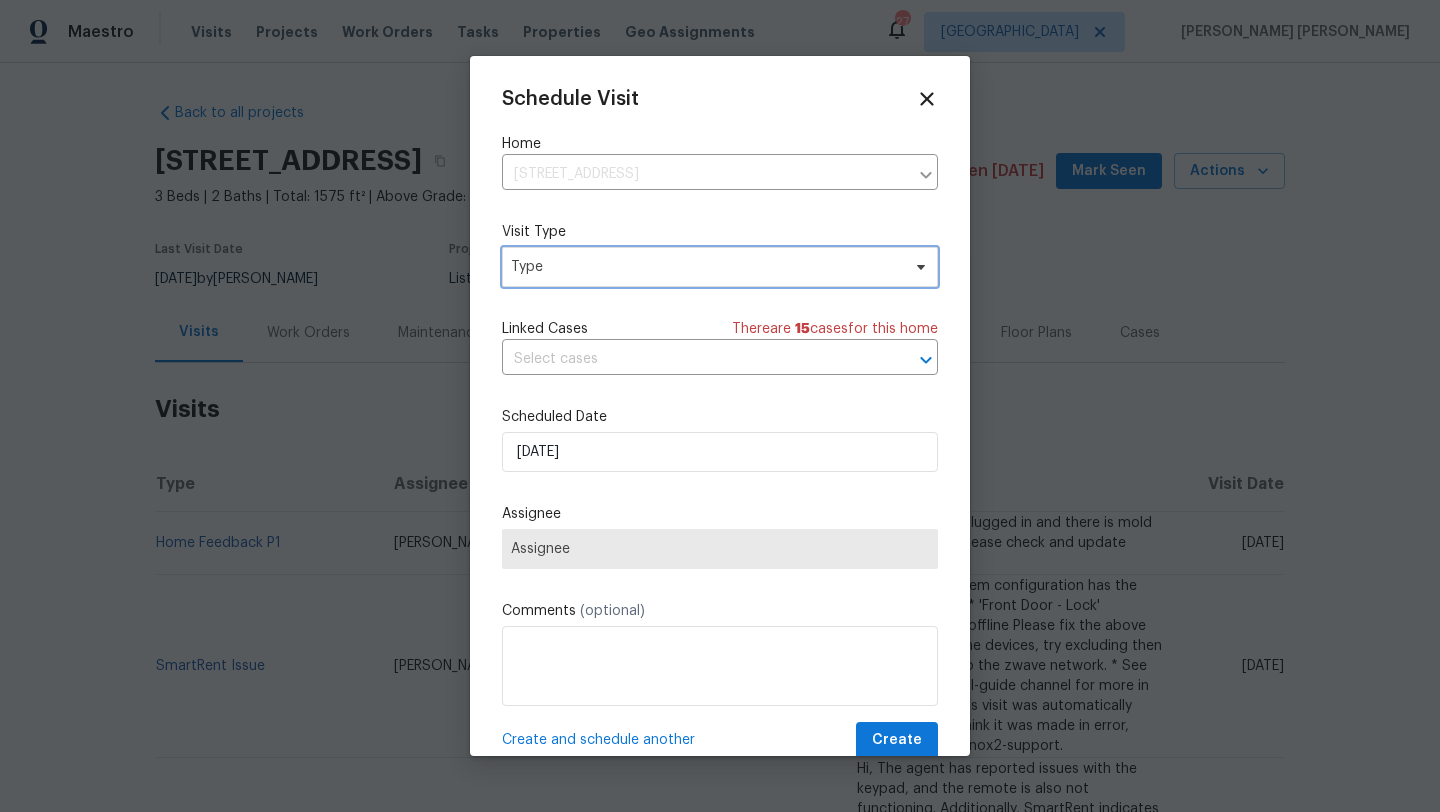 click on "Type" at bounding box center (705, 267) 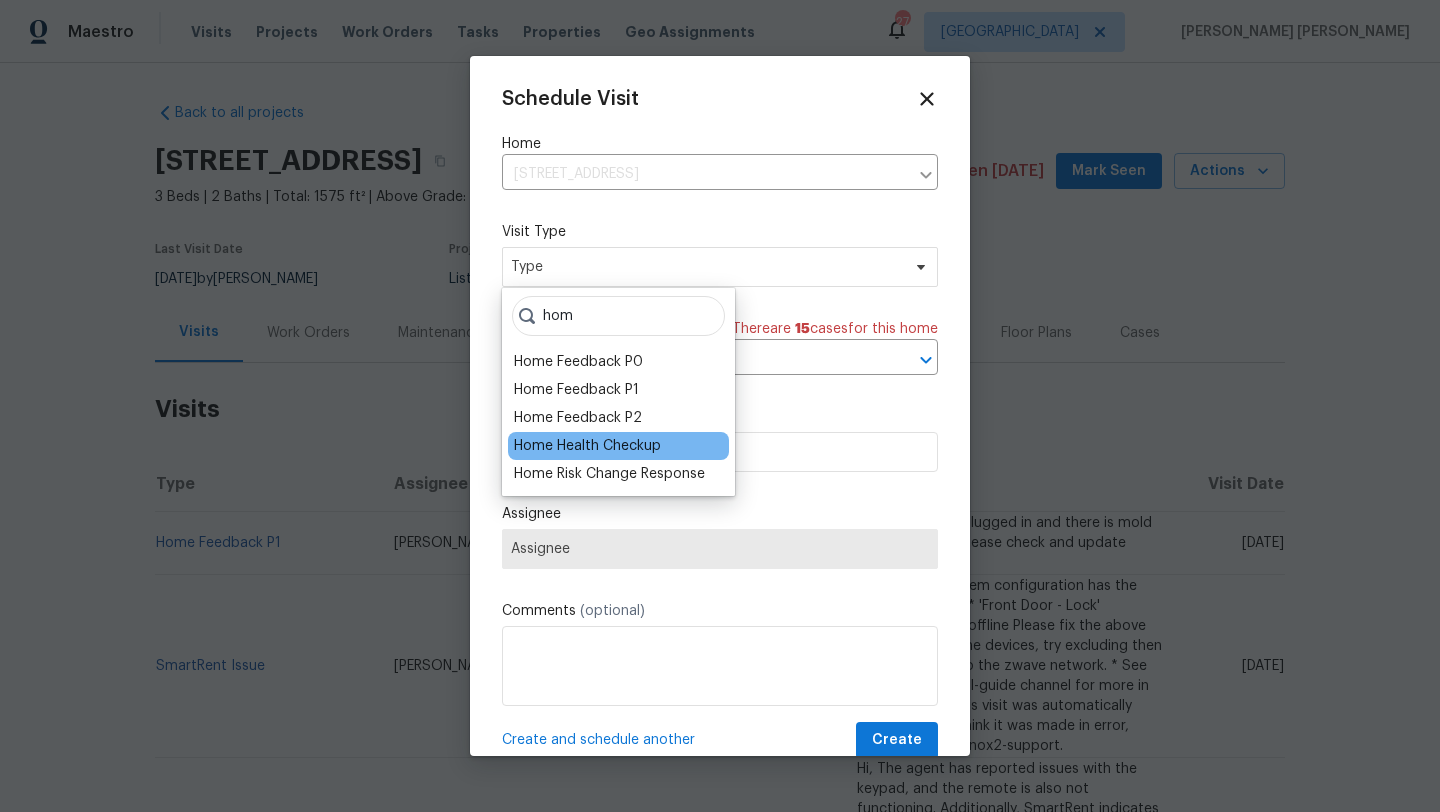 type on "hom" 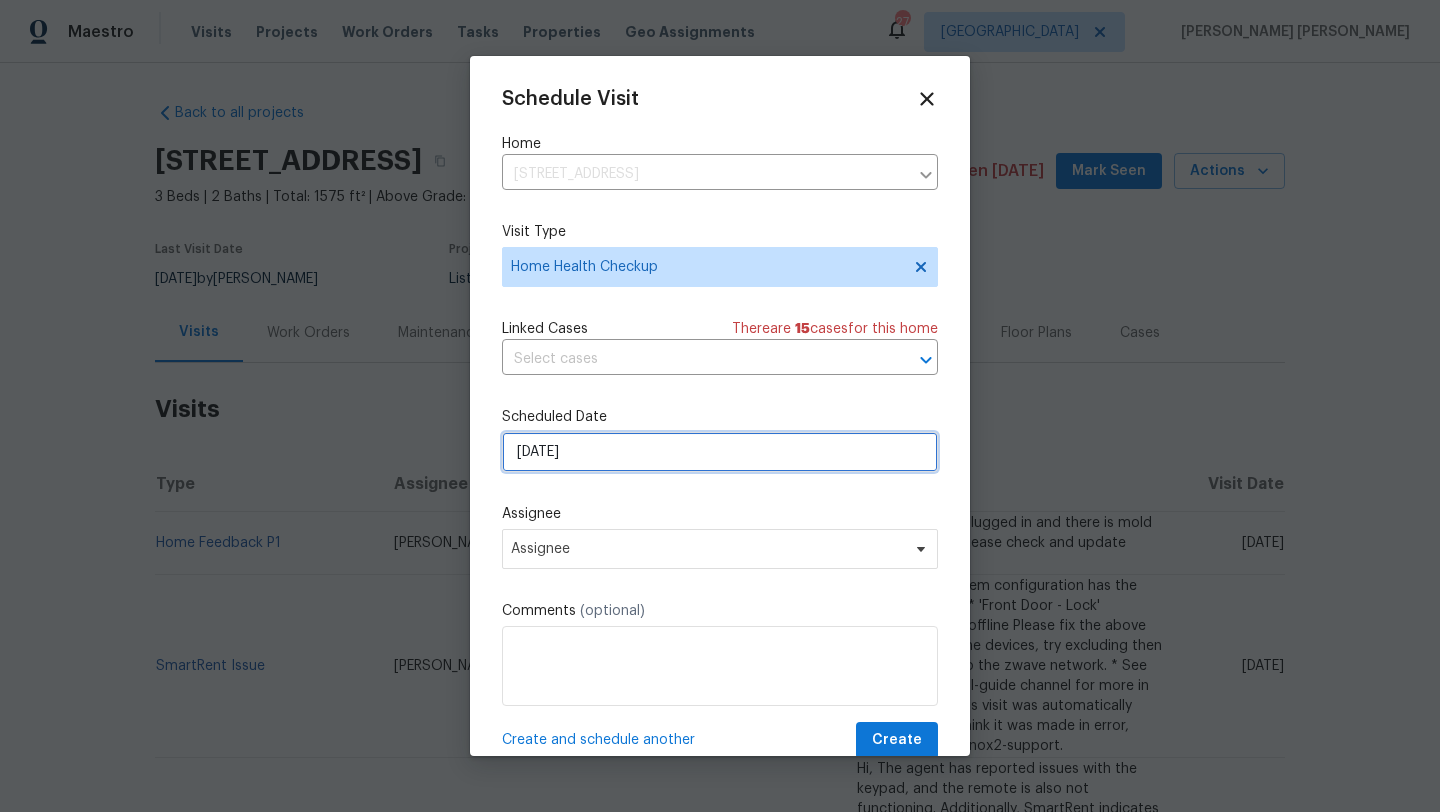 click on "[DATE]" at bounding box center [720, 452] 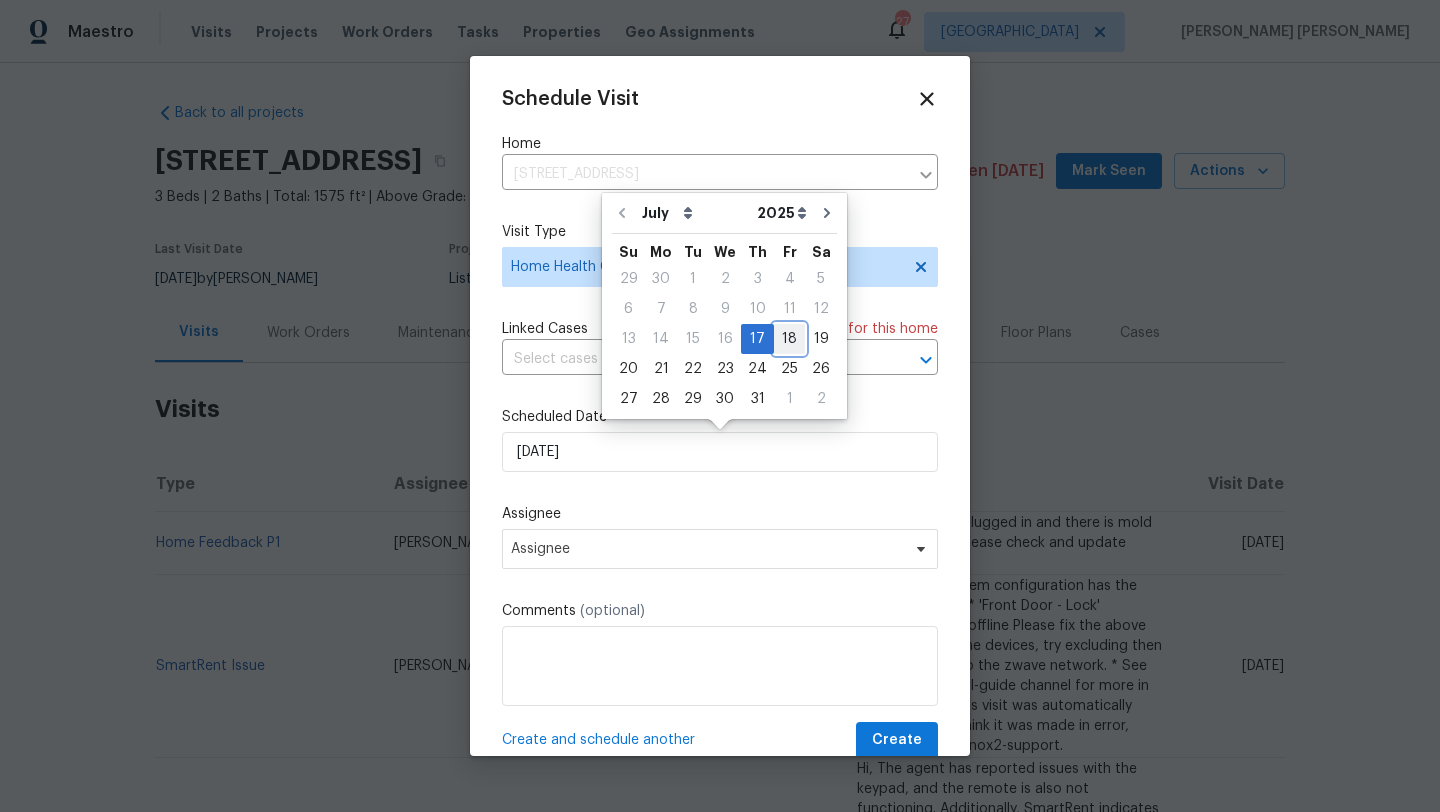 click on "18" at bounding box center (789, 339) 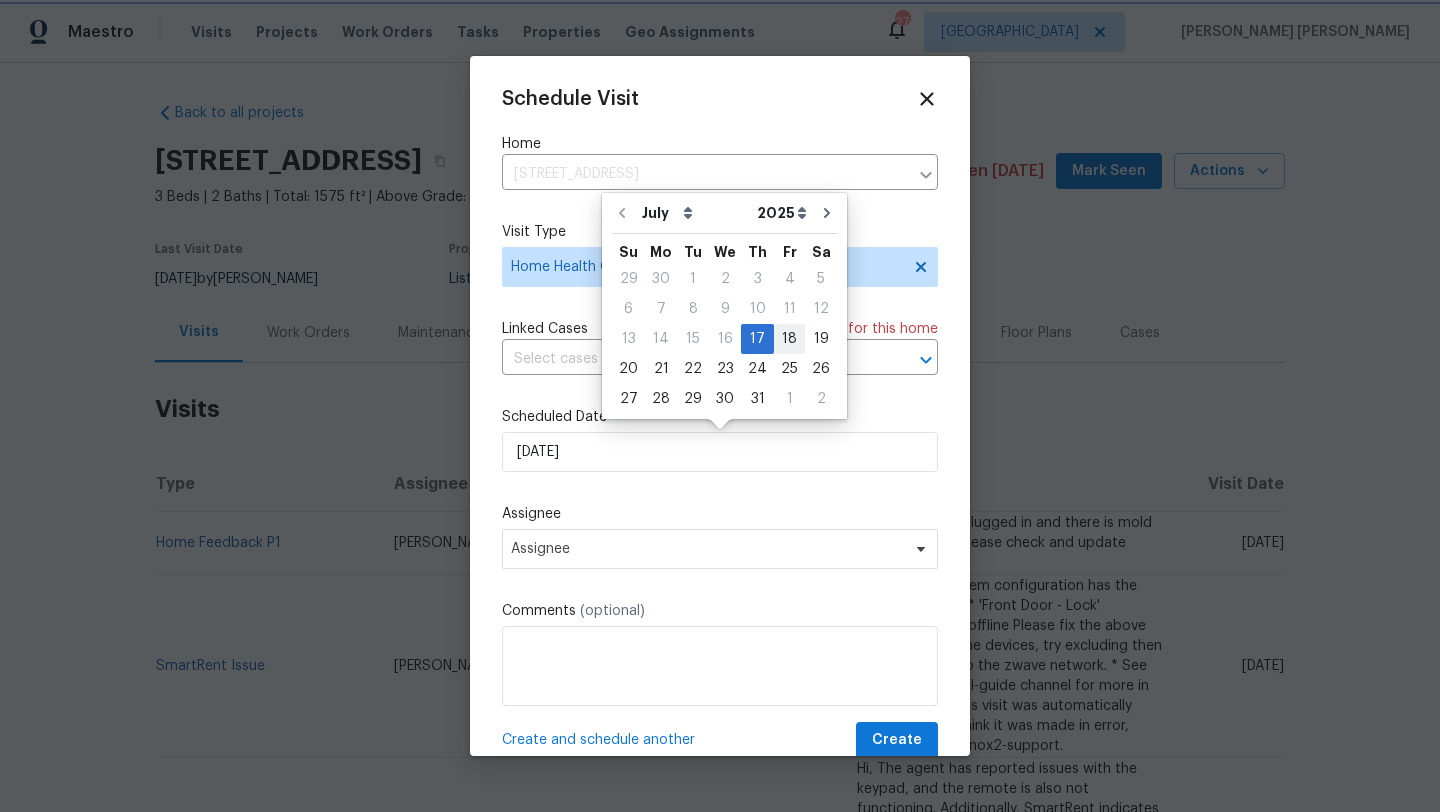 type on "[DATE]" 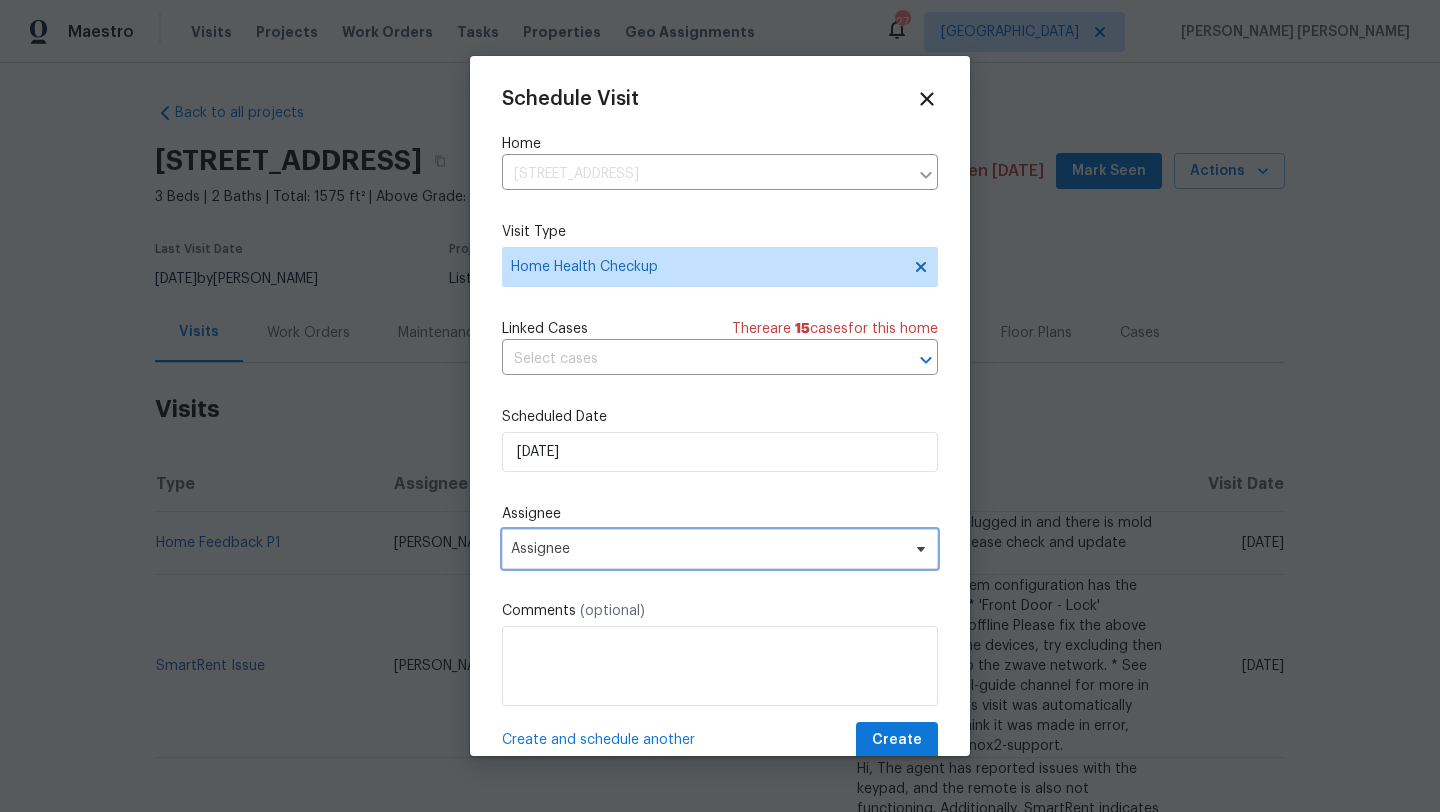 click on "Assignee" at bounding box center (707, 549) 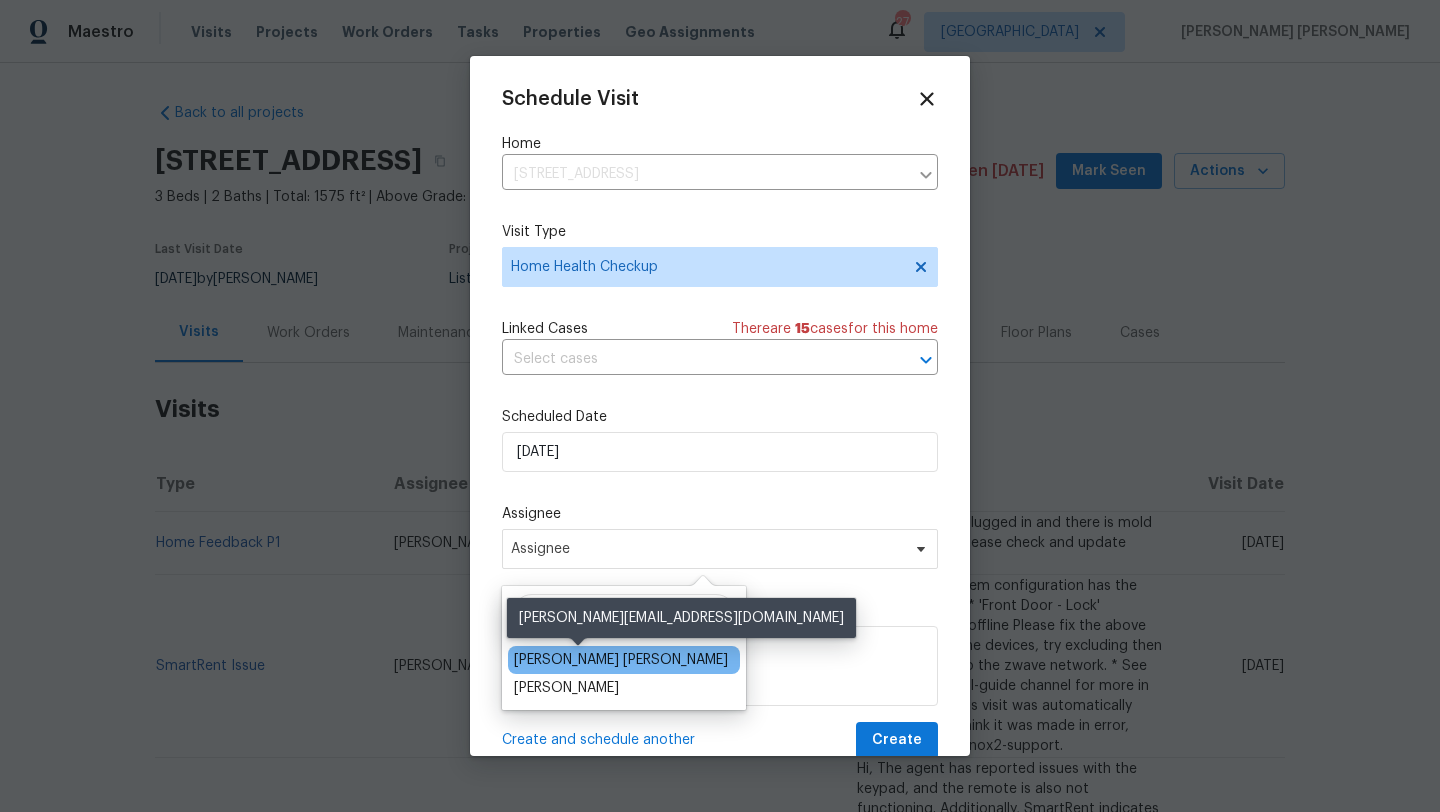 type on "dav" 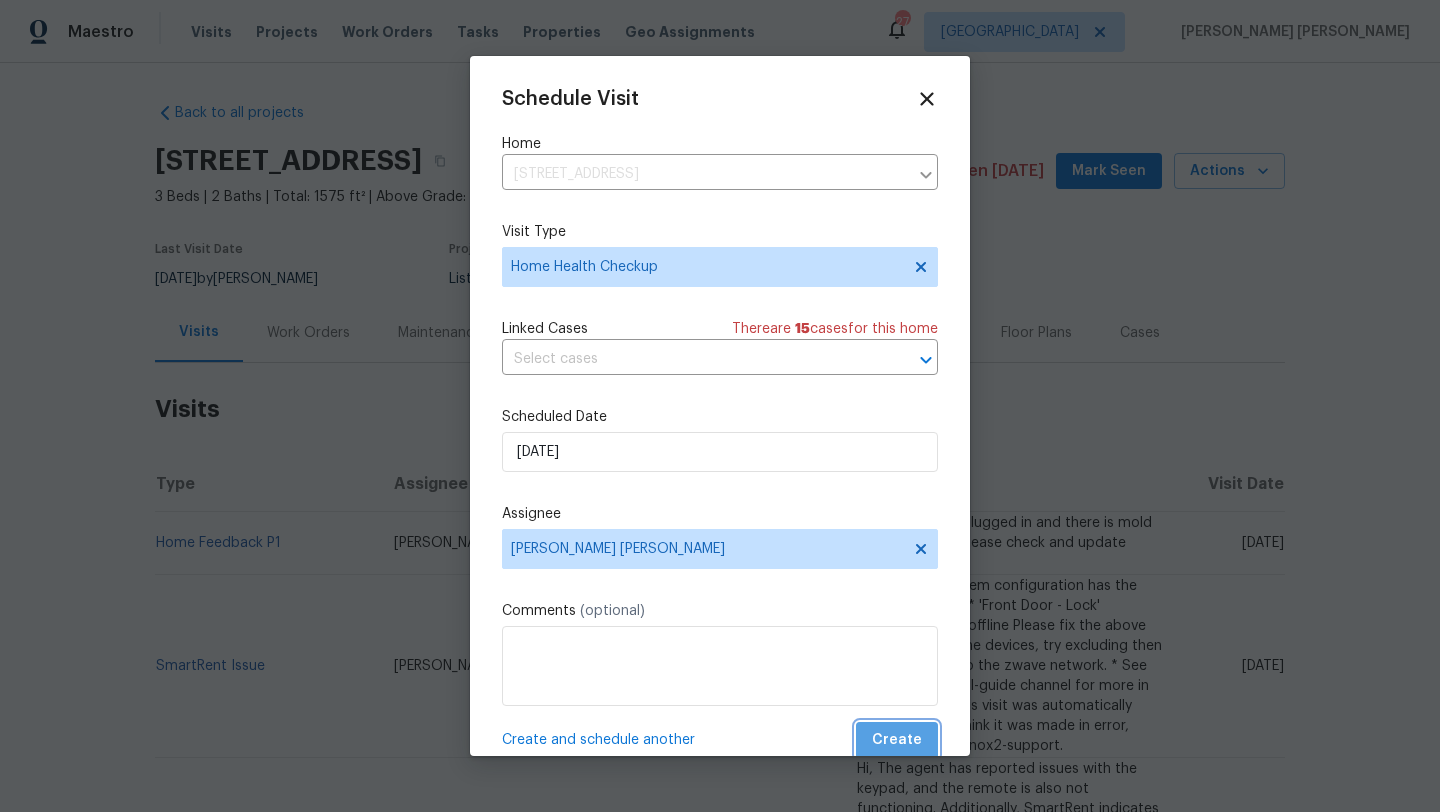 click on "Create" at bounding box center [897, 740] 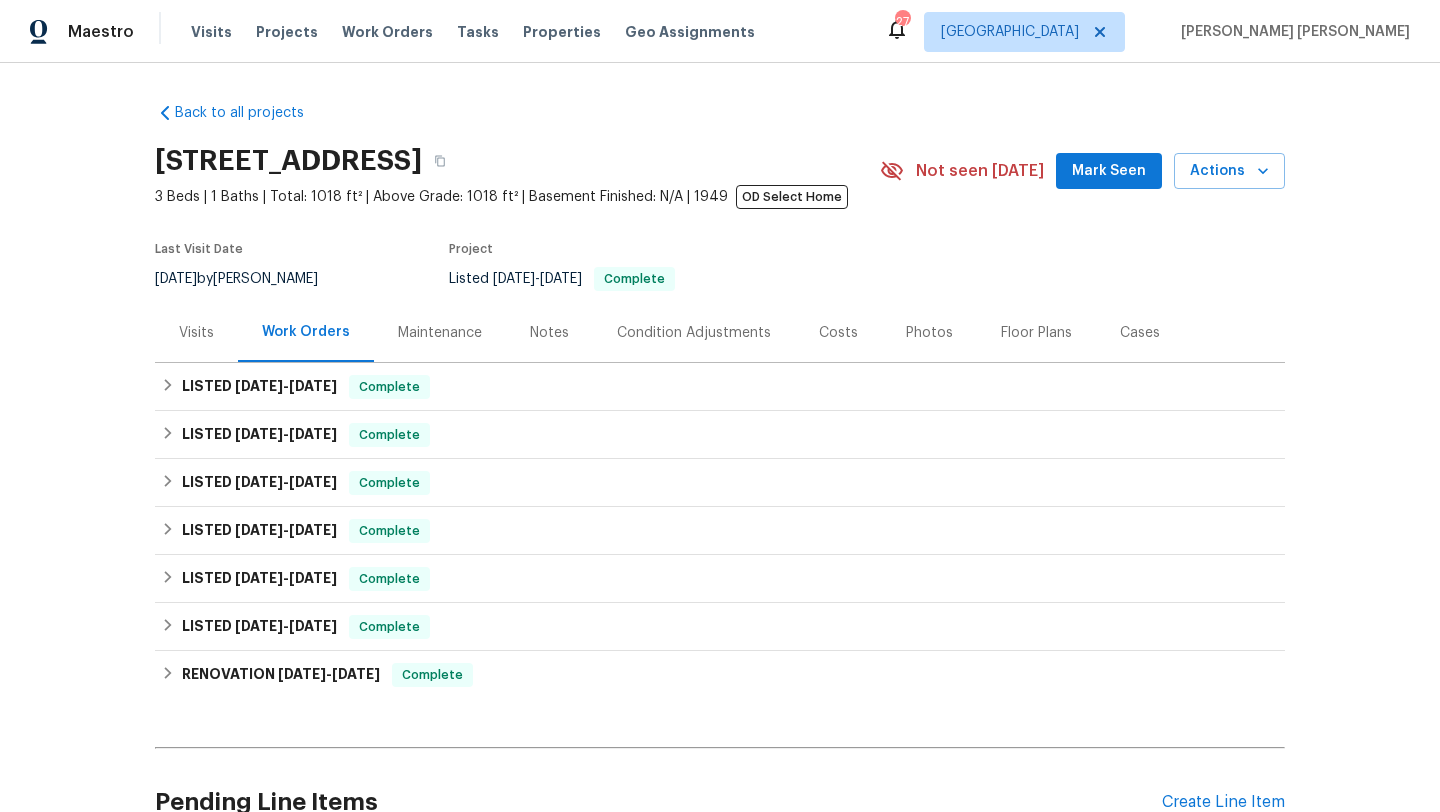 scroll, scrollTop: 0, scrollLeft: 0, axis: both 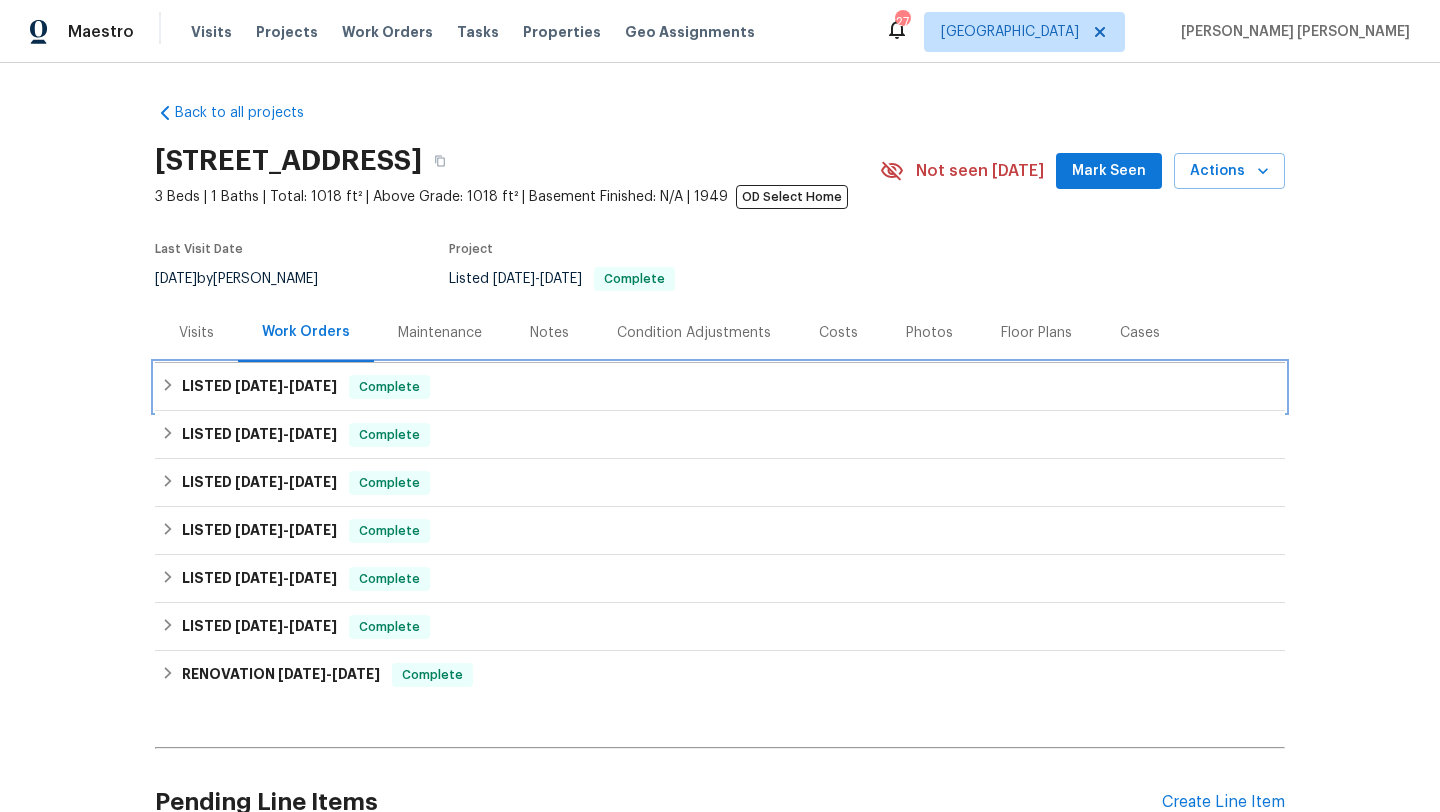 click on "[DATE]" at bounding box center [259, 386] 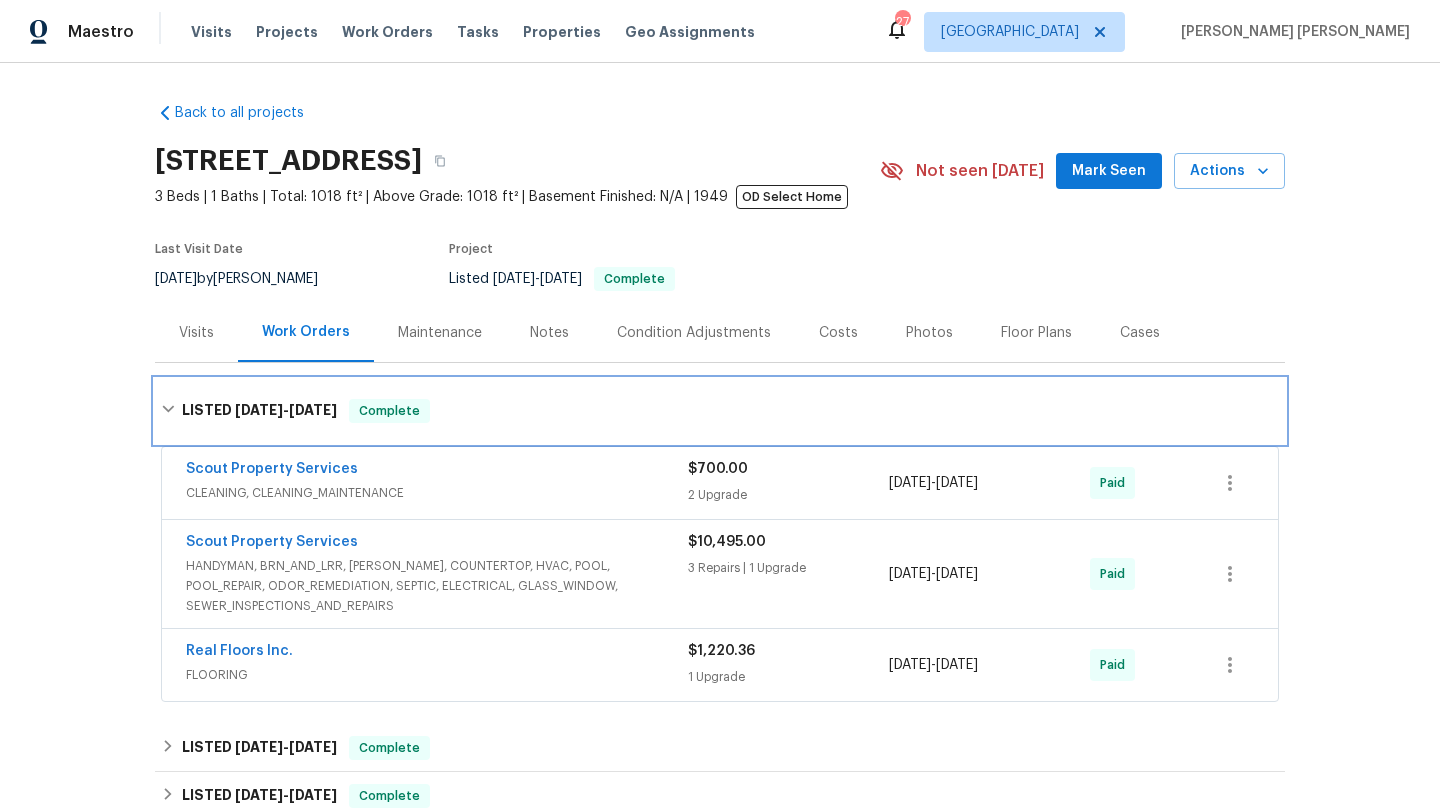 click on "LISTED   [DATE]  -  [DATE]" at bounding box center [259, 411] 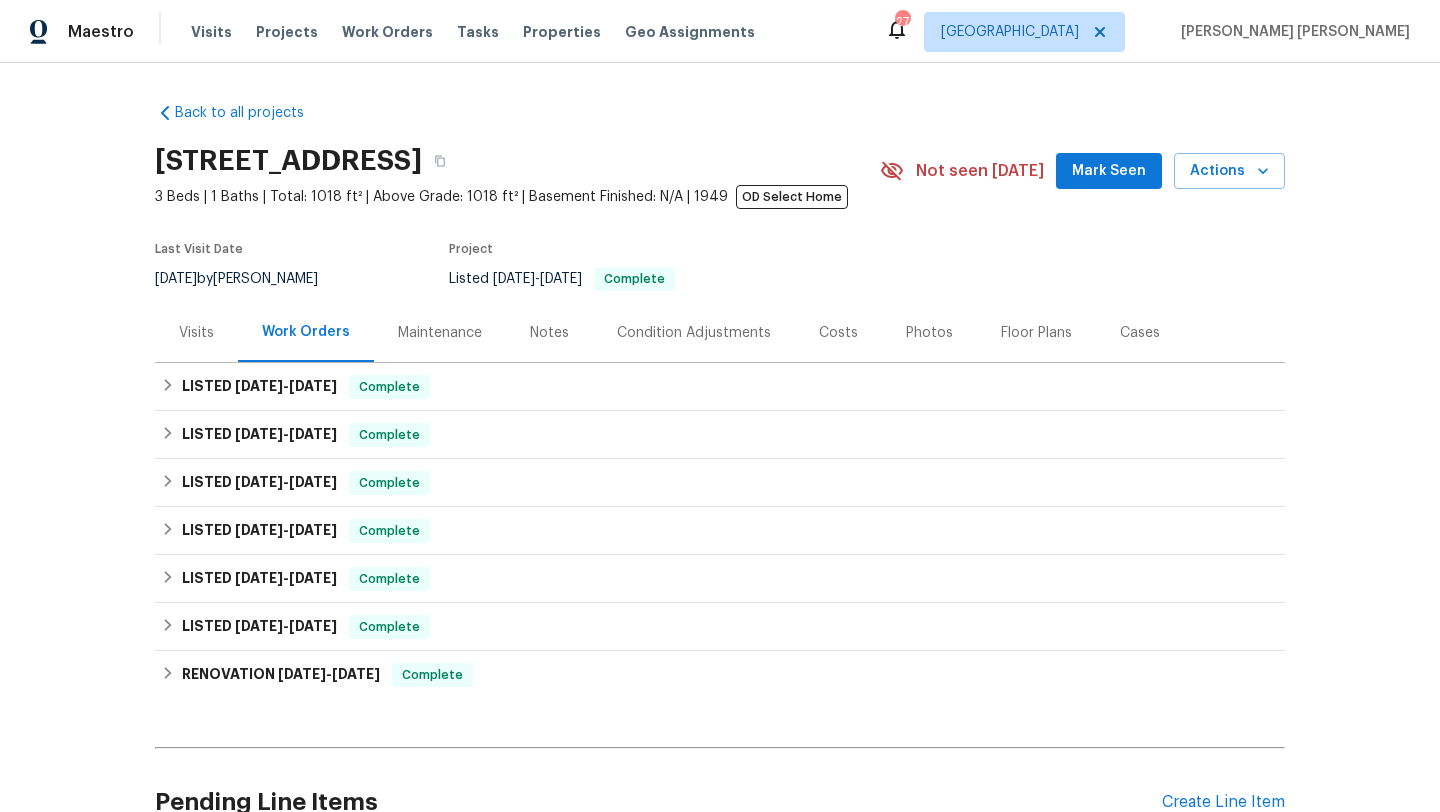 click on "Visits" at bounding box center (196, 332) 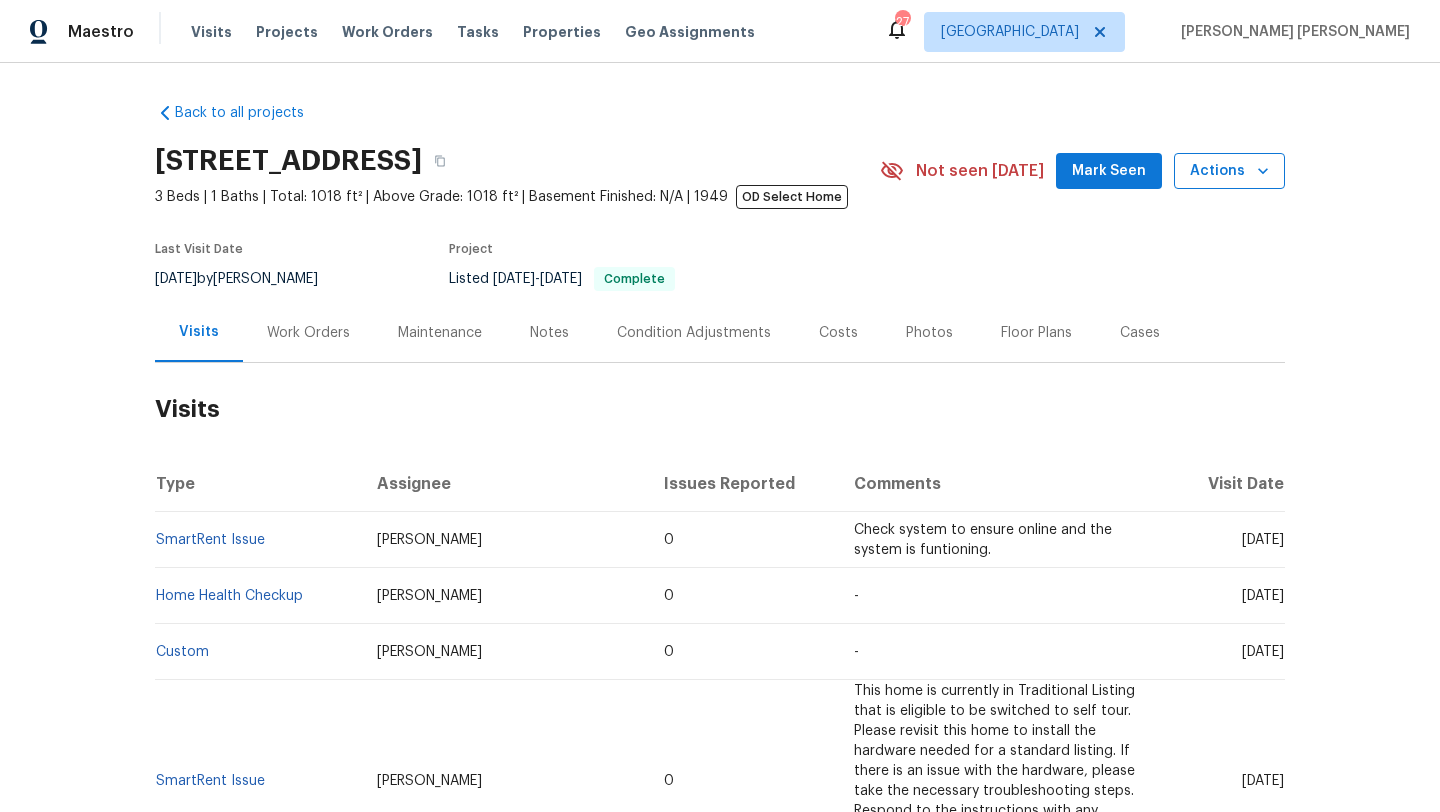 click 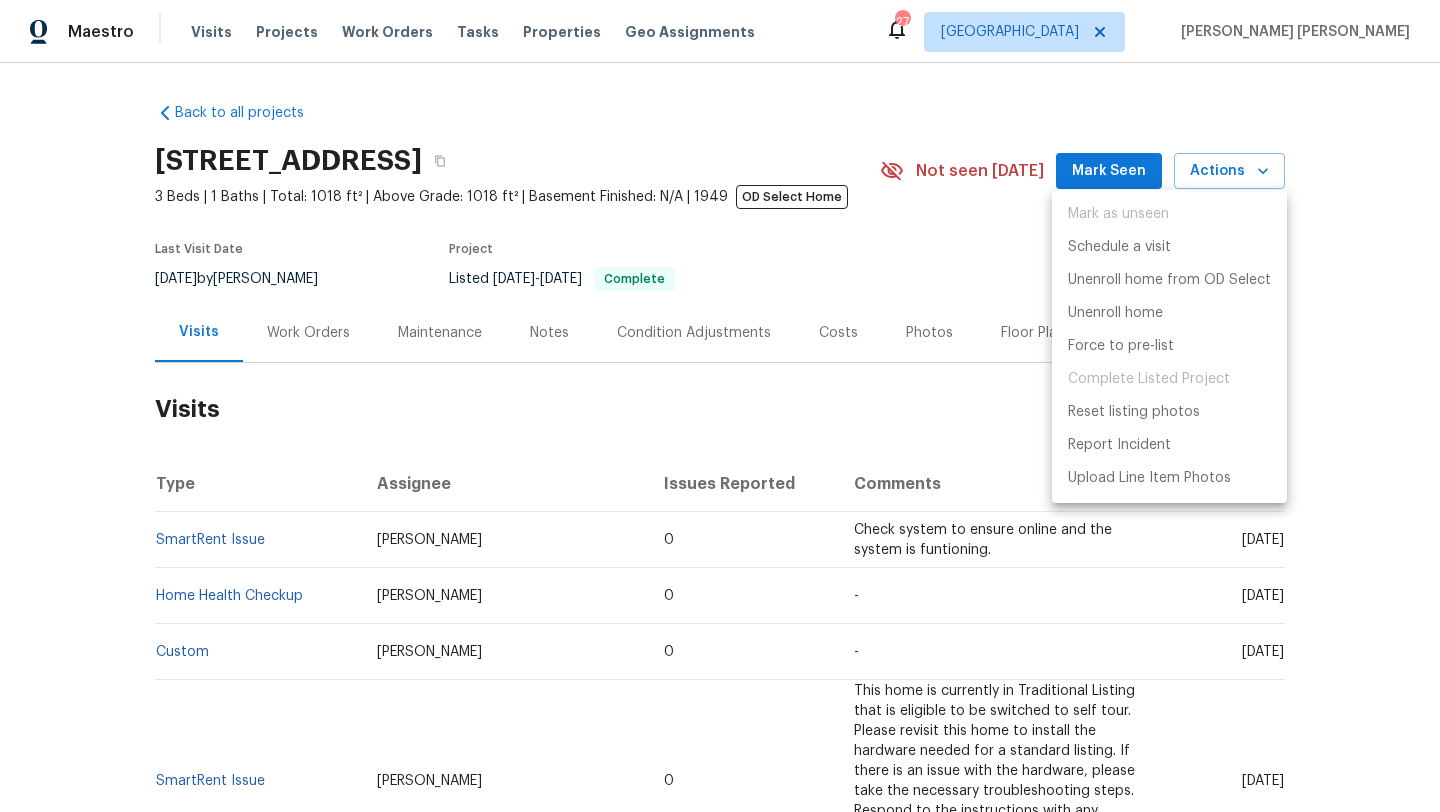 click on "Mark as unseen Schedule a visit Unenroll home from OD Select Unenroll home Force to pre-list Complete Listed Project   Reset listing photos Report Incident Upload Line Item Photos" at bounding box center [1169, 346] 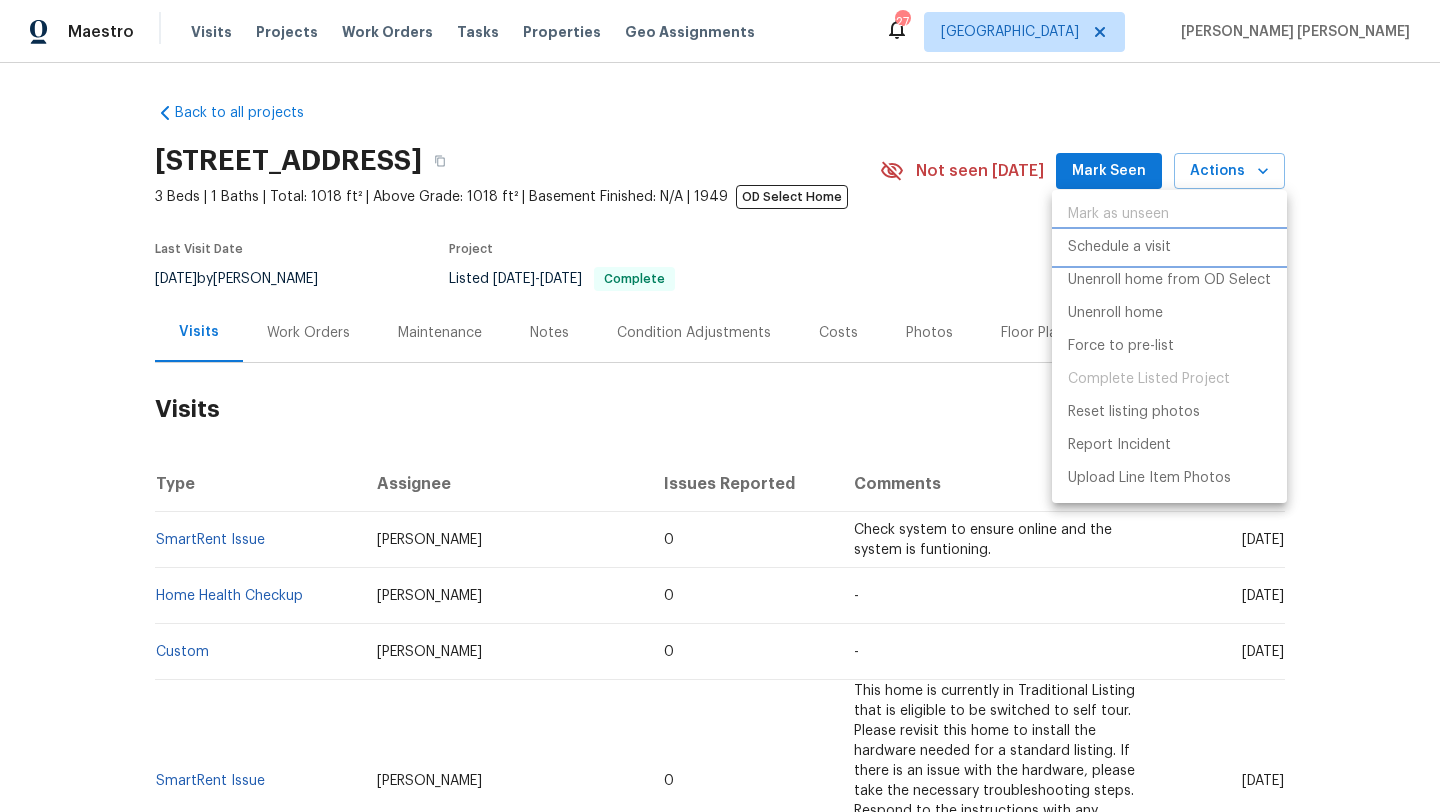 click on "Schedule a visit" at bounding box center [1119, 247] 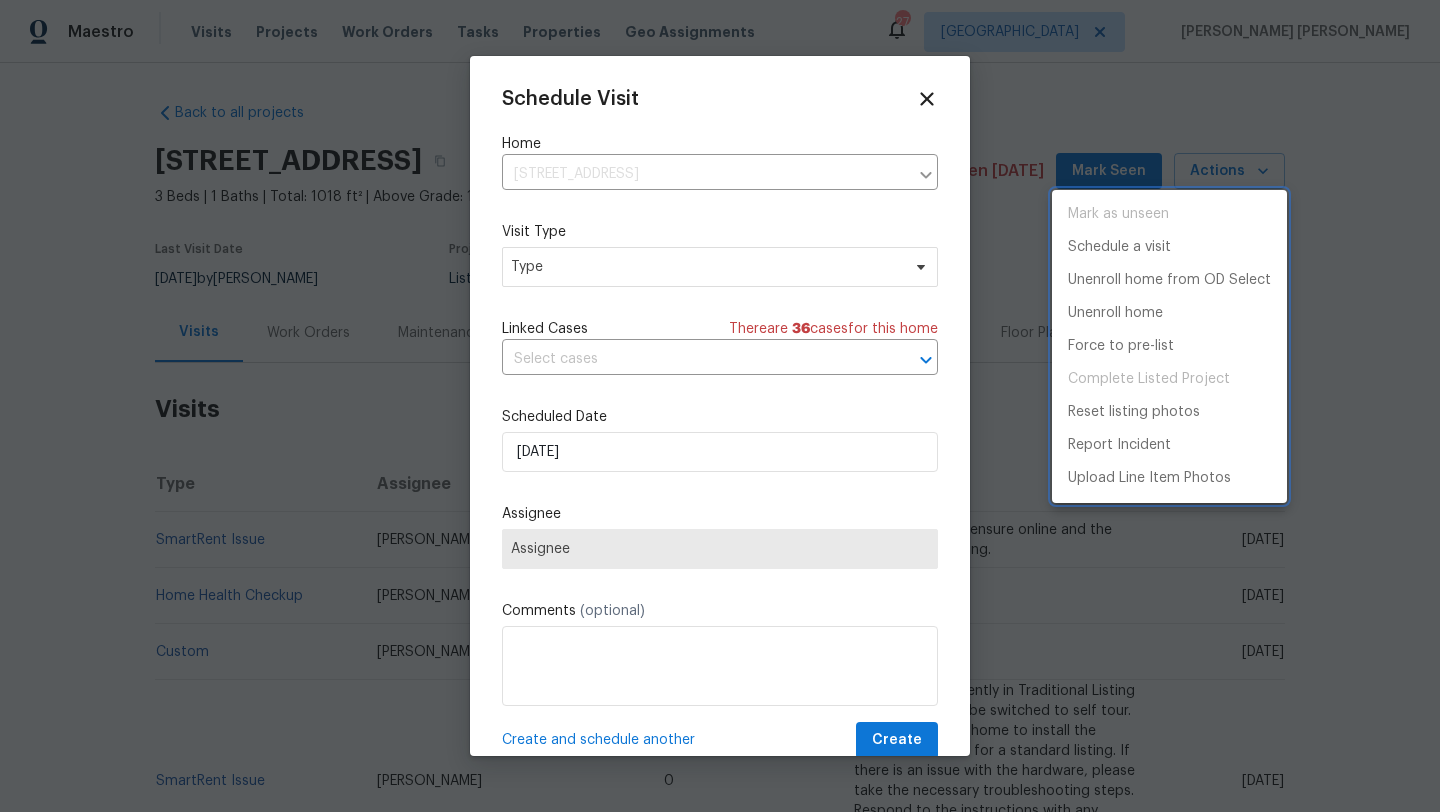 click at bounding box center [720, 406] 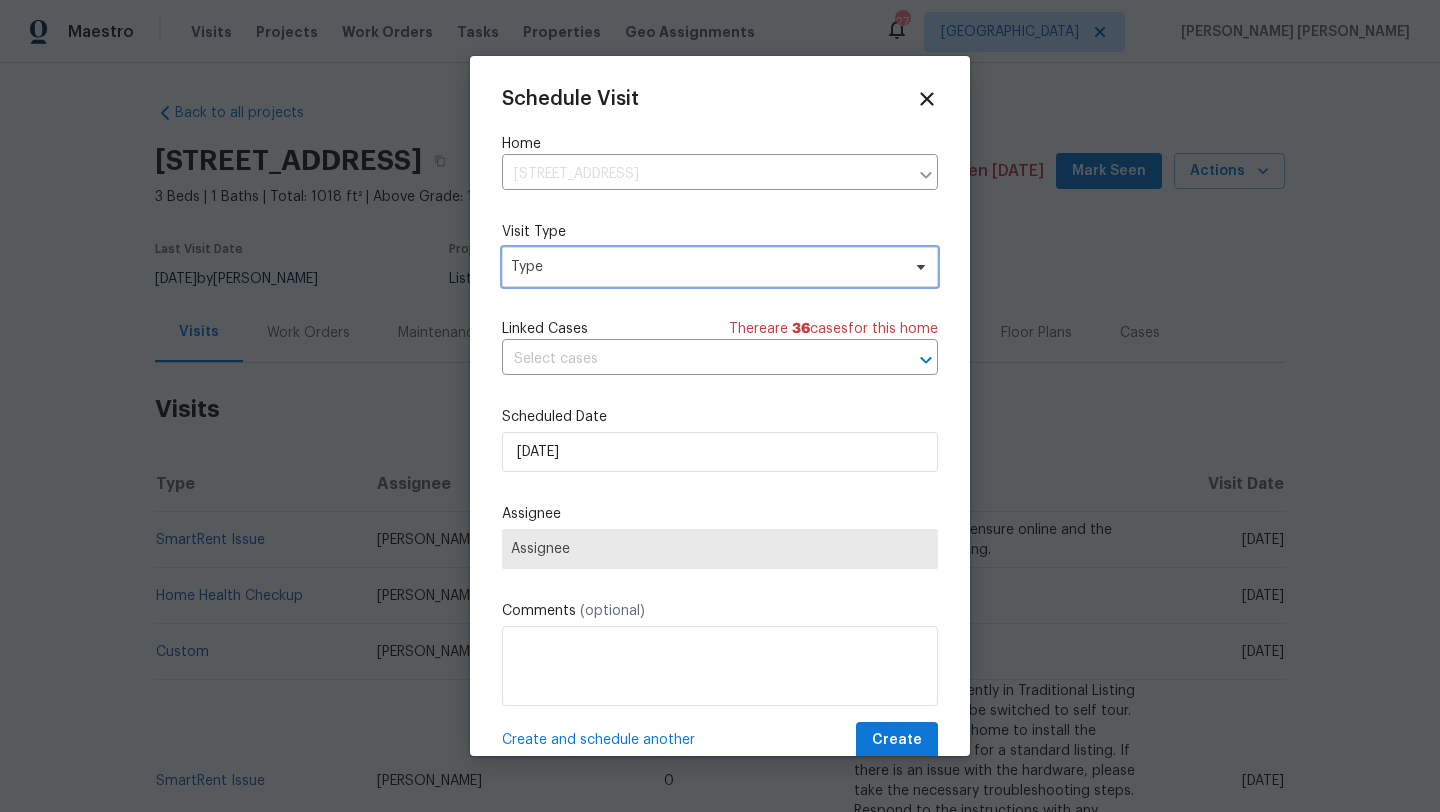 click on "Type" at bounding box center (705, 267) 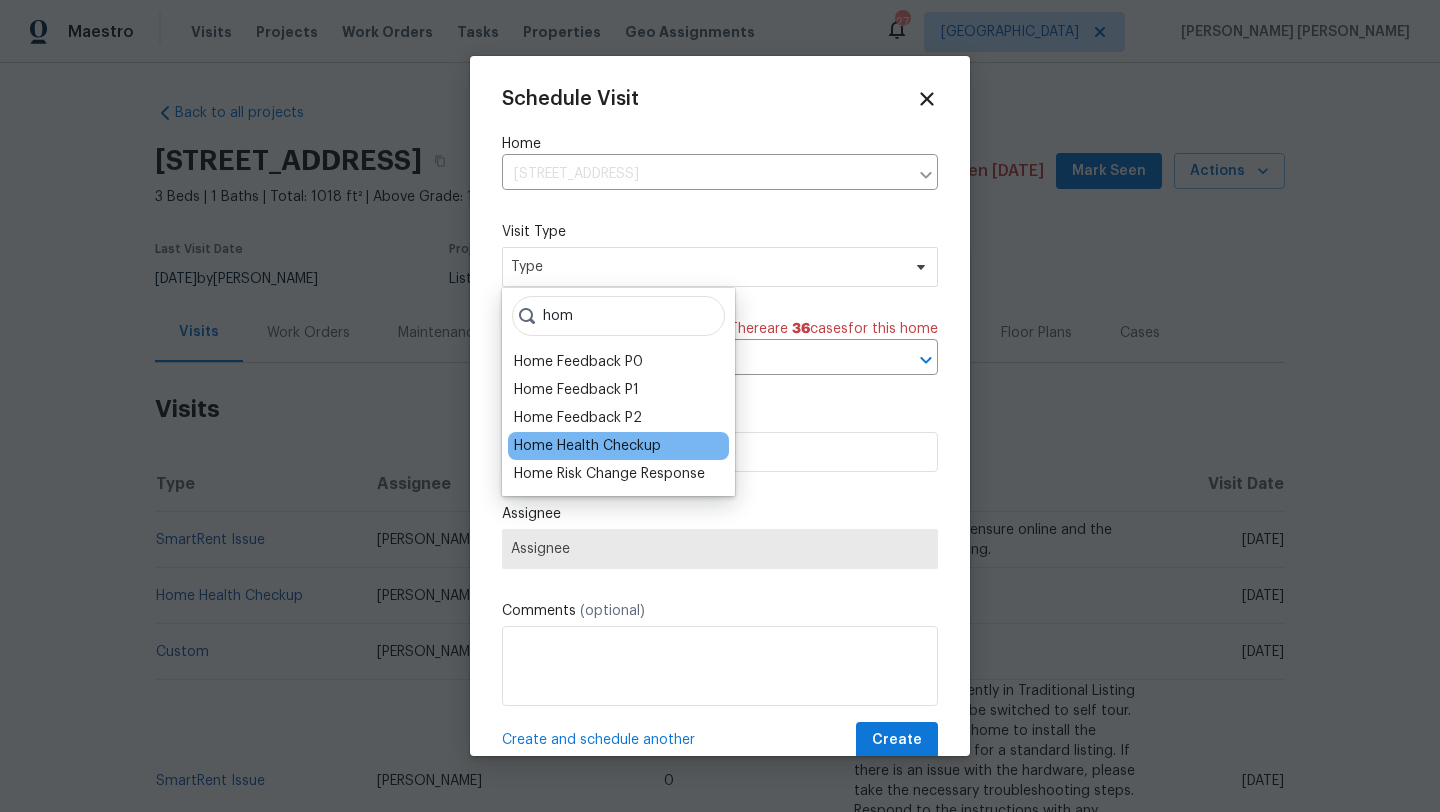 type on "hom" 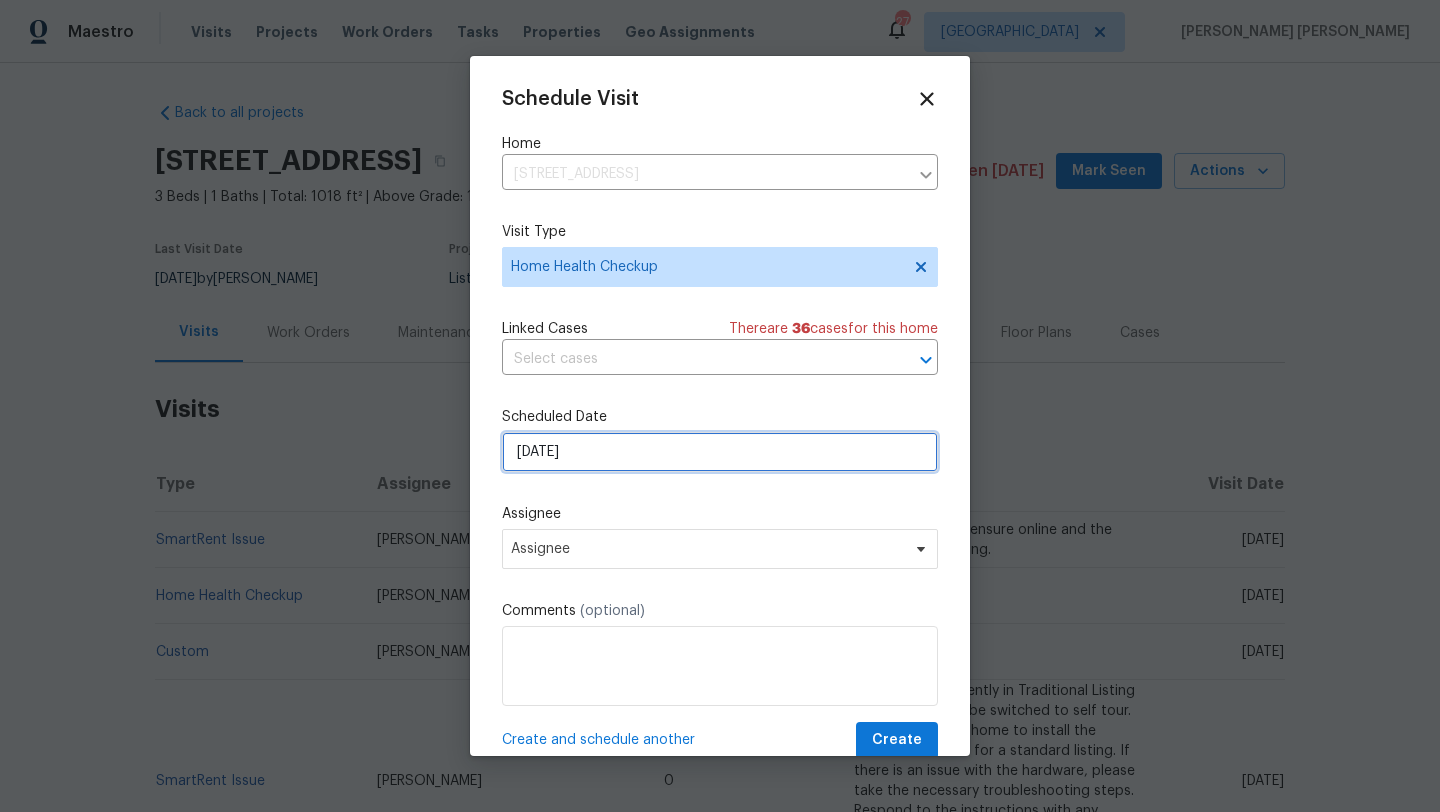 click on "[DATE]" at bounding box center [720, 452] 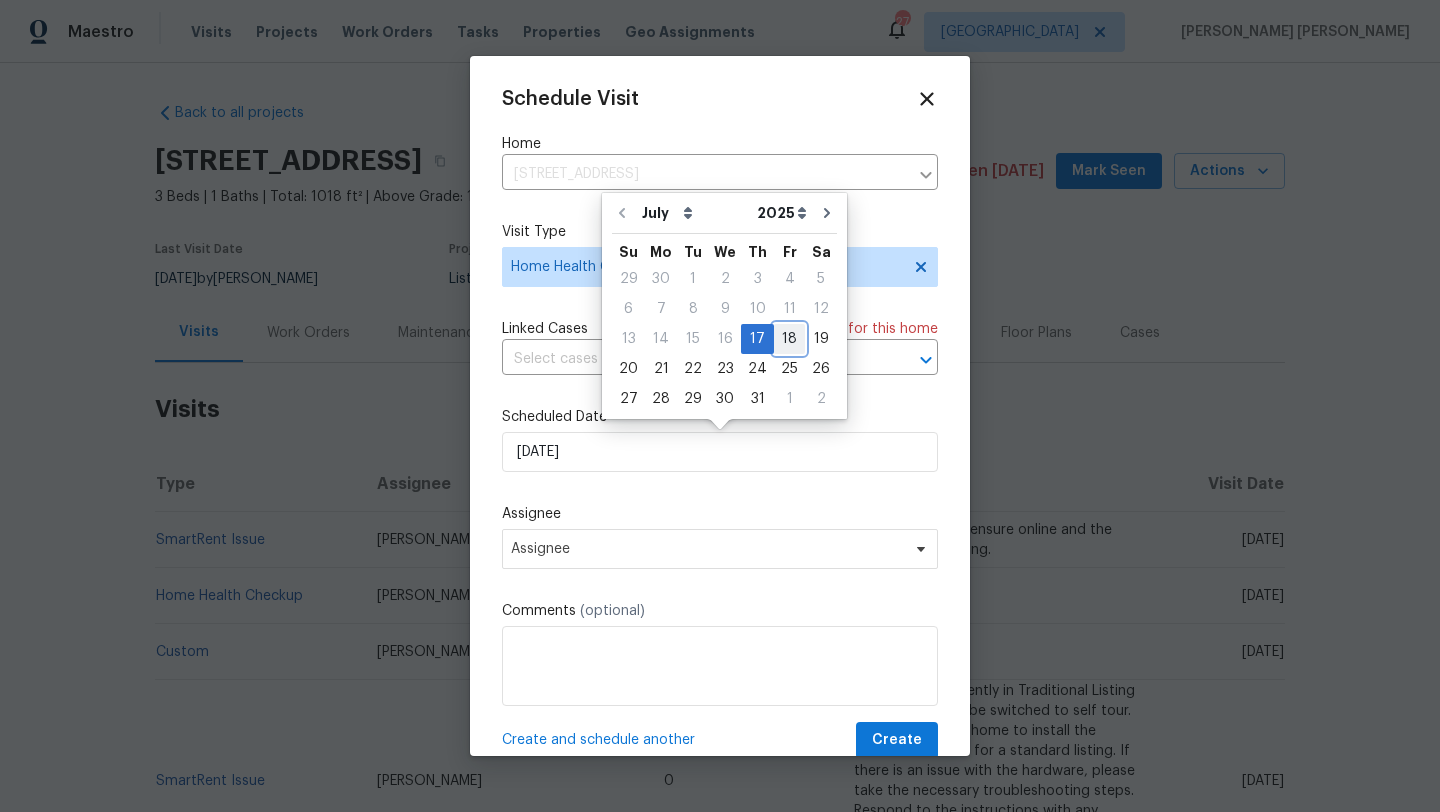 click on "18" at bounding box center (789, 339) 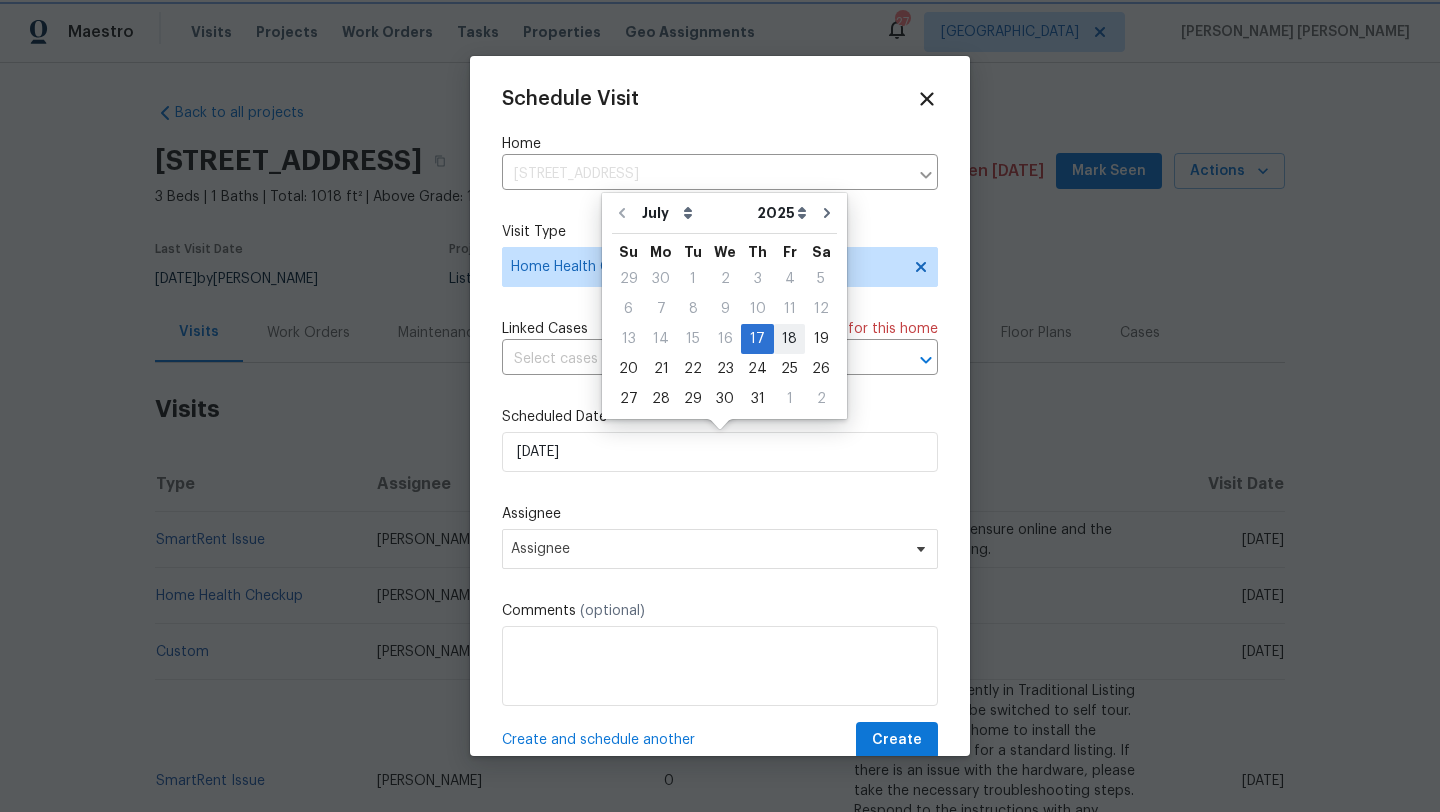 type on "[DATE]" 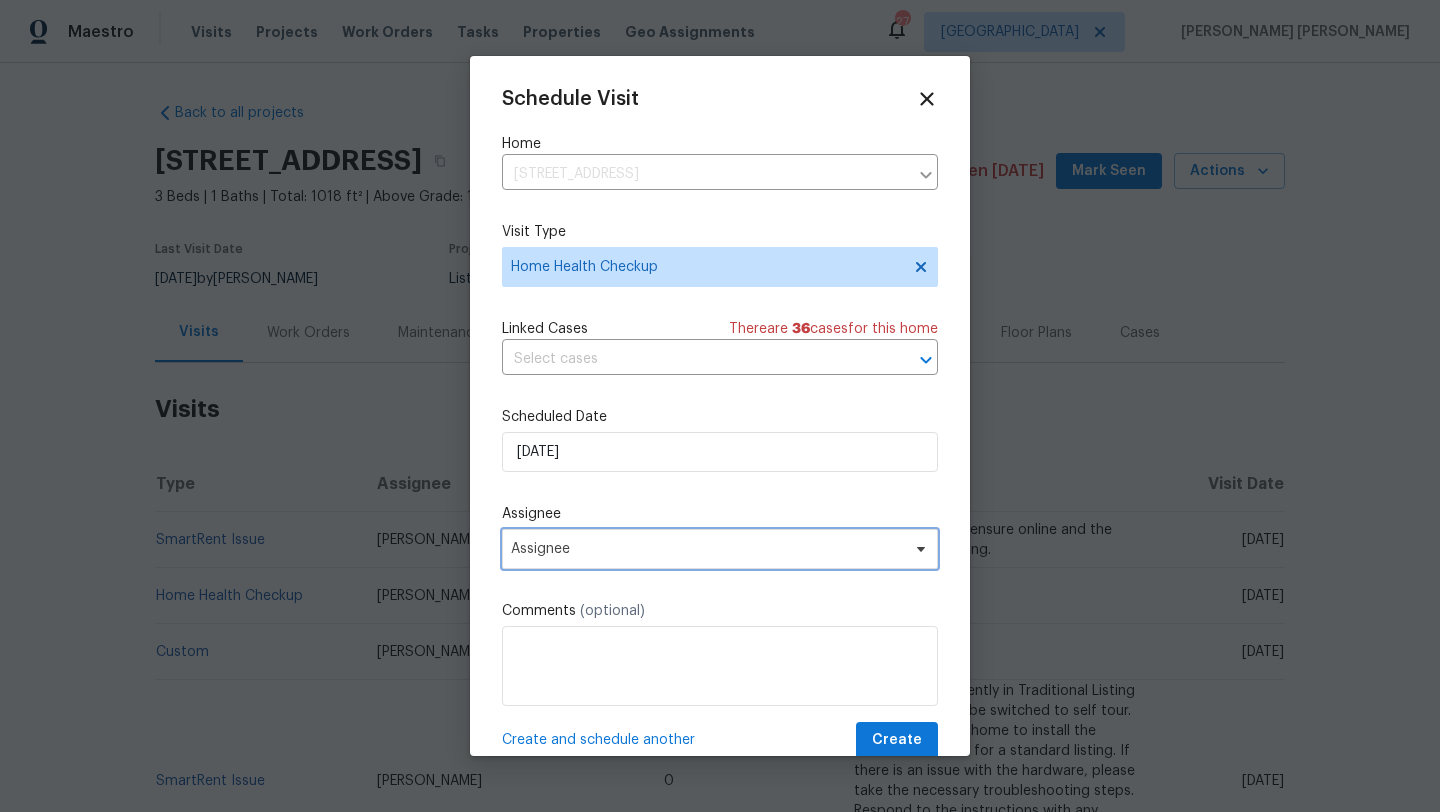 click on "Assignee" at bounding box center [707, 549] 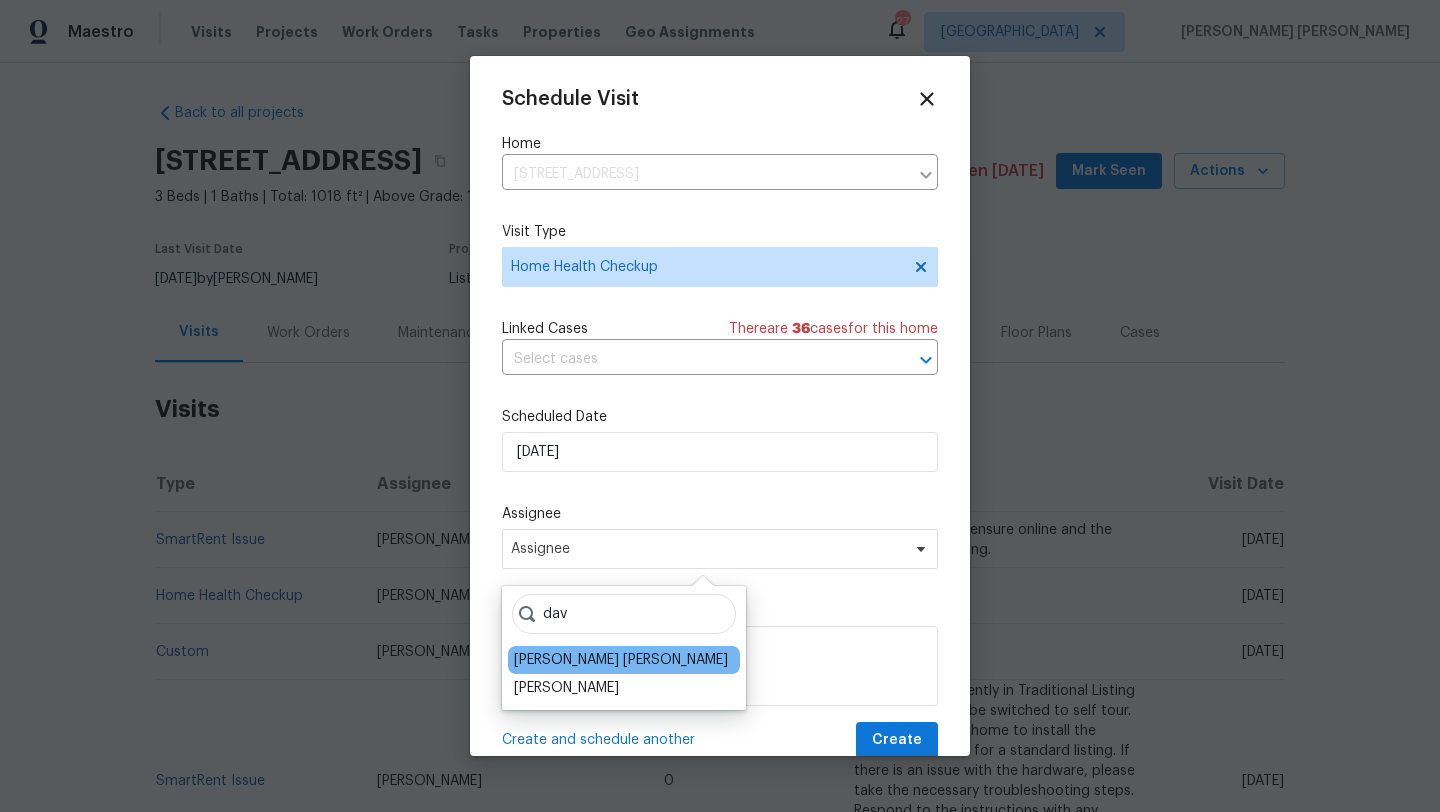type on "dav" 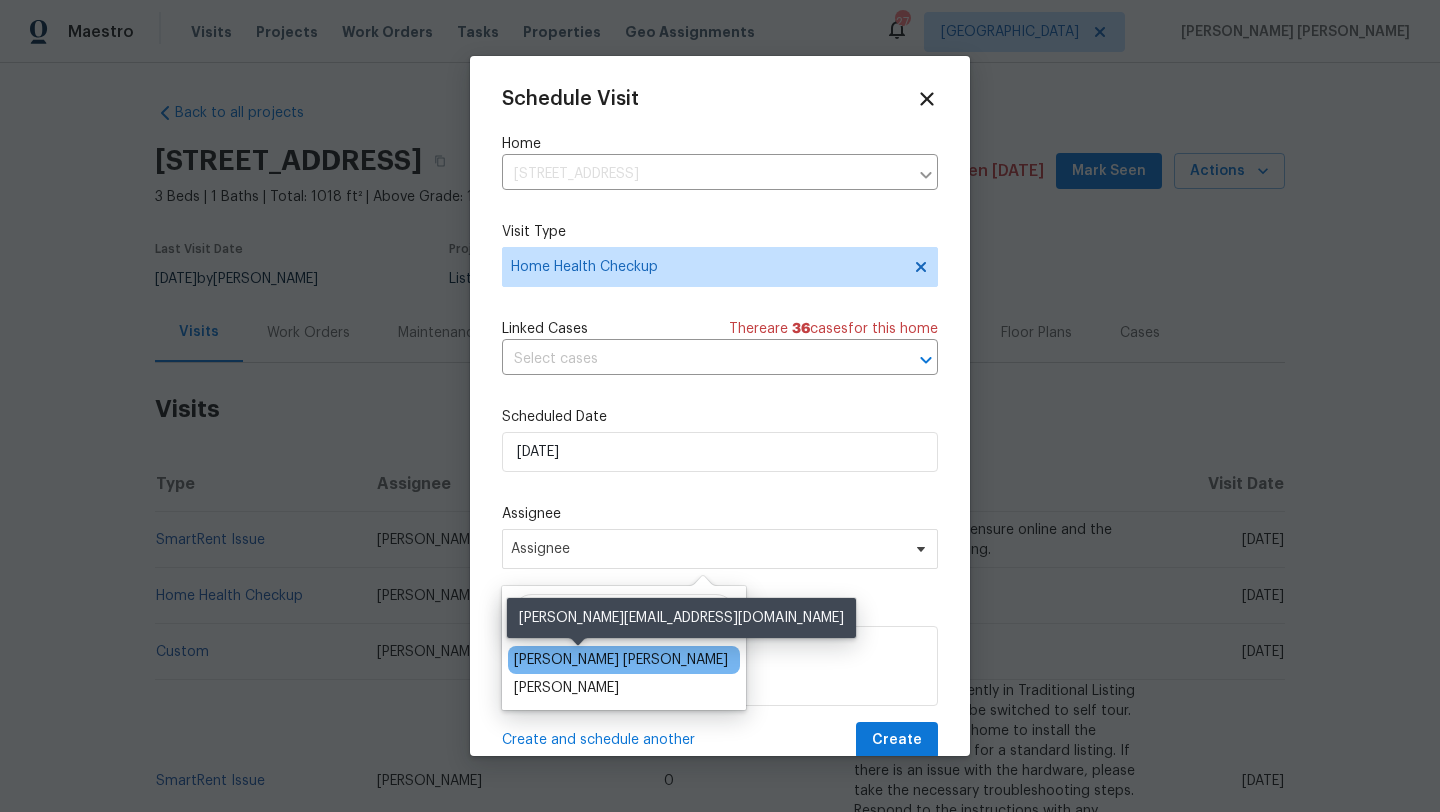 click on "[PERSON_NAME] [PERSON_NAME]" at bounding box center (621, 660) 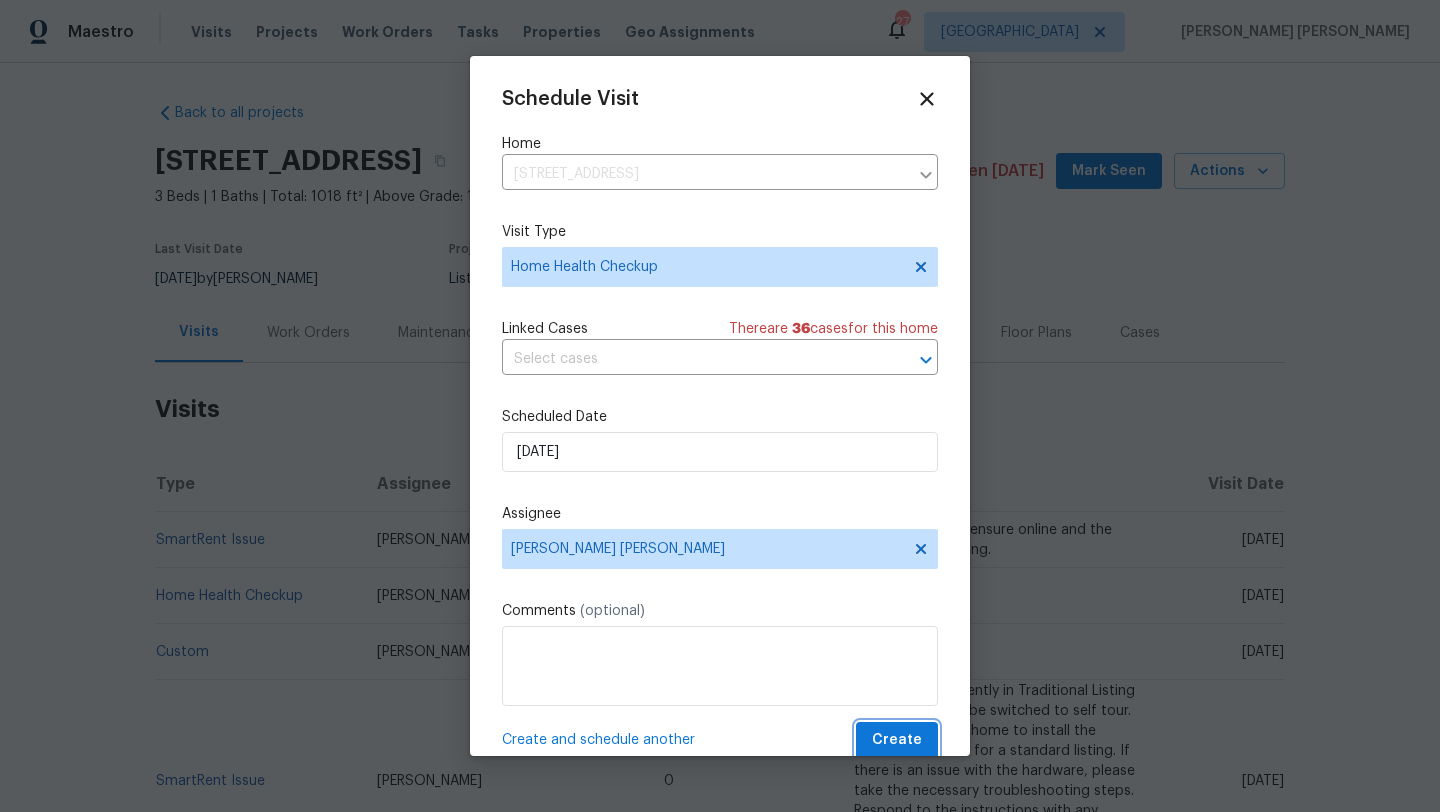click on "Create" at bounding box center [897, 740] 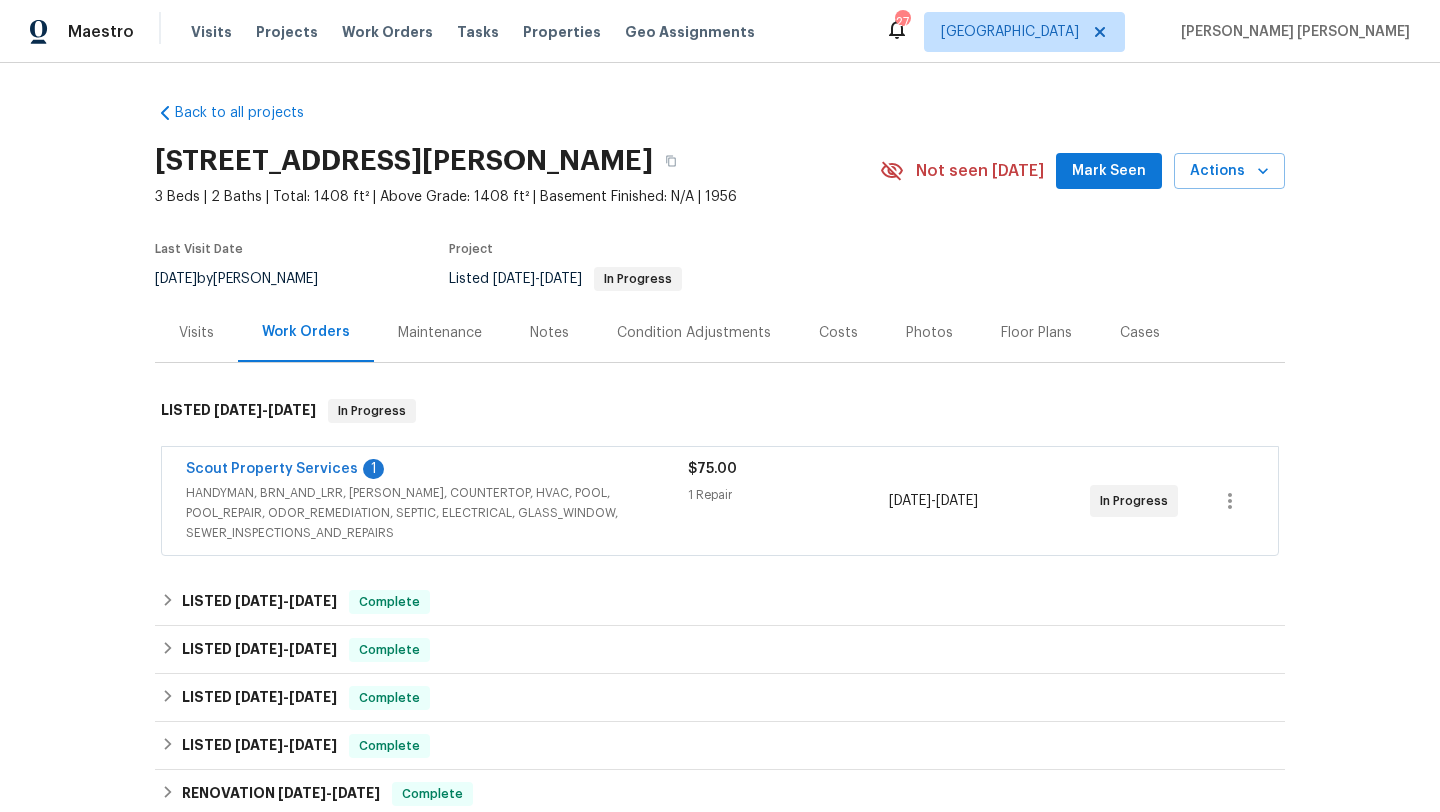 scroll, scrollTop: 0, scrollLeft: 0, axis: both 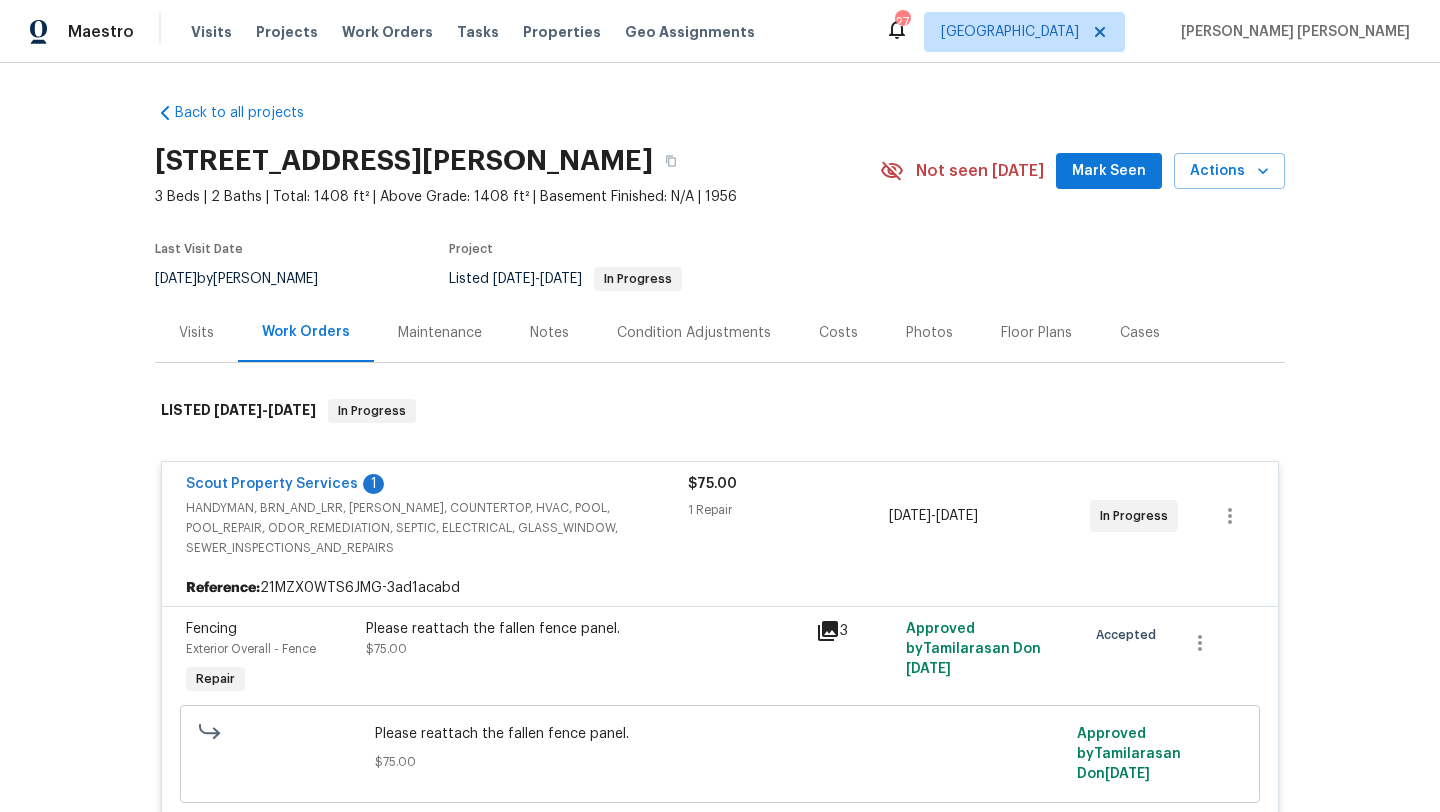 click 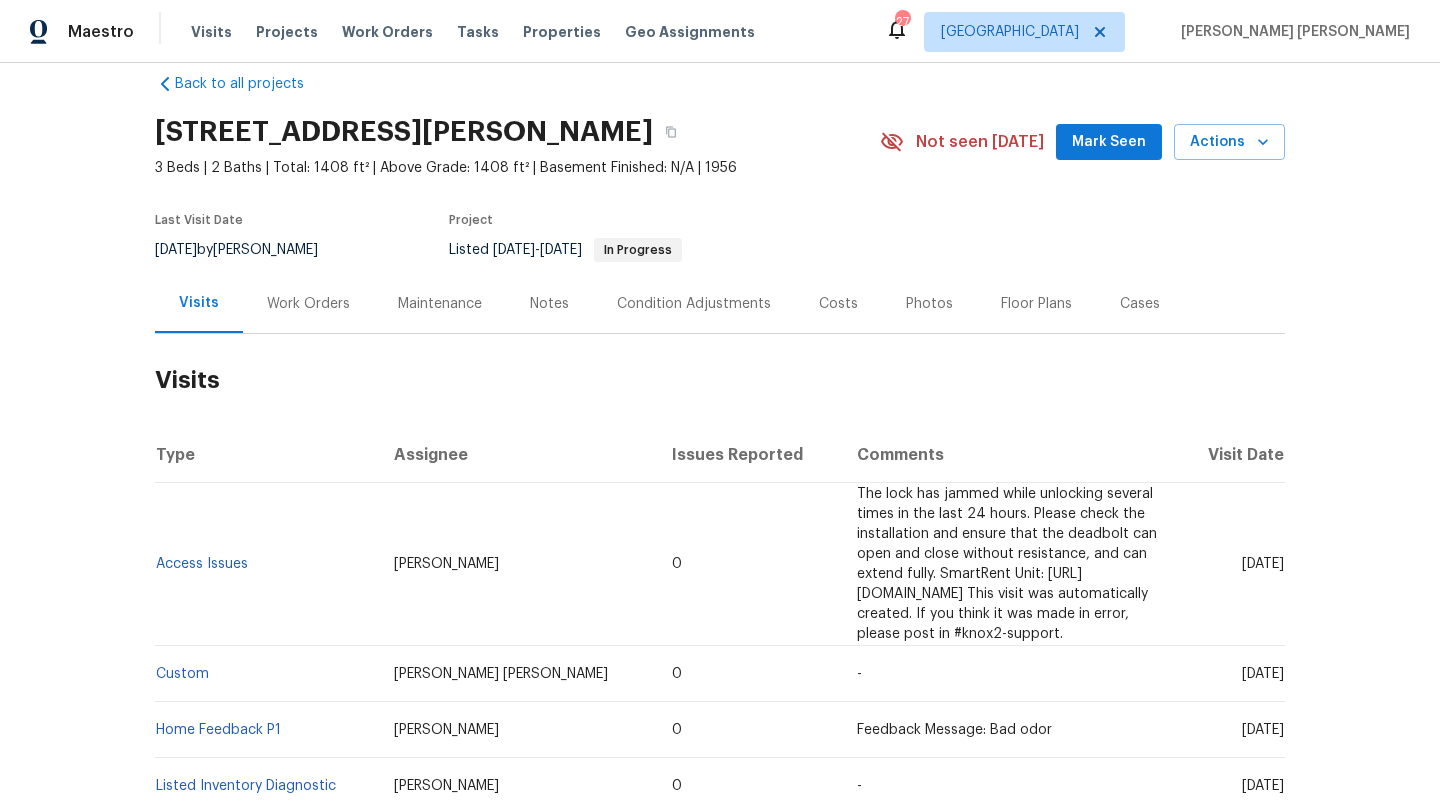 scroll, scrollTop: 0, scrollLeft: 0, axis: both 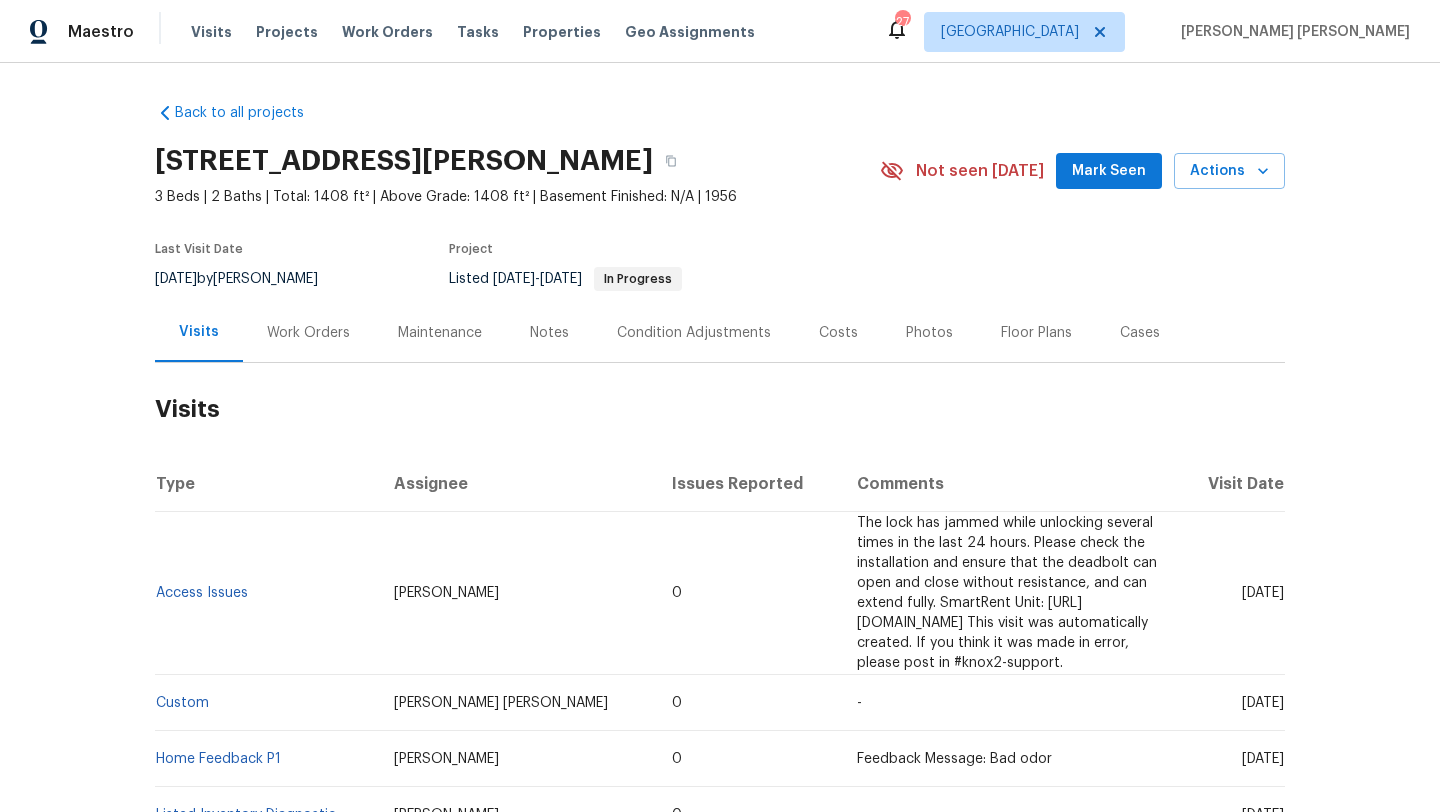 click on "Work Orders" at bounding box center [308, 332] 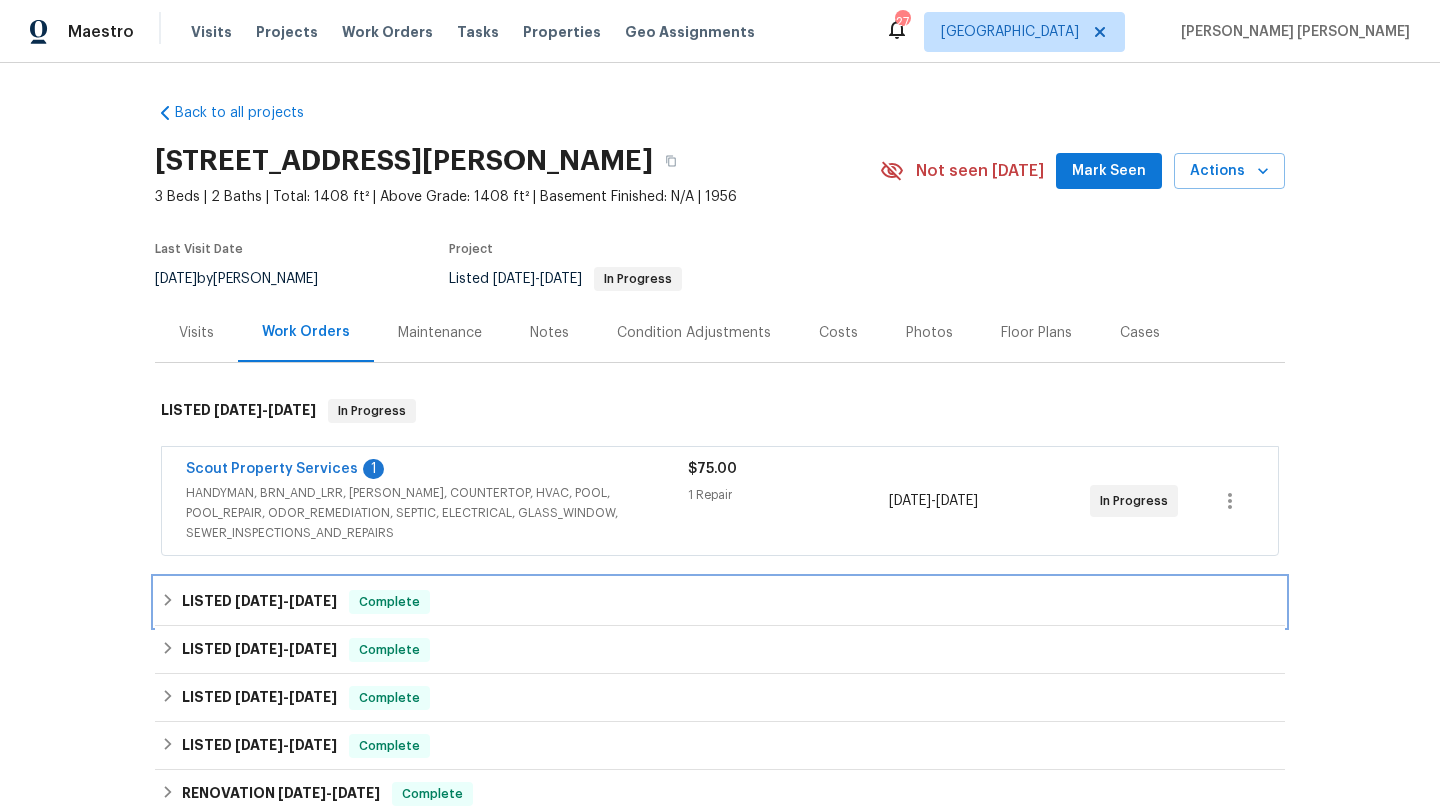 click on "LISTED   6/18/25  -  6/18/25" at bounding box center (259, 602) 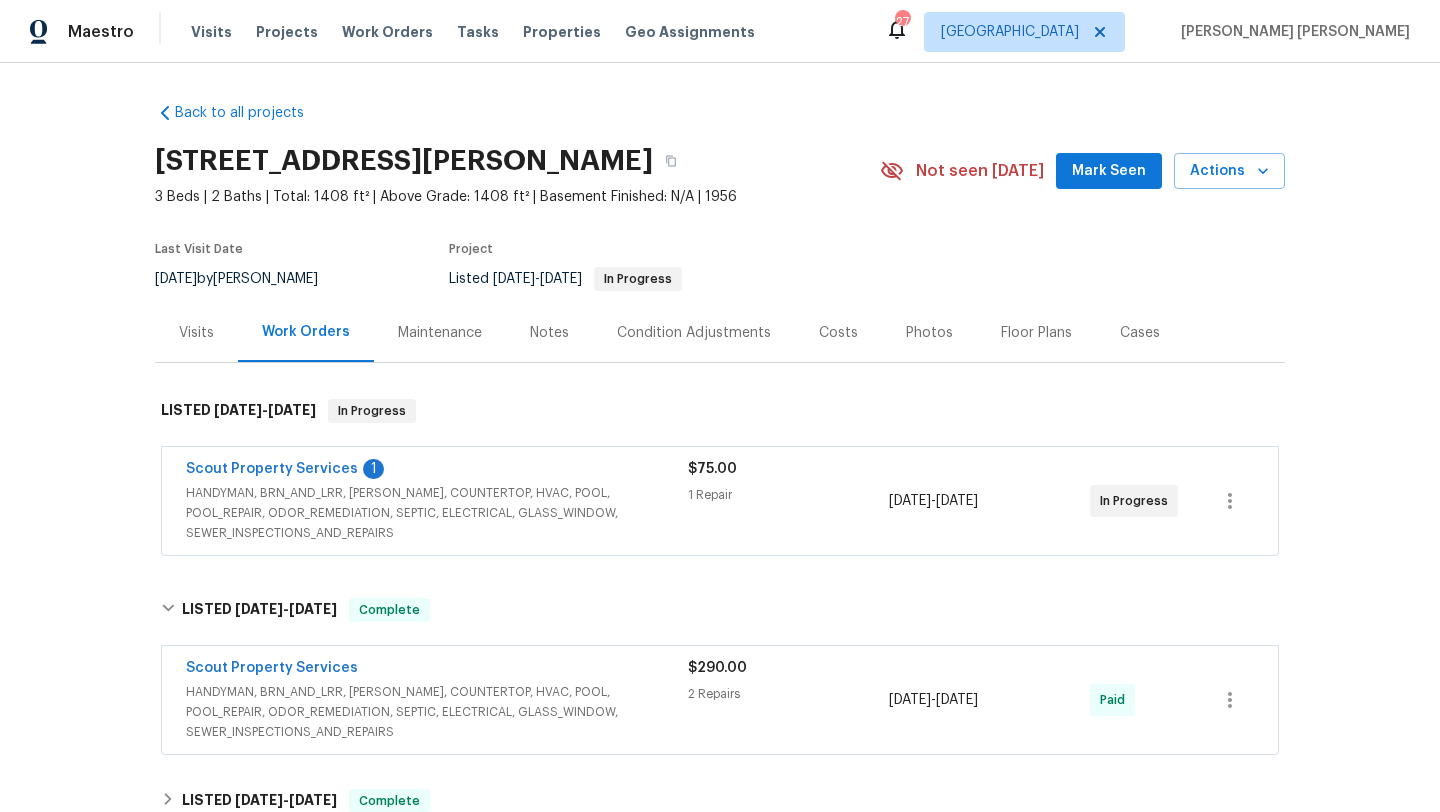 click on "HANDYMAN, BRN_AND_LRR, [PERSON_NAME], COUNTERTOP, HVAC, POOL, POOL_REPAIR, ODOR_REMEDIATION, SEPTIC, ELECTRICAL, GLASS_WINDOW, SEWER_INSPECTIONS_AND_REPAIRS" at bounding box center (437, 712) 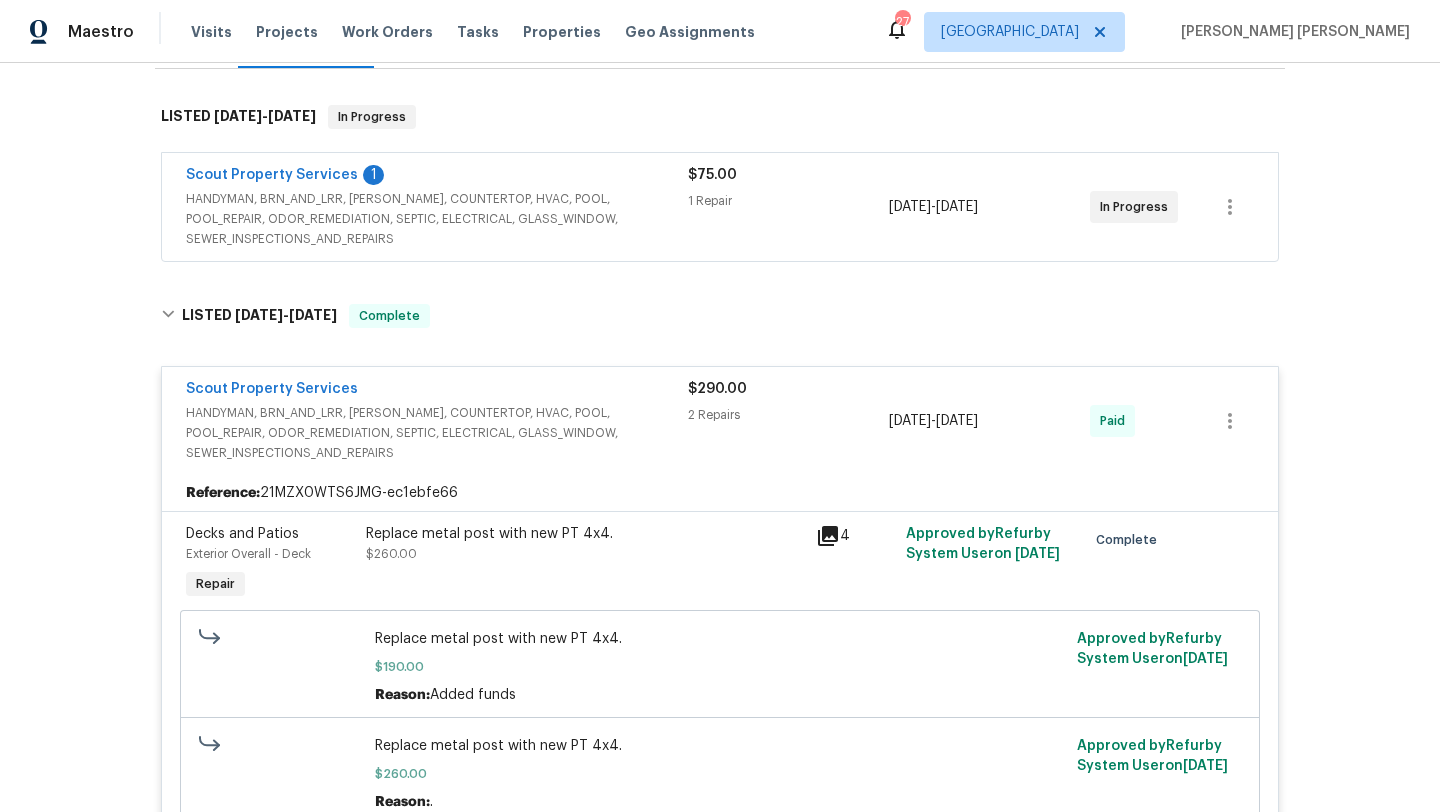 scroll, scrollTop: 309, scrollLeft: 0, axis: vertical 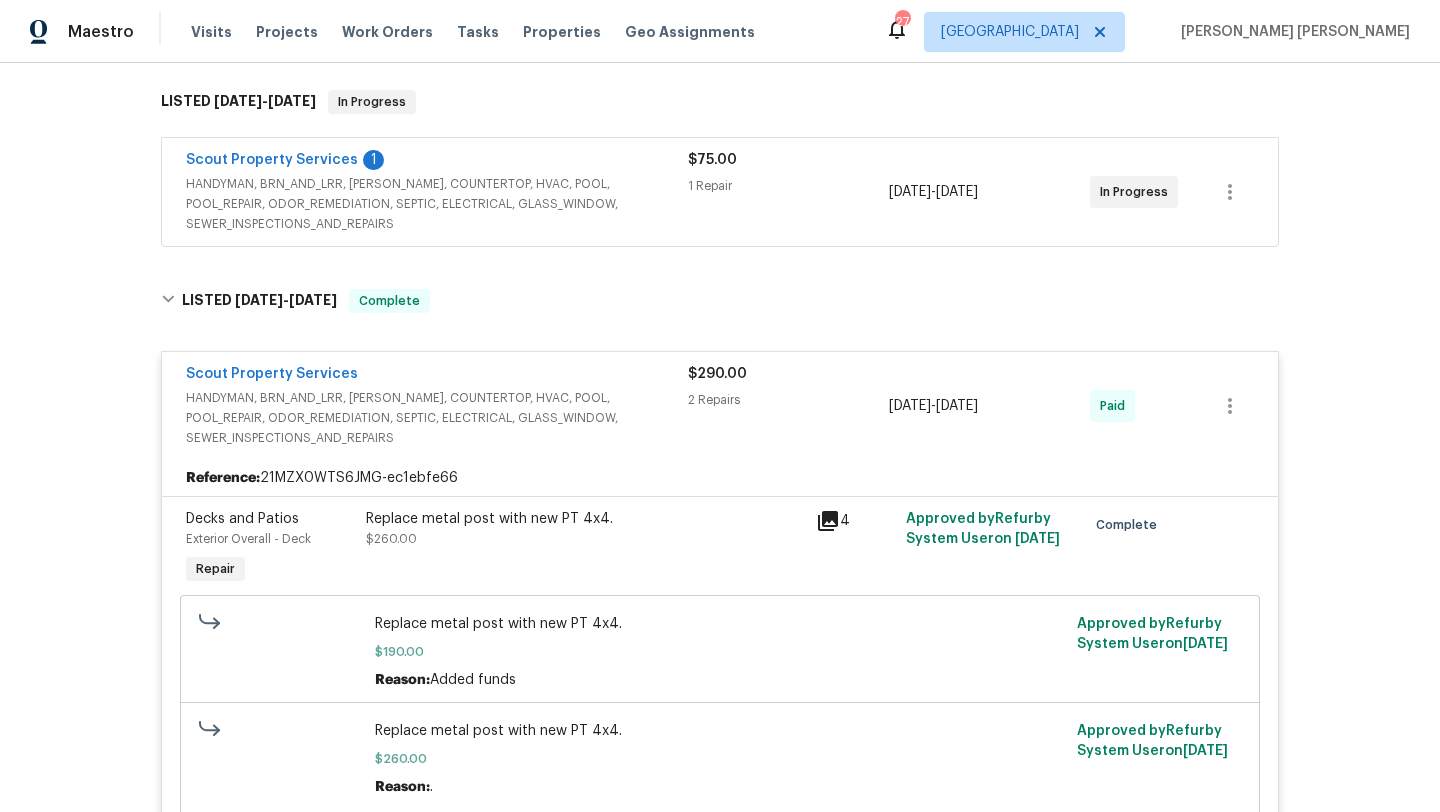 click on "HANDYMAN, BRN_AND_LRR, [PERSON_NAME], COUNTERTOP, HVAC, POOL, POOL_REPAIR, ODOR_REMEDIATION, SEPTIC, ELECTRICAL, GLASS_WINDOW, SEWER_INSPECTIONS_AND_REPAIRS" at bounding box center (437, 418) 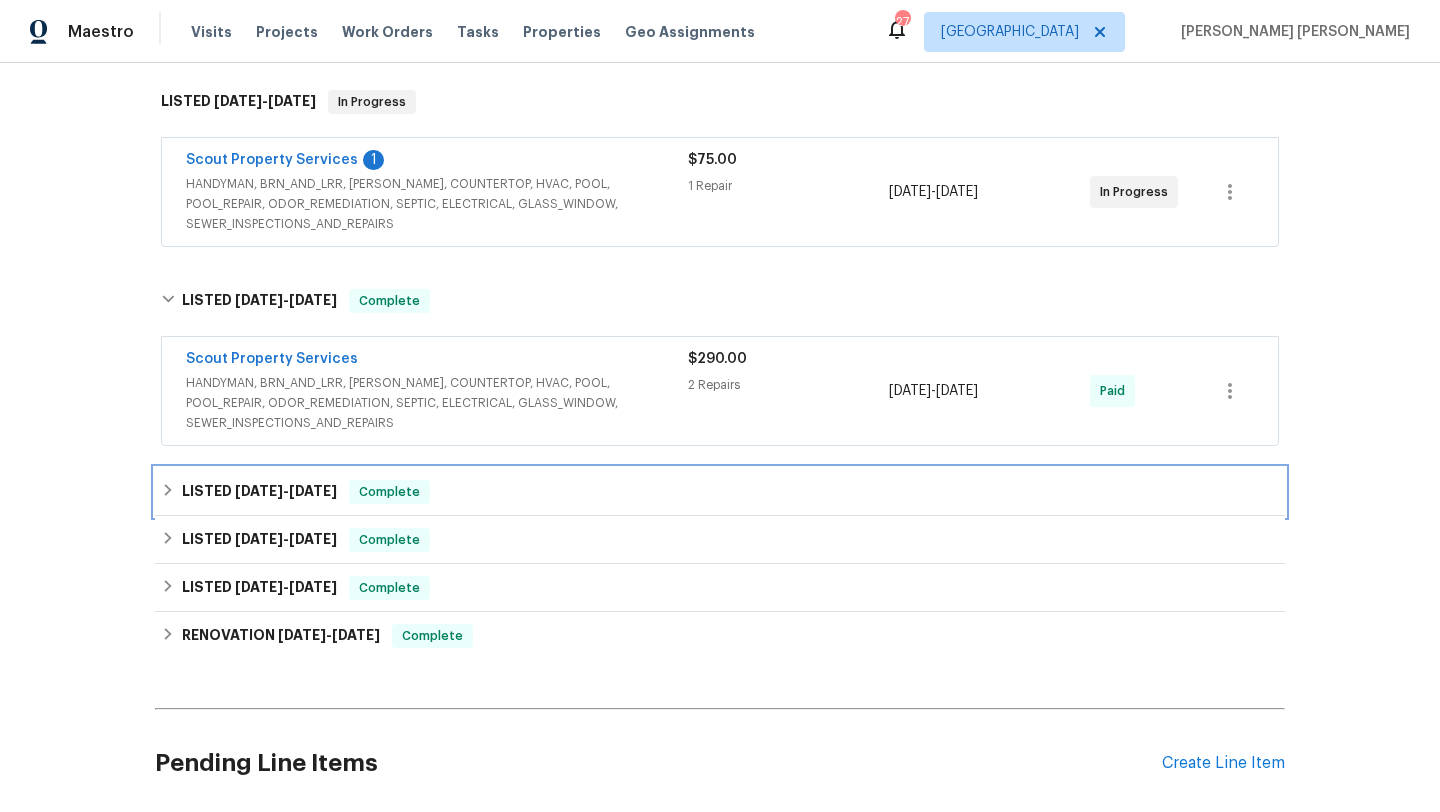 click on "LISTED   5/15/25  -  5/16/25 Complete" at bounding box center [720, 492] 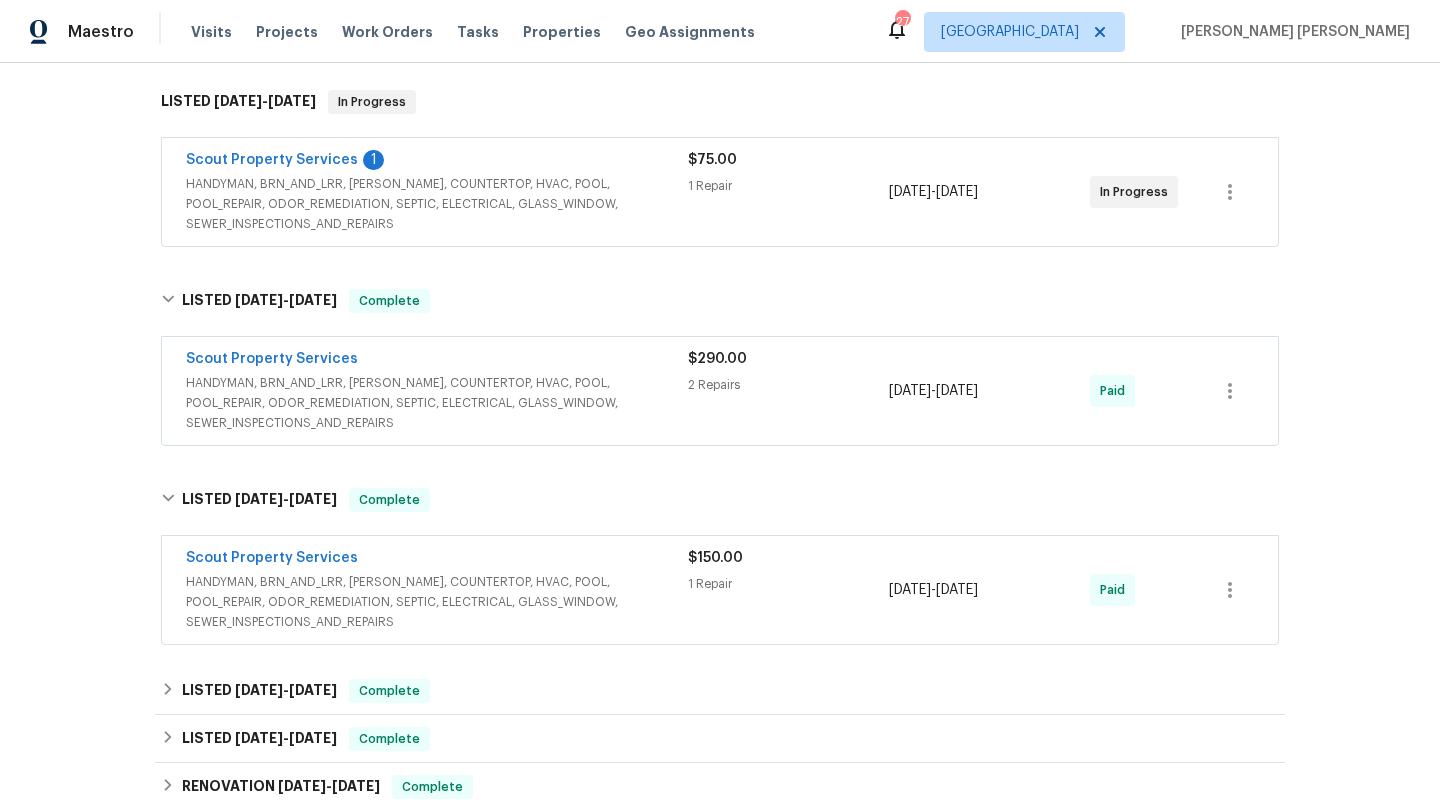 click on "HANDYMAN, BRN_AND_LRR, [PERSON_NAME], COUNTERTOP, HVAC, POOL, POOL_REPAIR, ODOR_REMEDIATION, SEPTIC, ELECTRICAL, GLASS_WINDOW, SEWER_INSPECTIONS_AND_REPAIRS" at bounding box center [437, 602] 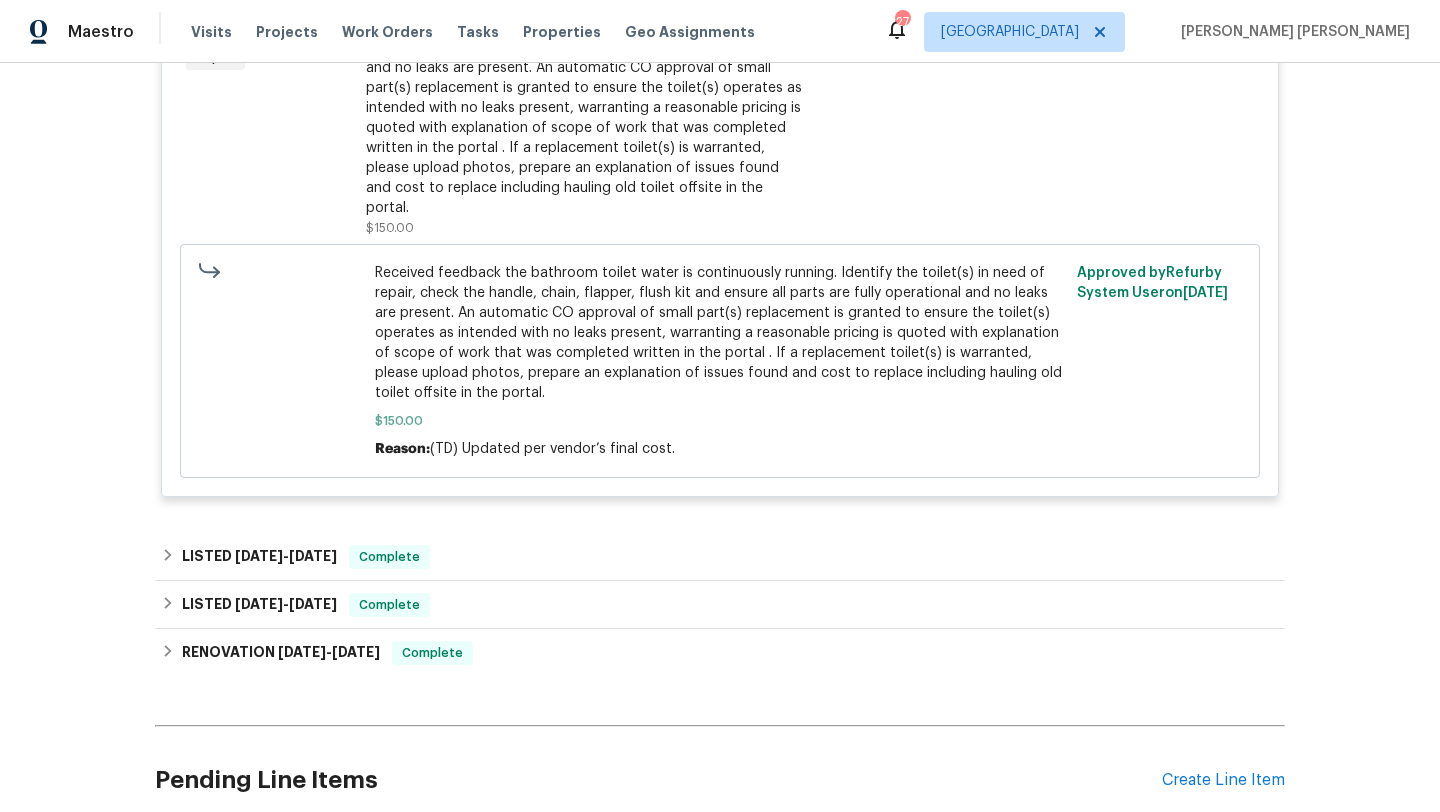 scroll, scrollTop: 1171, scrollLeft: 0, axis: vertical 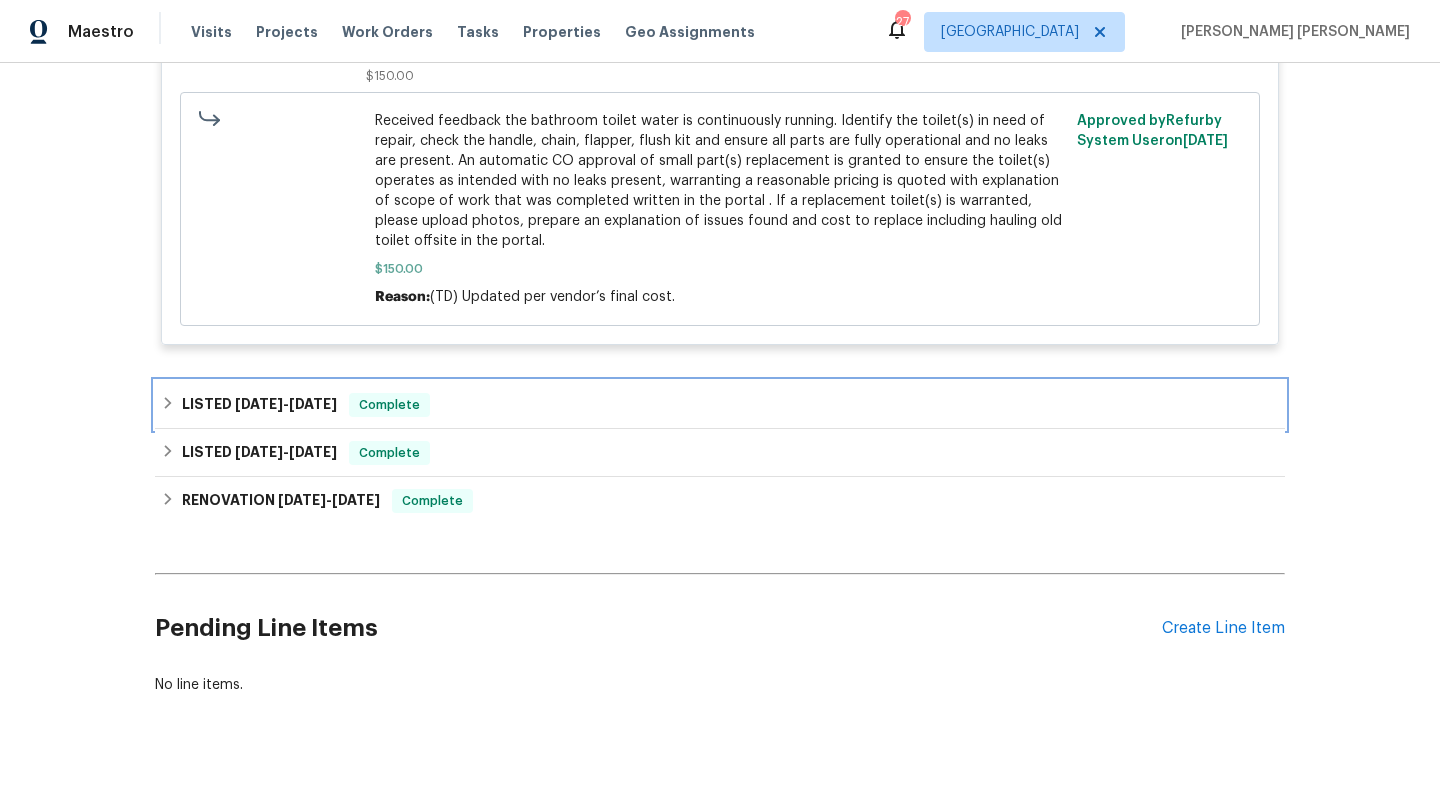 click on "LISTED   3/31/25  -  4/2/25 Complete" at bounding box center [720, 405] 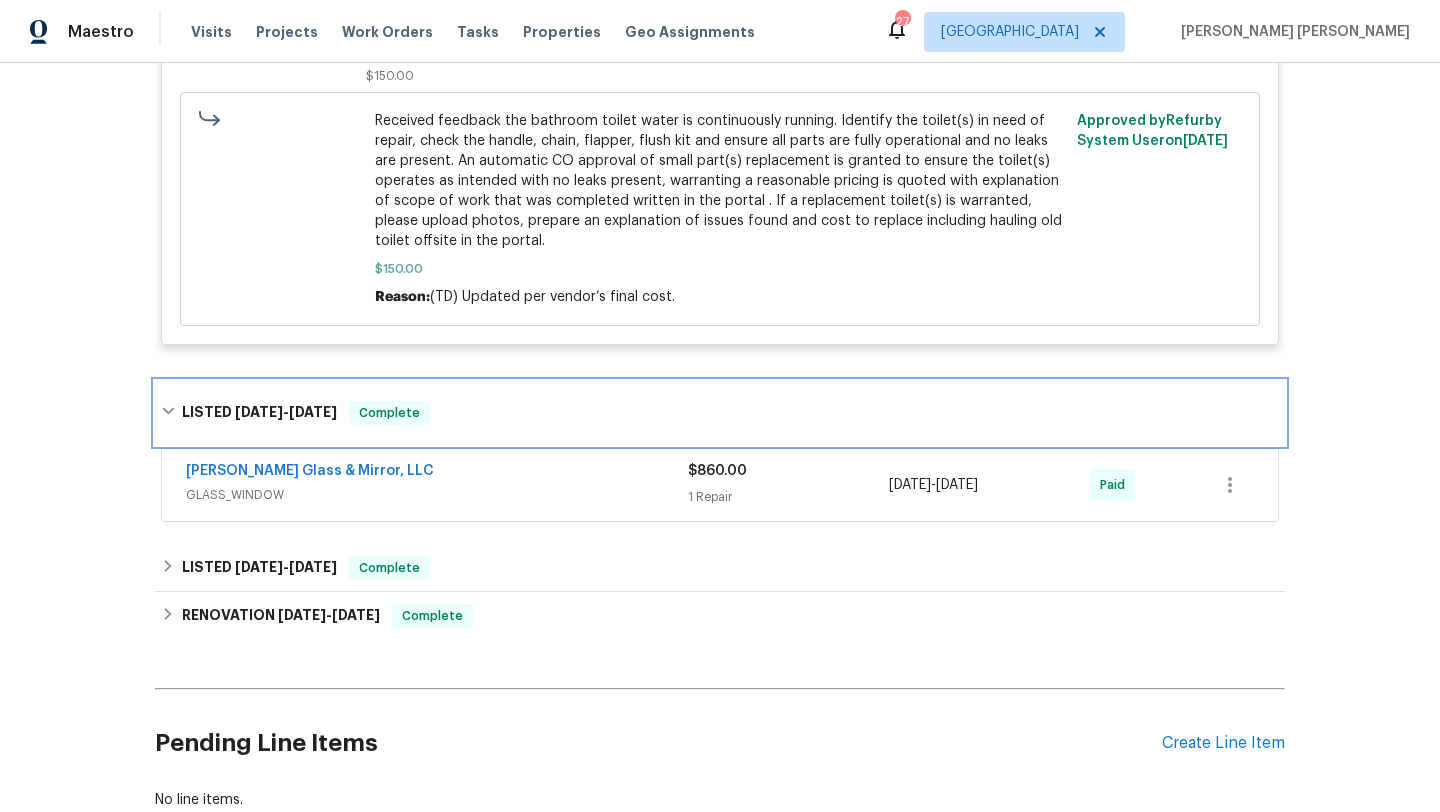 scroll, scrollTop: 0, scrollLeft: 0, axis: both 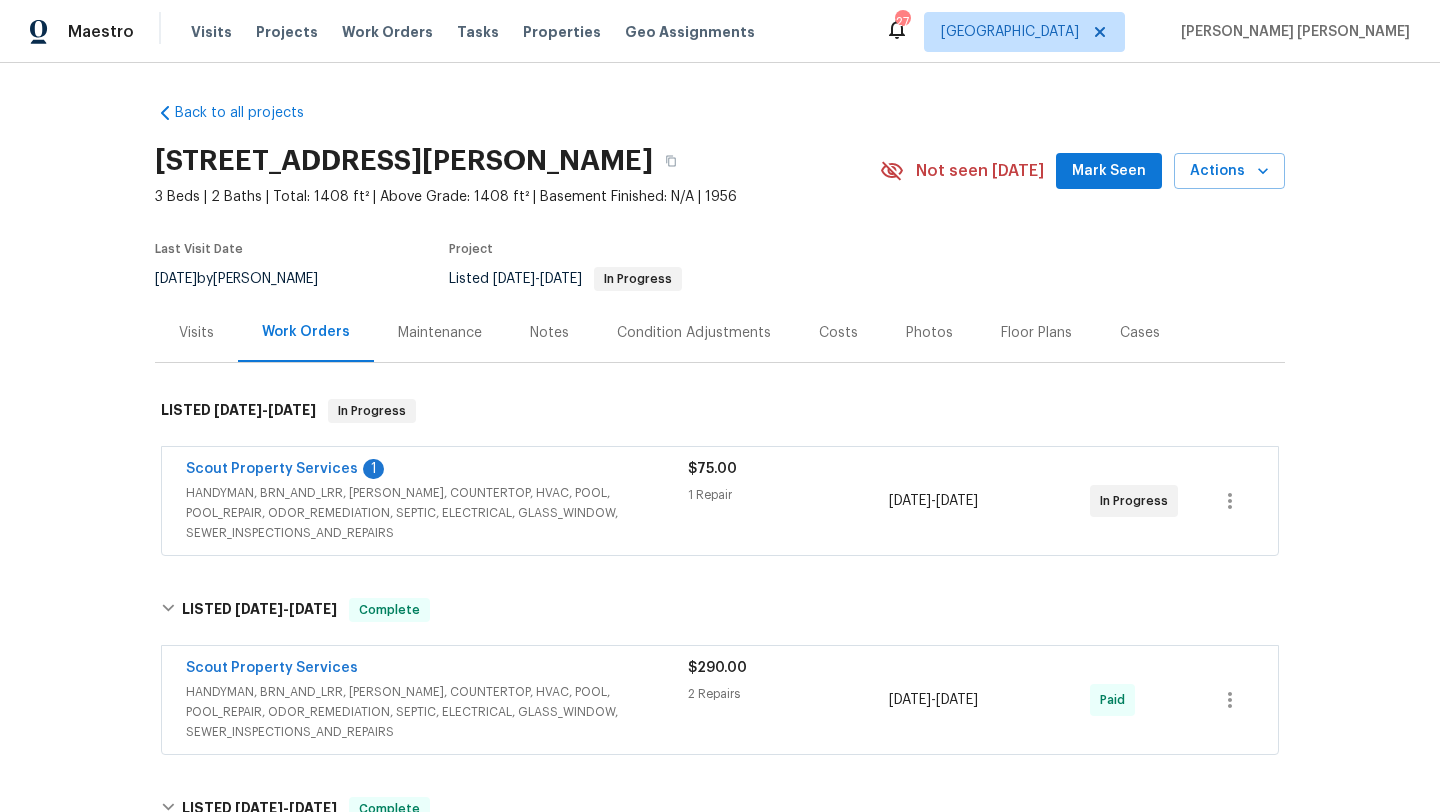 click on "Photos" at bounding box center [929, 333] 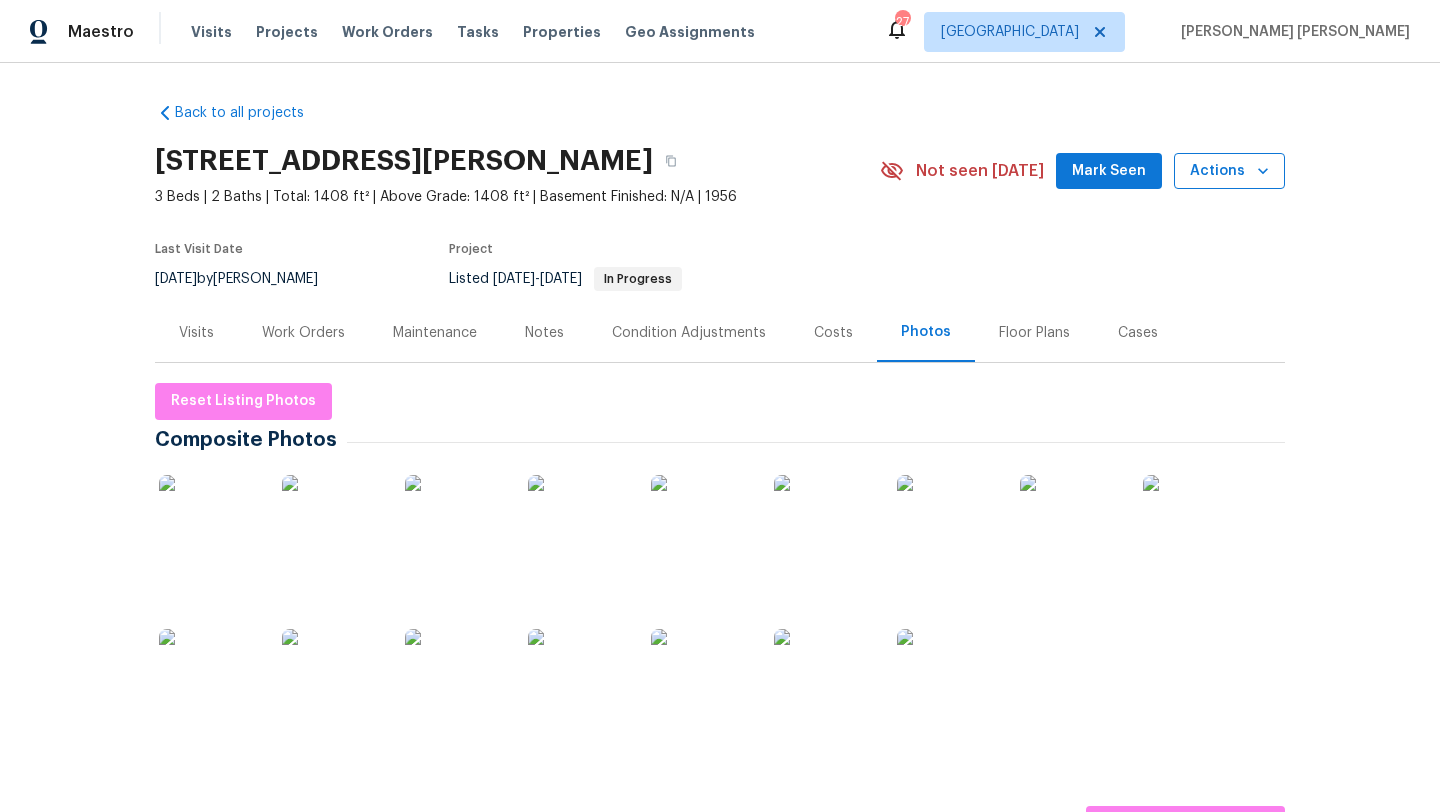 click on "Actions" at bounding box center [1229, 171] 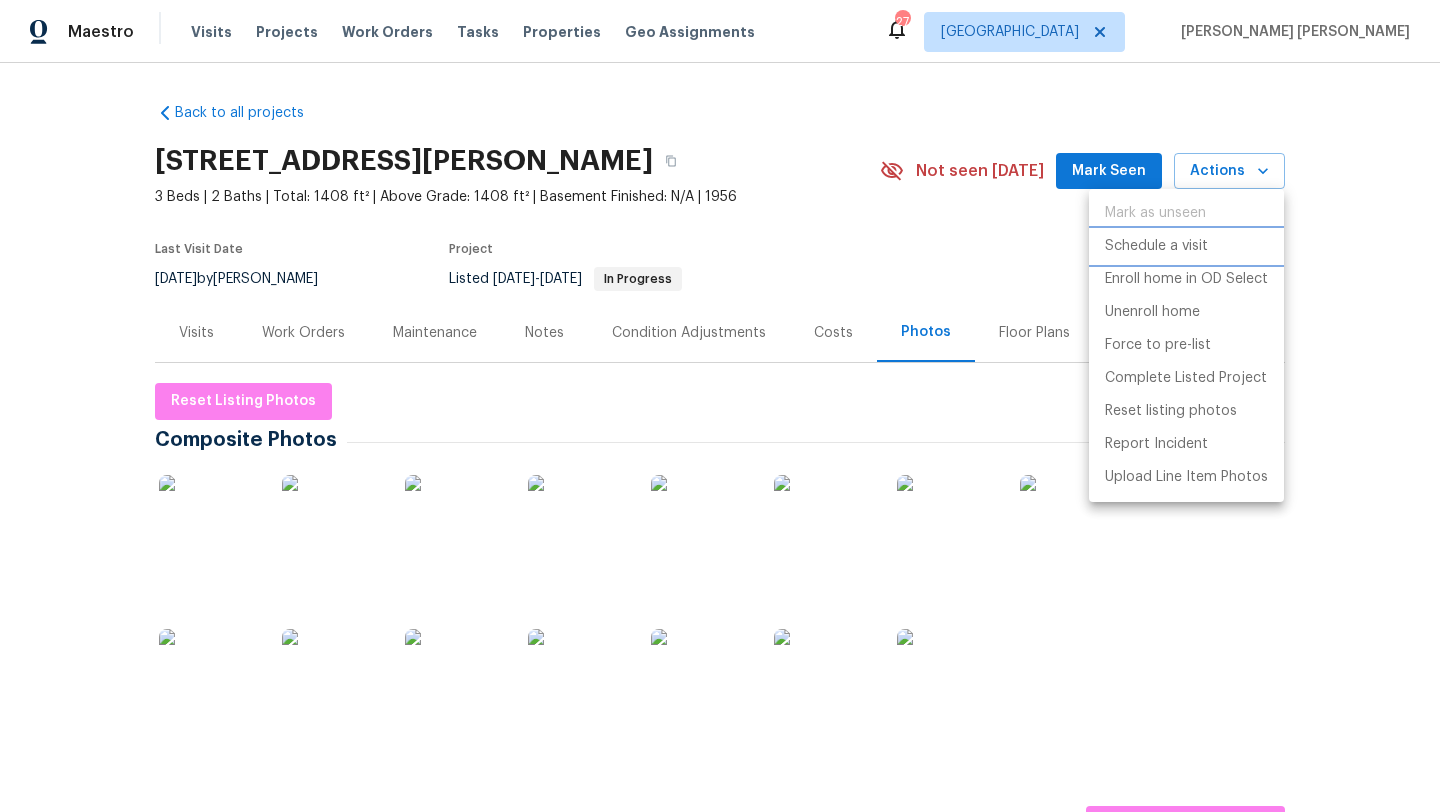 click on "Schedule a visit" at bounding box center (1156, 246) 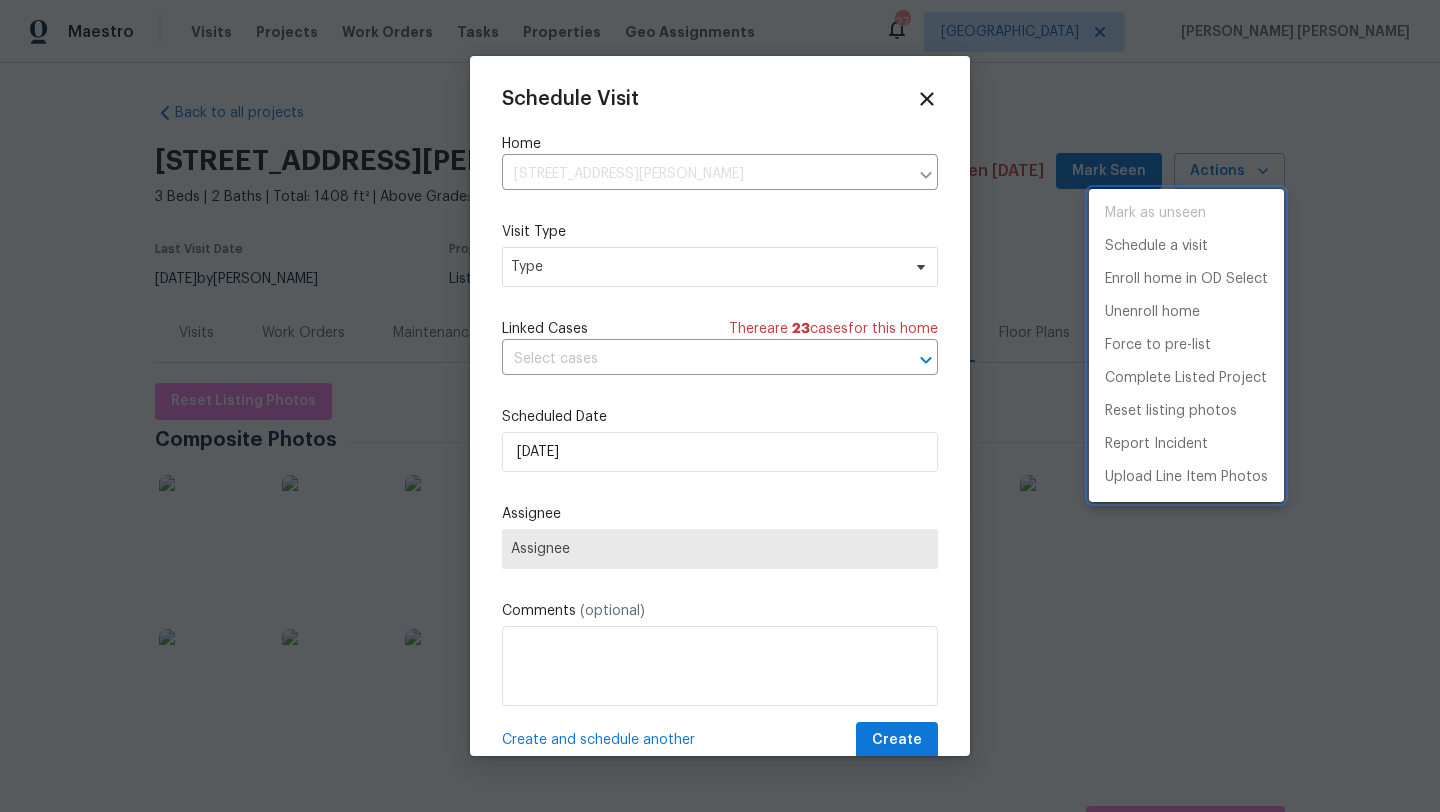click at bounding box center [720, 406] 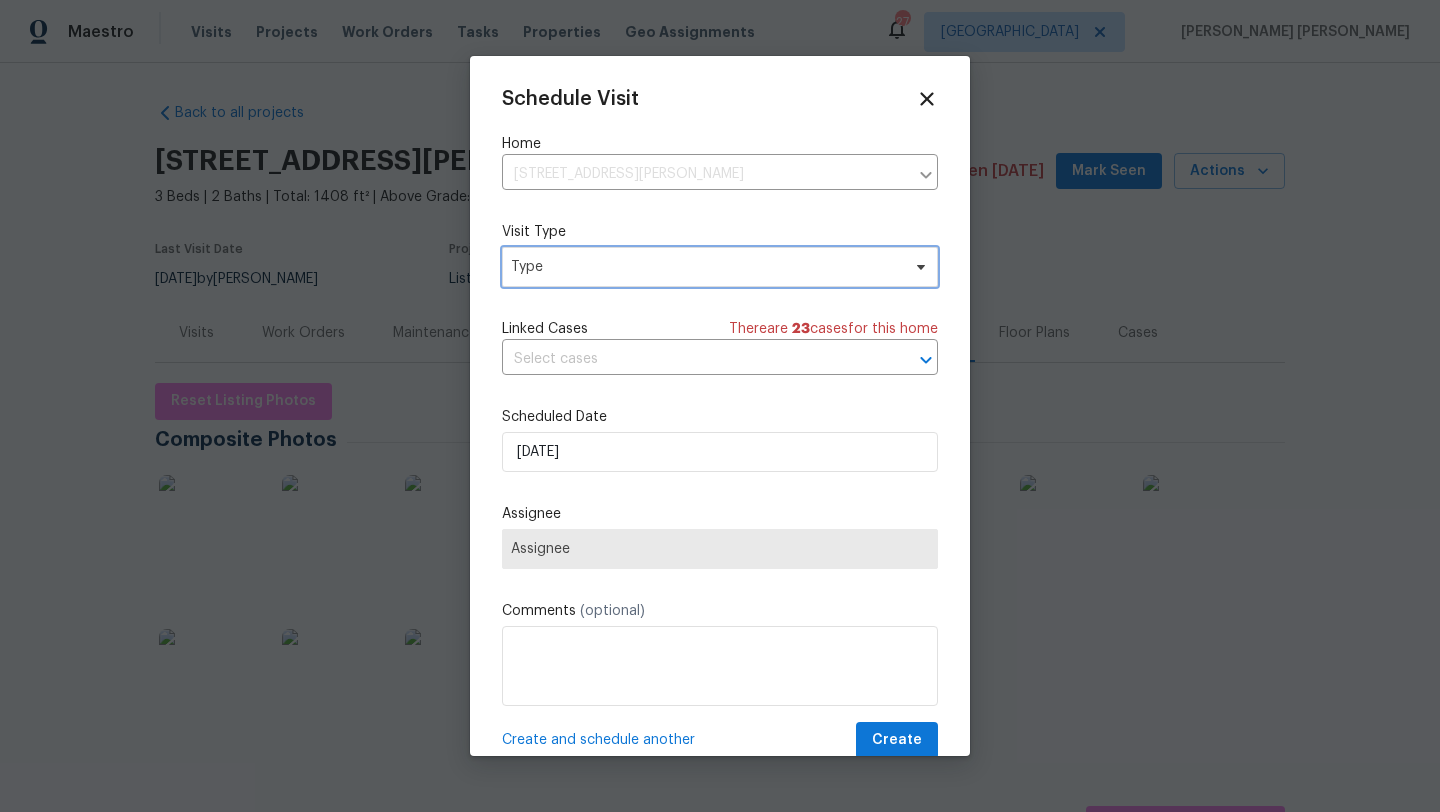 click on "Type" at bounding box center (705, 267) 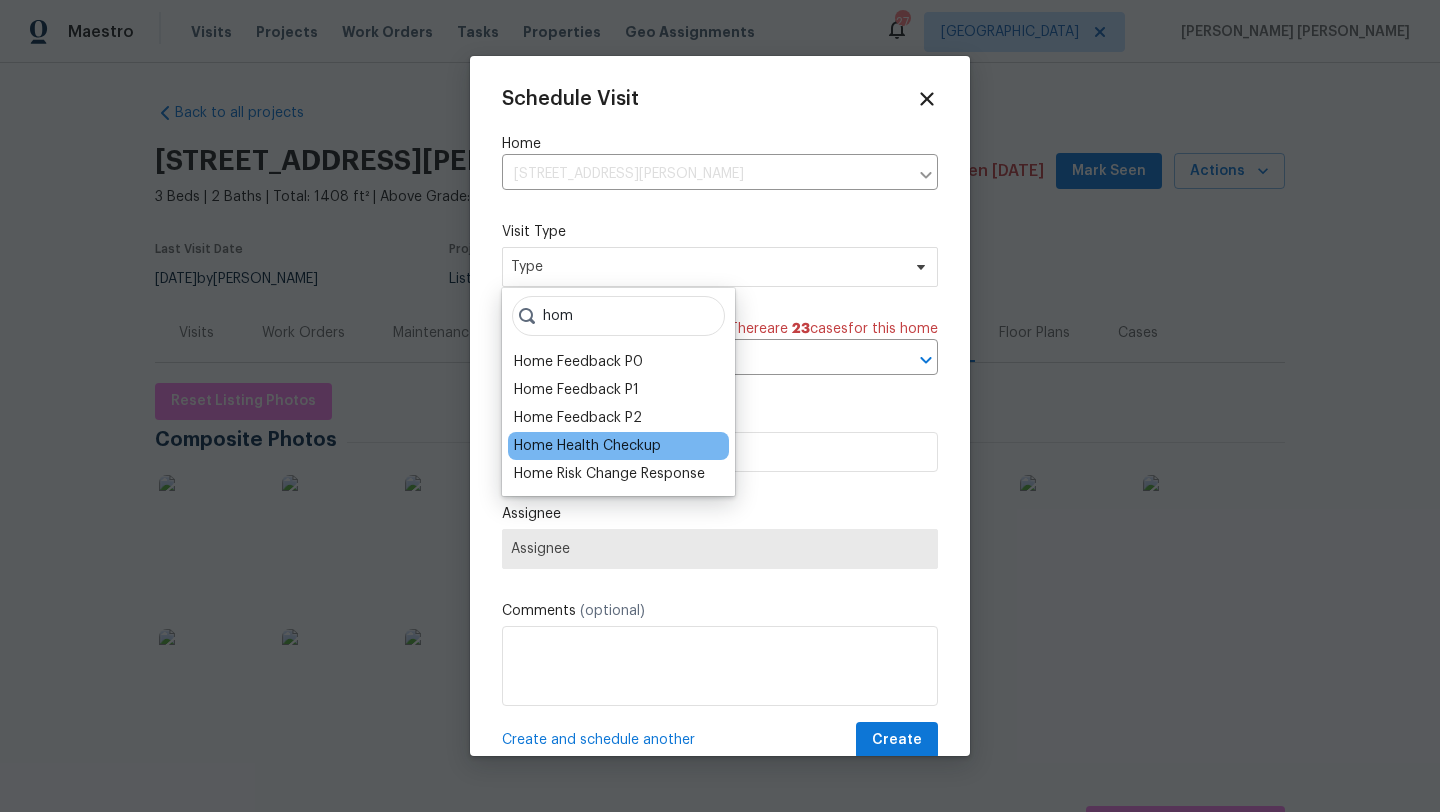 type on "hom" 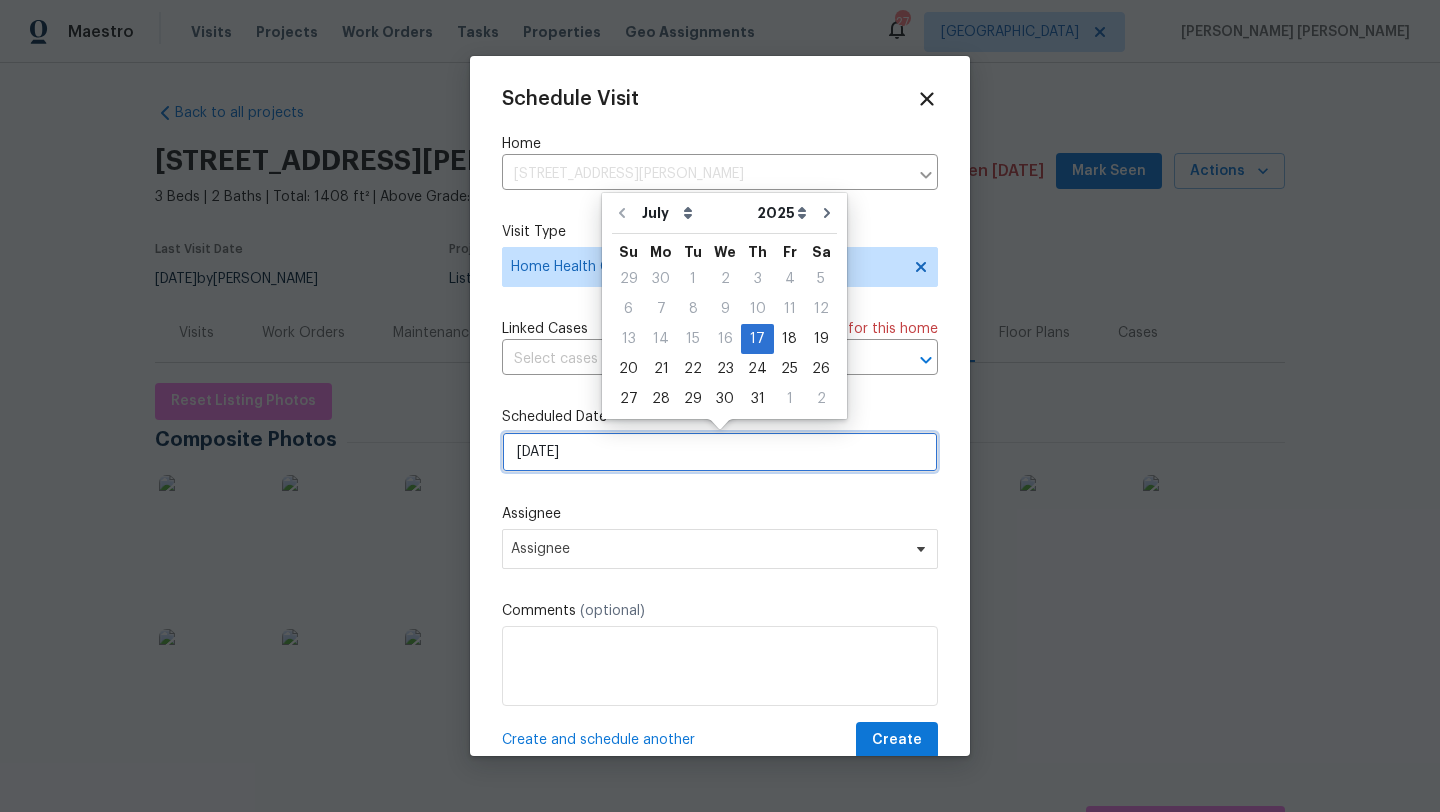 click on "[DATE]" at bounding box center [720, 452] 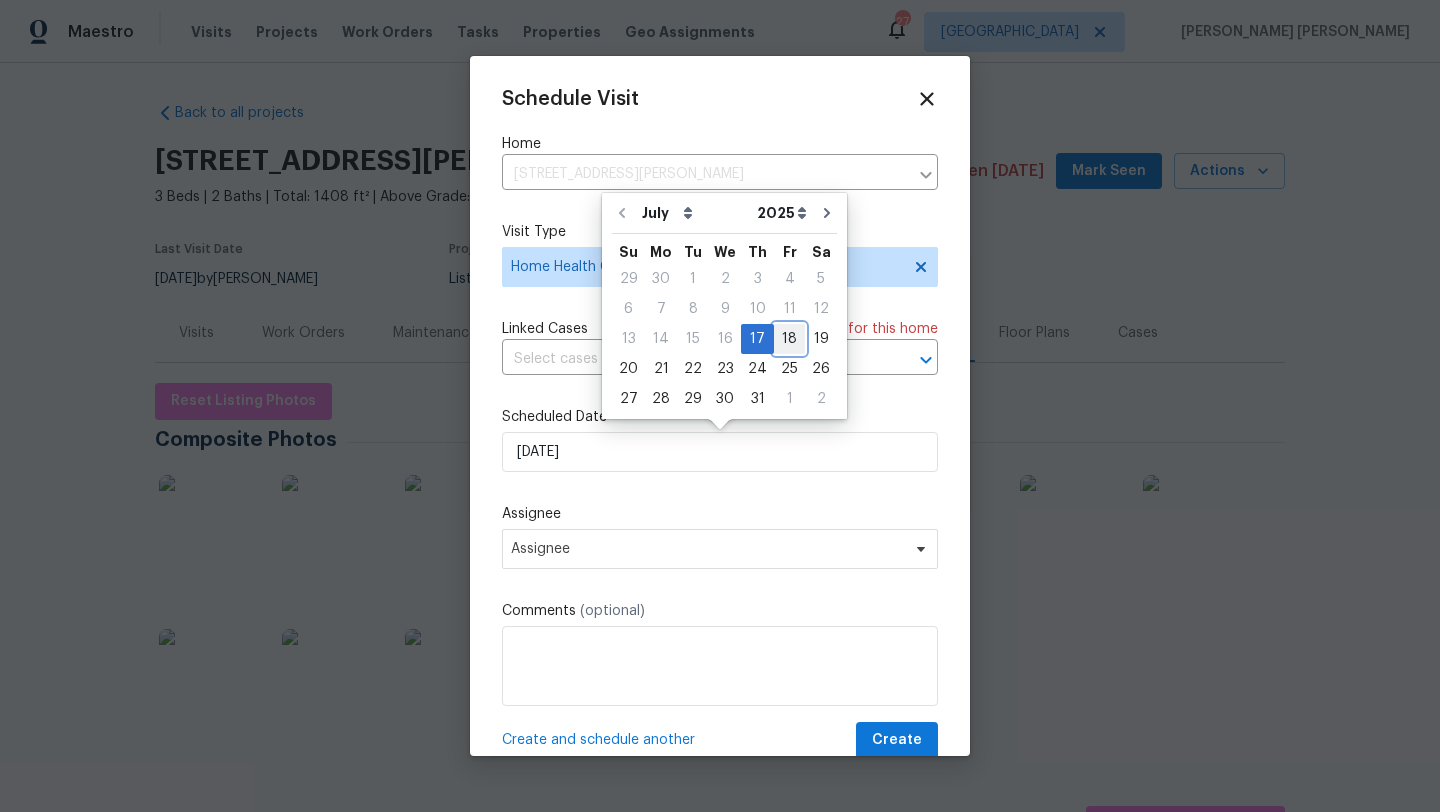 click on "18" at bounding box center [789, 339] 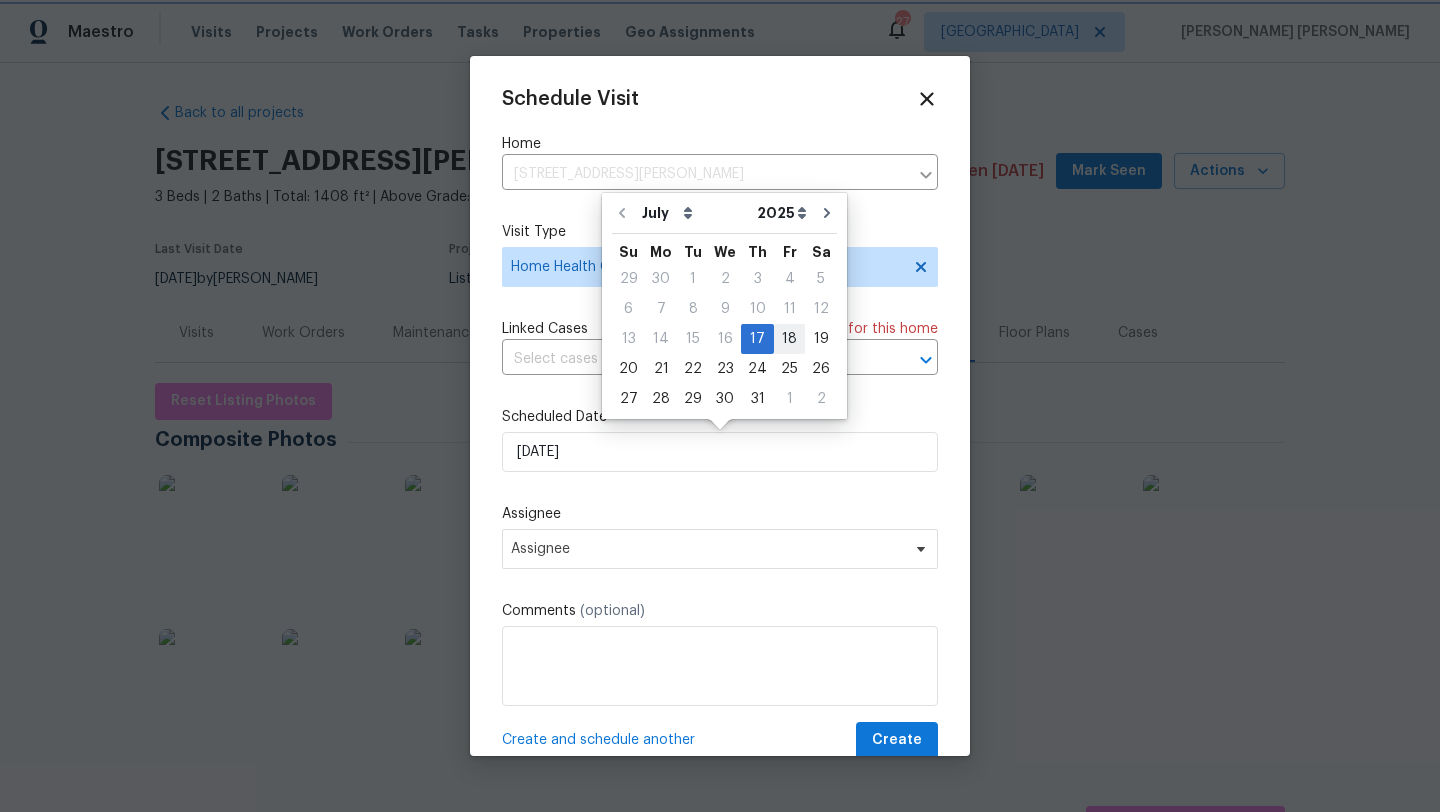 type on "[DATE]" 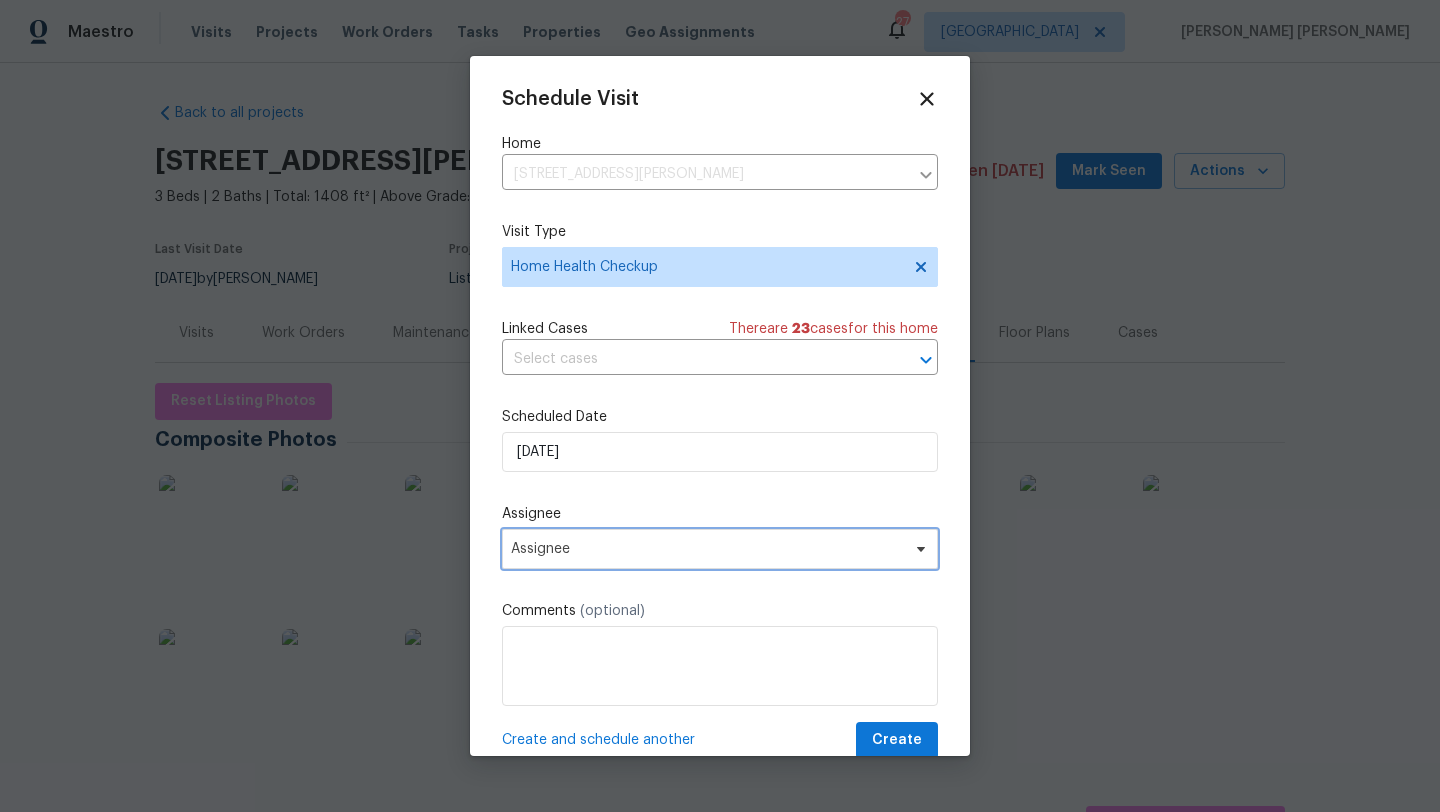 click on "Assignee" at bounding box center (720, 549) 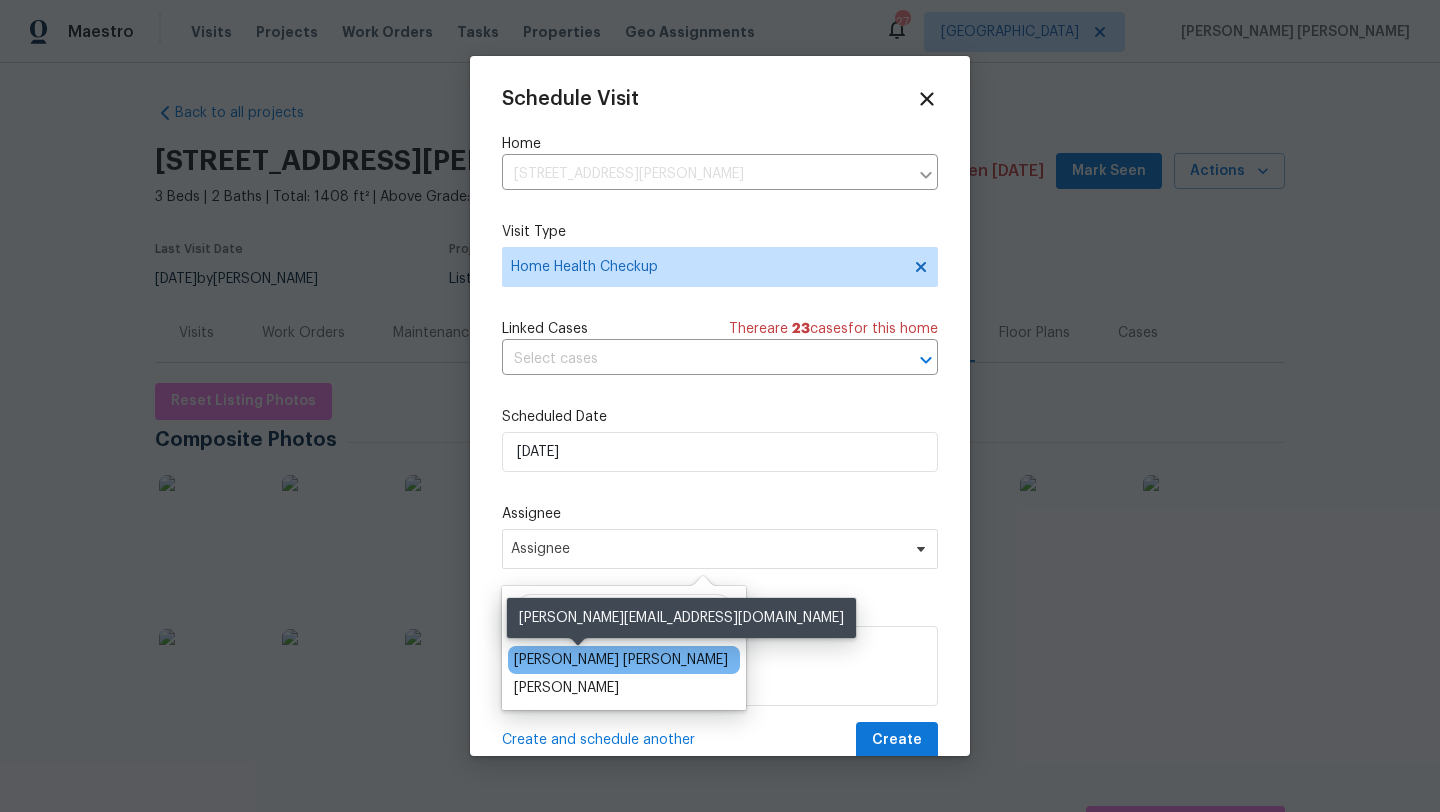 type on "dav" 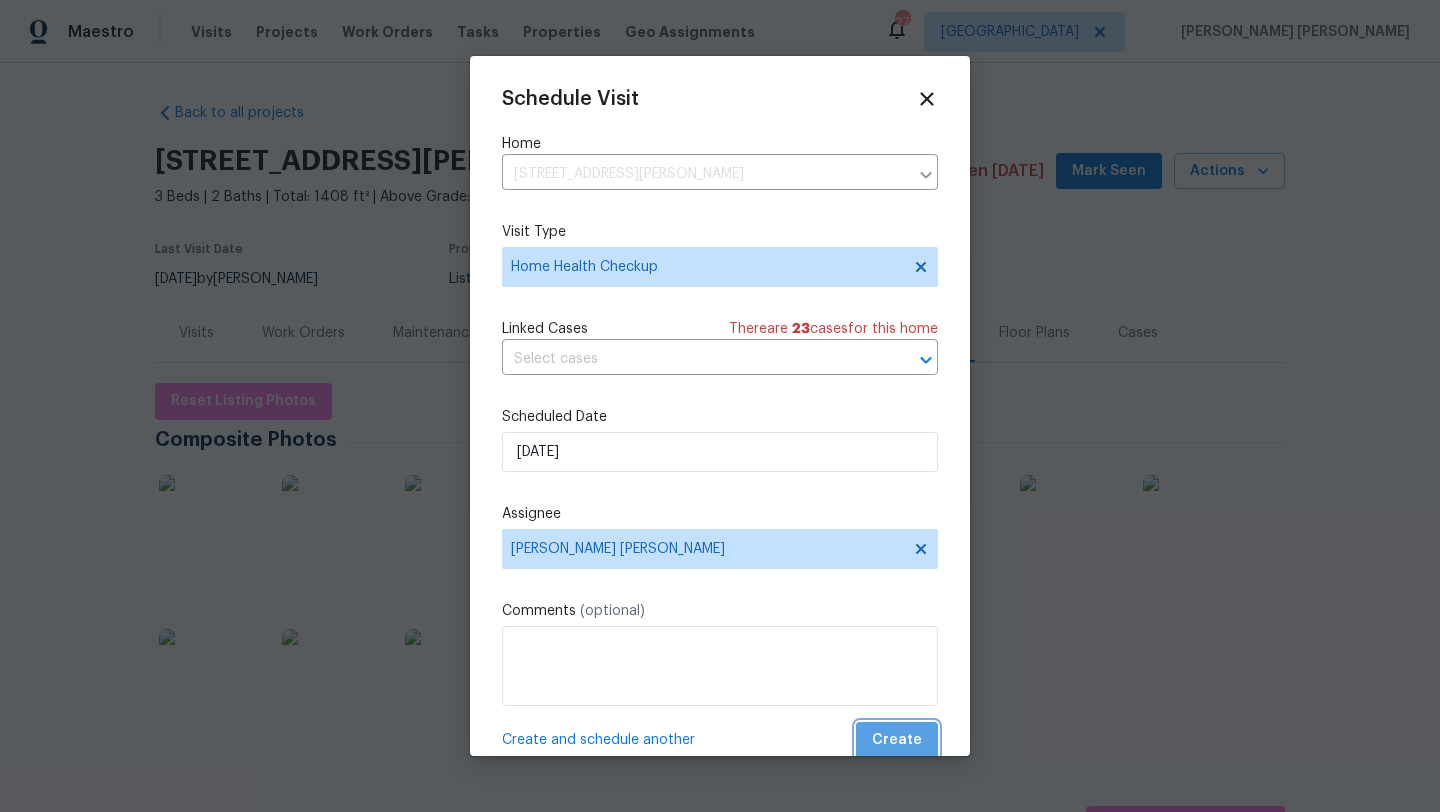 click on "Create" at bounding box center (897, 740) 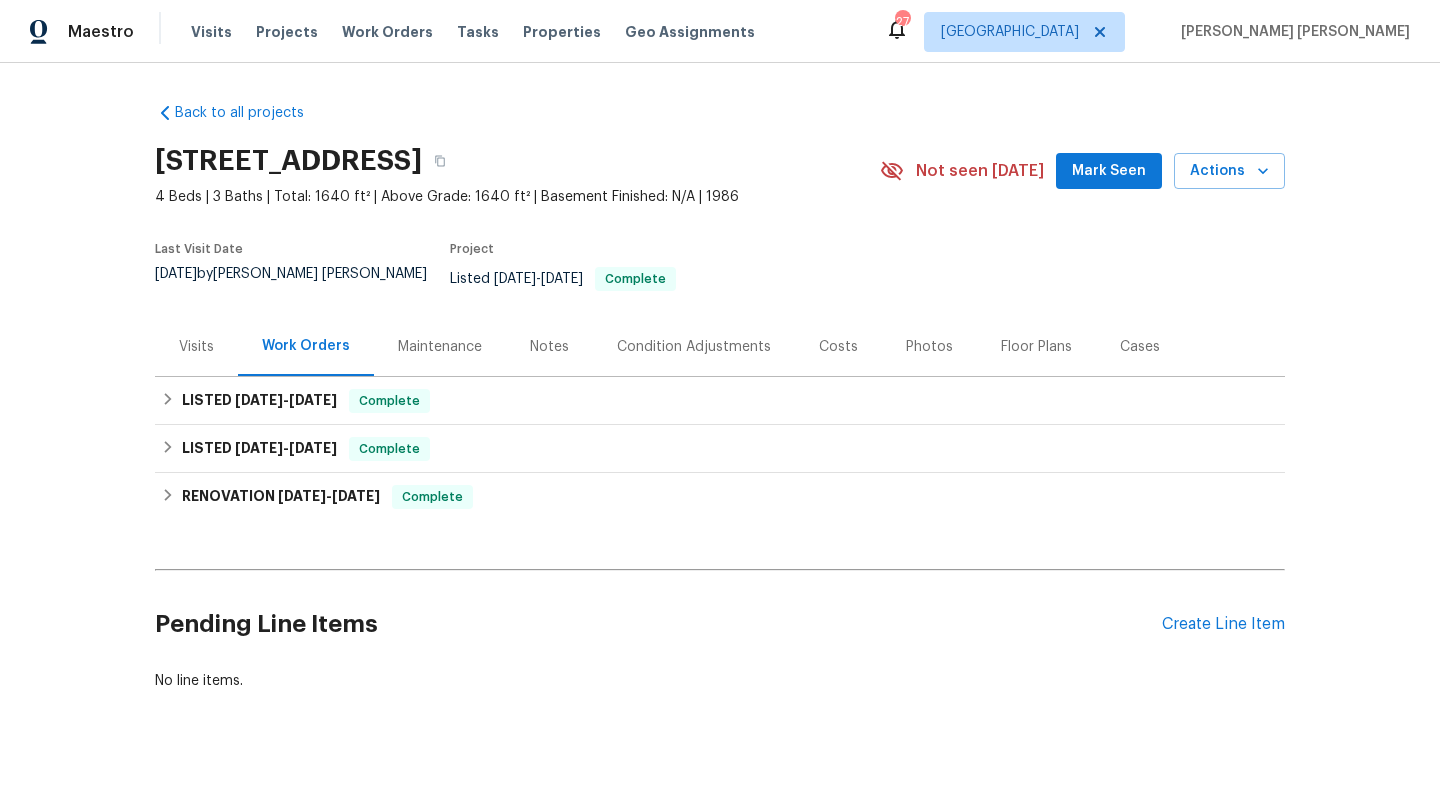scroll, scrollTop: 0, scrollLeft: 0, axis: both 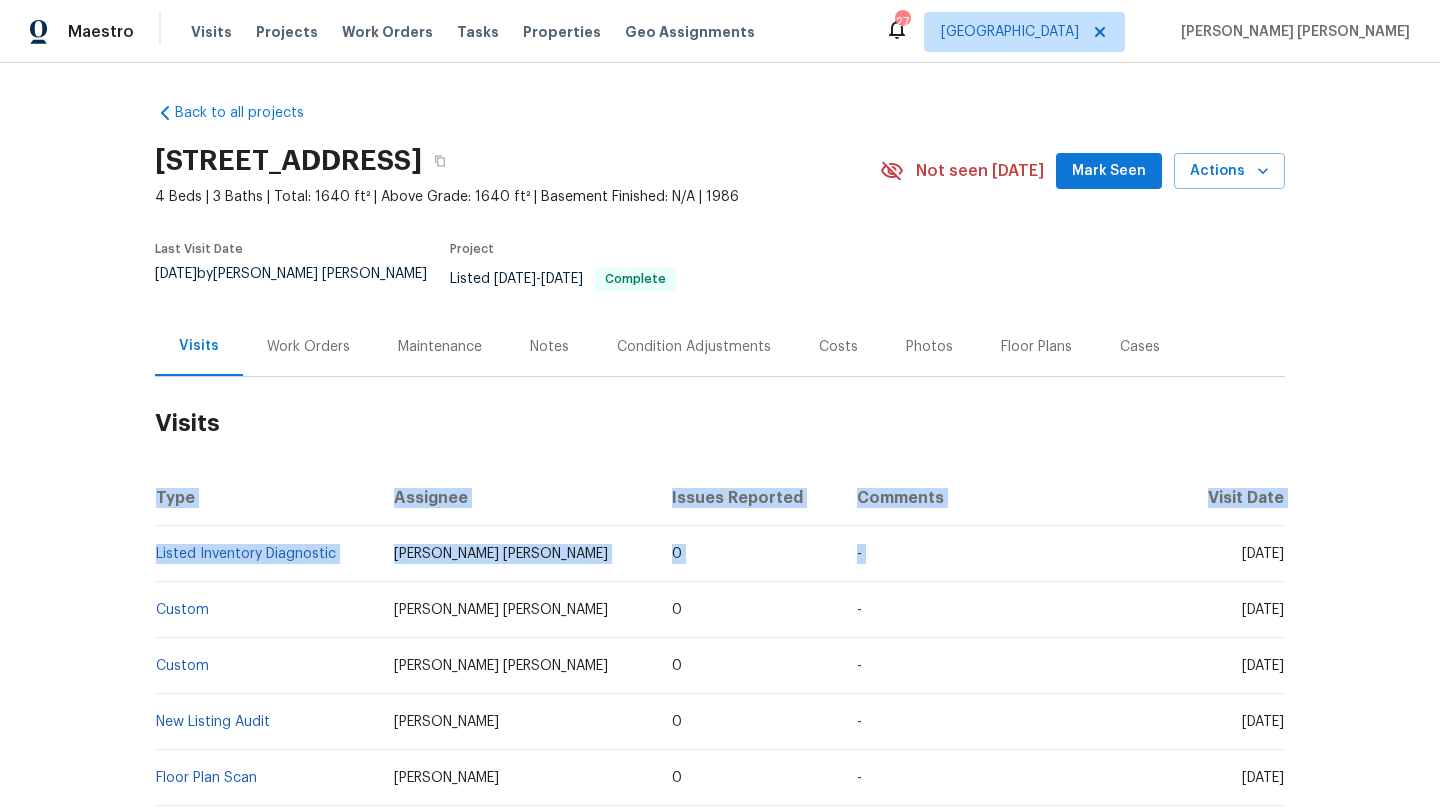 drag, startPoint x: 1169, startPoint y: 538, endPoint x: 1319, endPoint y: 549, distance: 150.40279 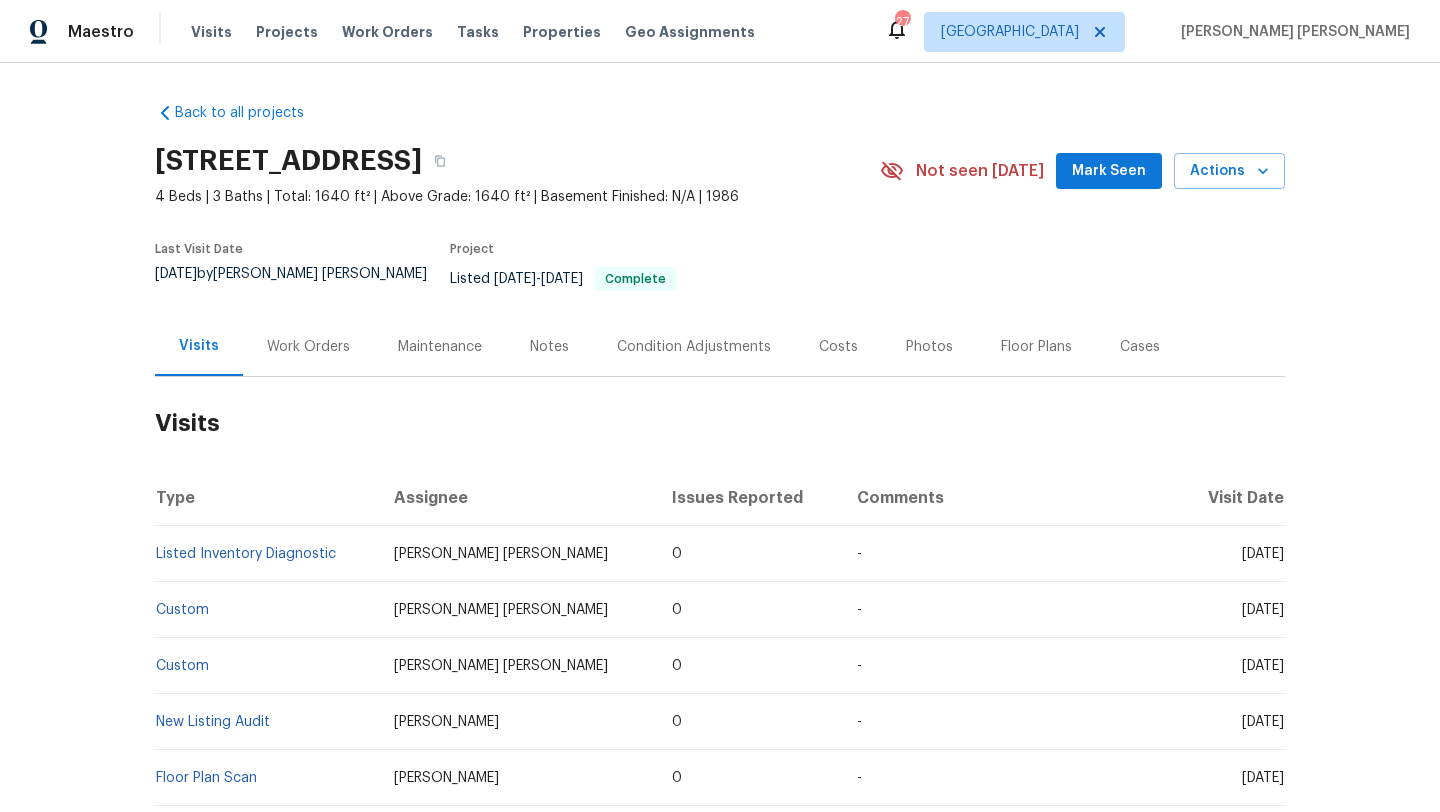 click on "Visits Work Orders Maintenance Notes Condition Adjustments Costs Photos Floor Plans Cases" at bounding box center (720, 347) 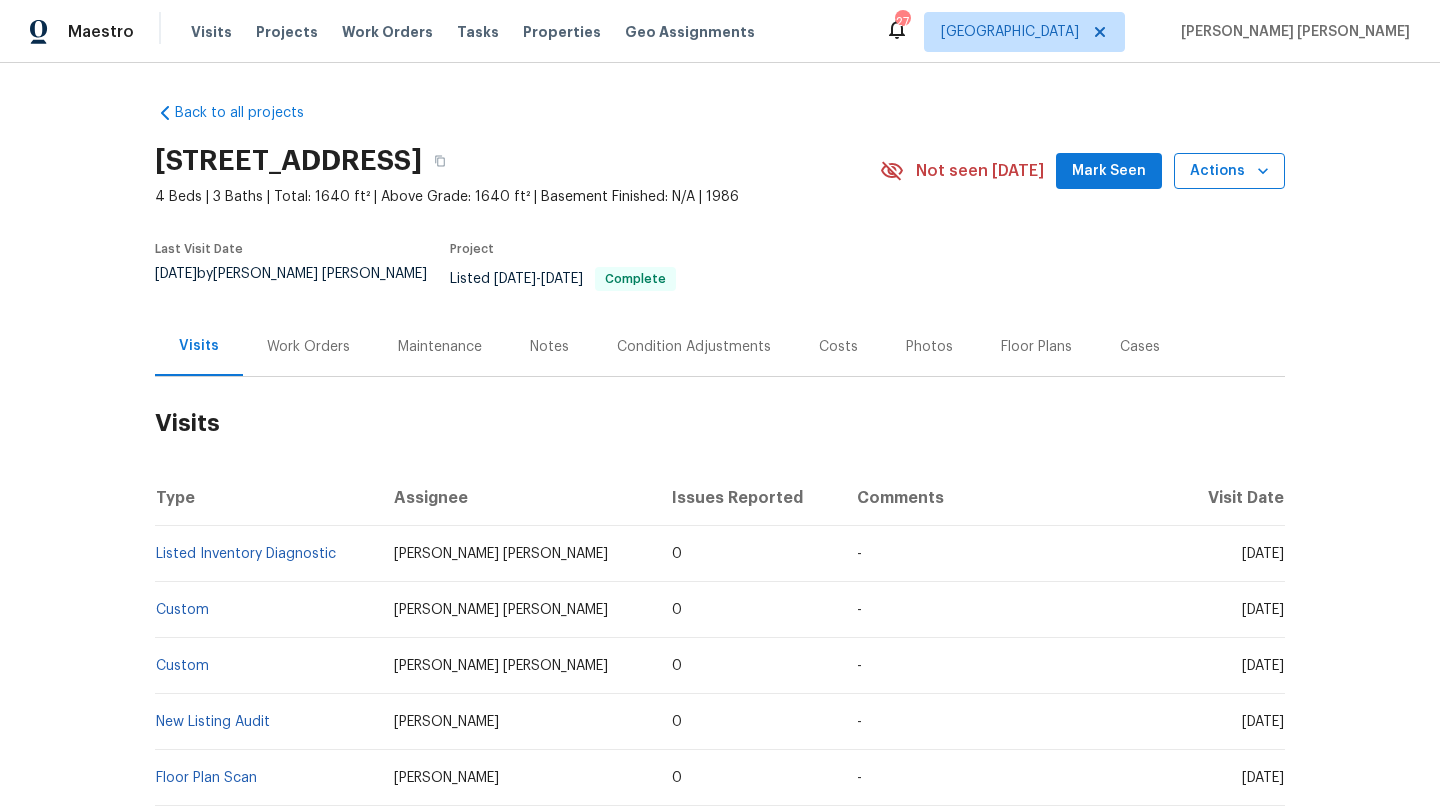click 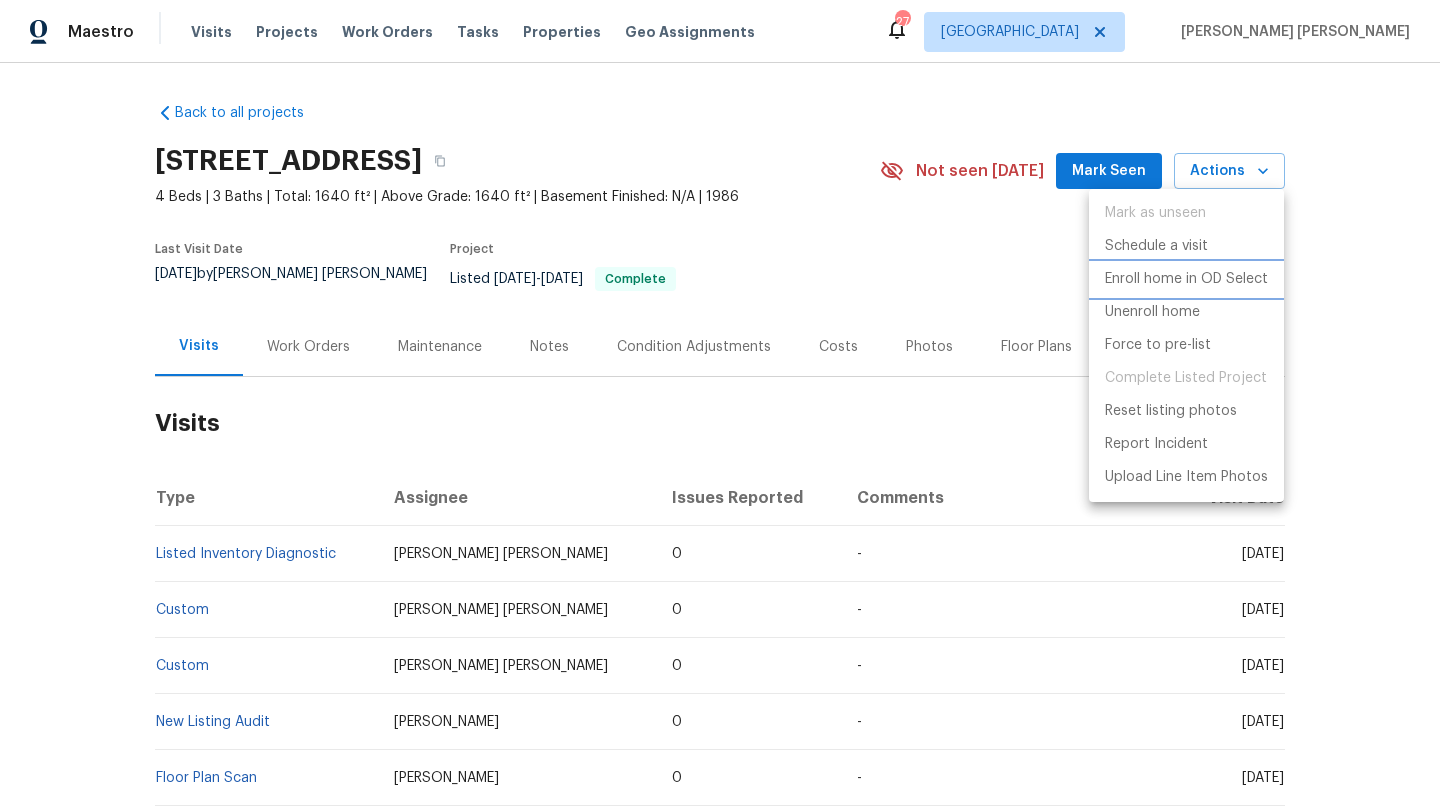 click on "Enroll home in OD Select" at bounding box center (1186, 279) 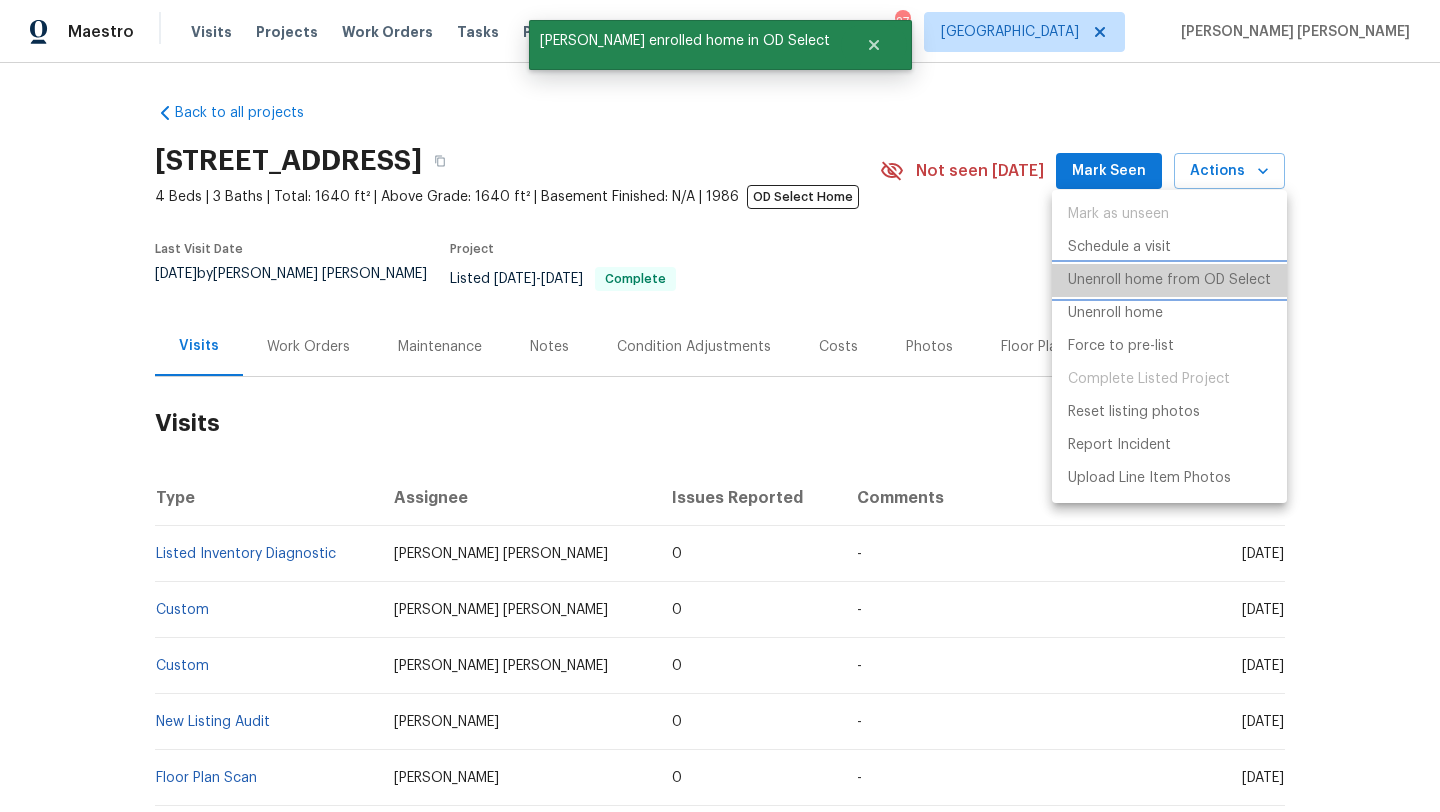 click on "Unenroll home from OD Select" at bounding box center (1169, 280) 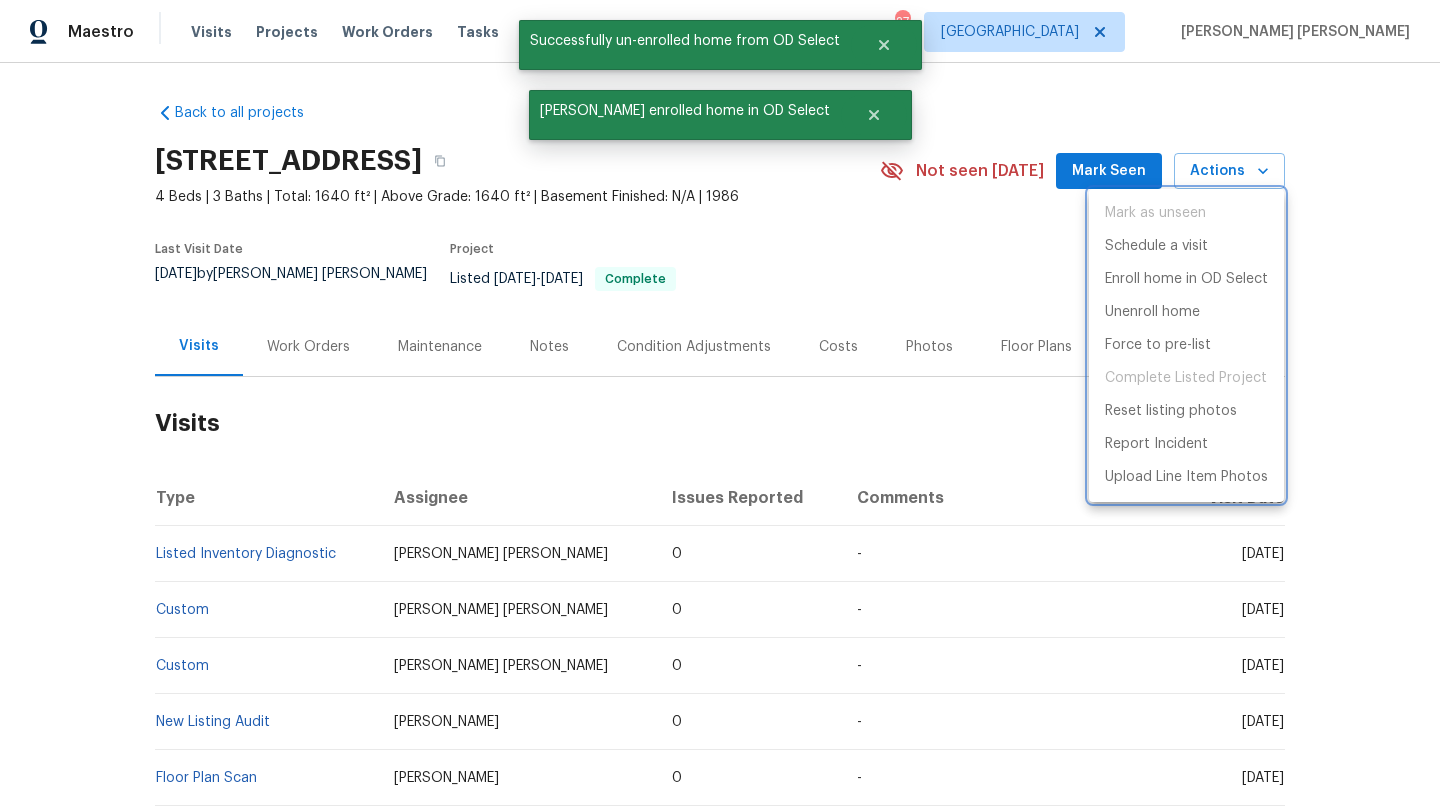 click at bounding box center [720, 406] 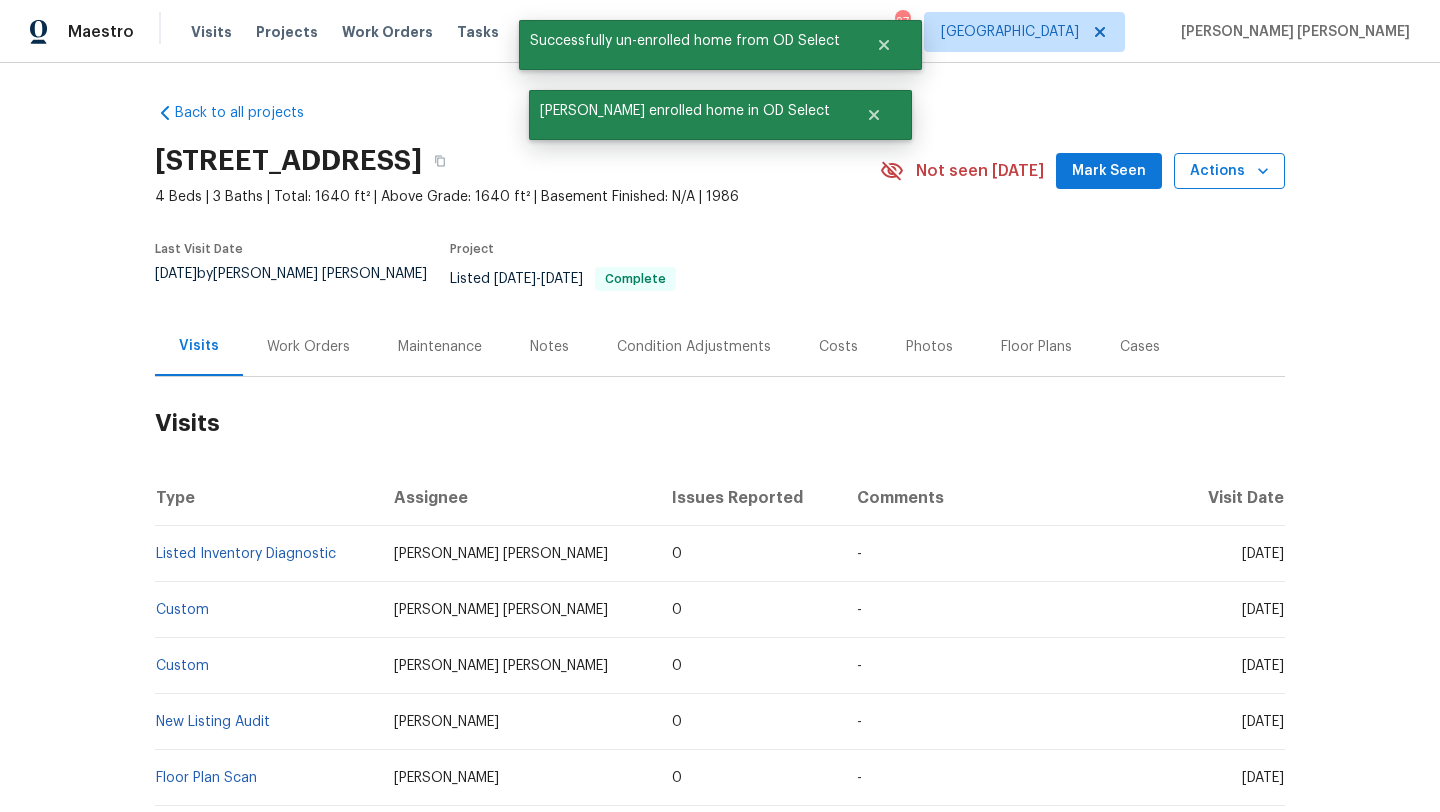 click on "Actions" at bounding box center (1229, 171) 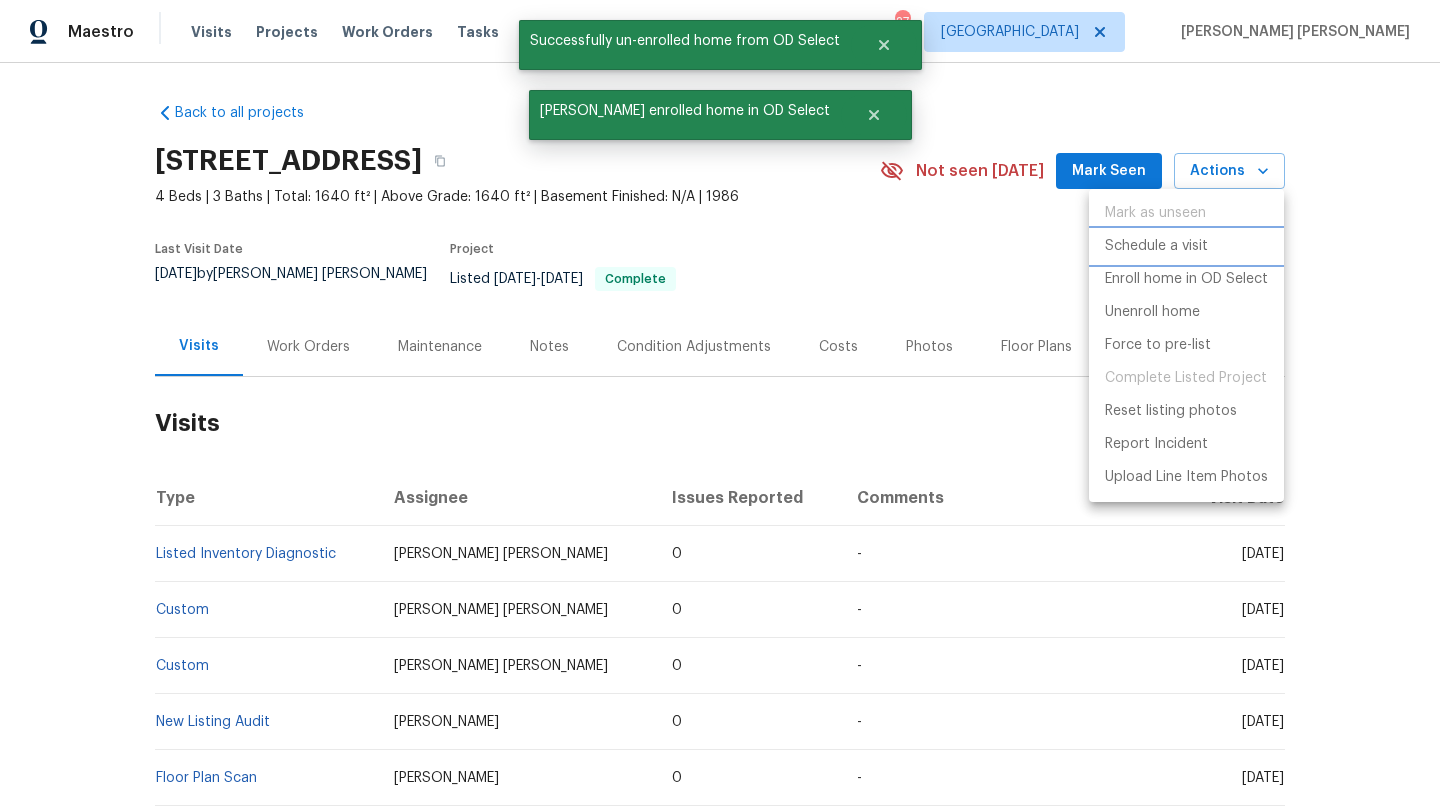 click on "Schedule a visit" at bounding box center (1156, 246) 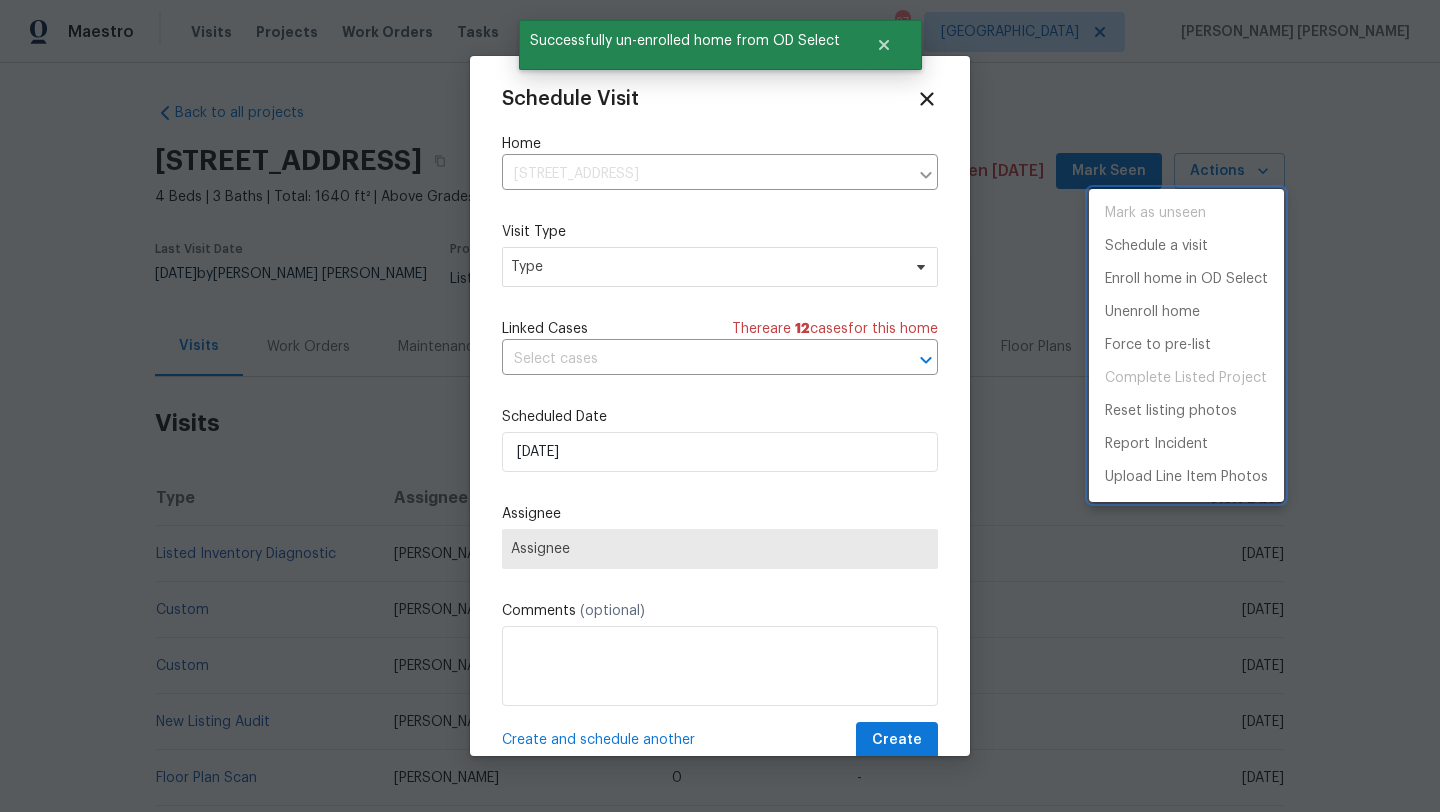 click at bounding box center [720, 406] 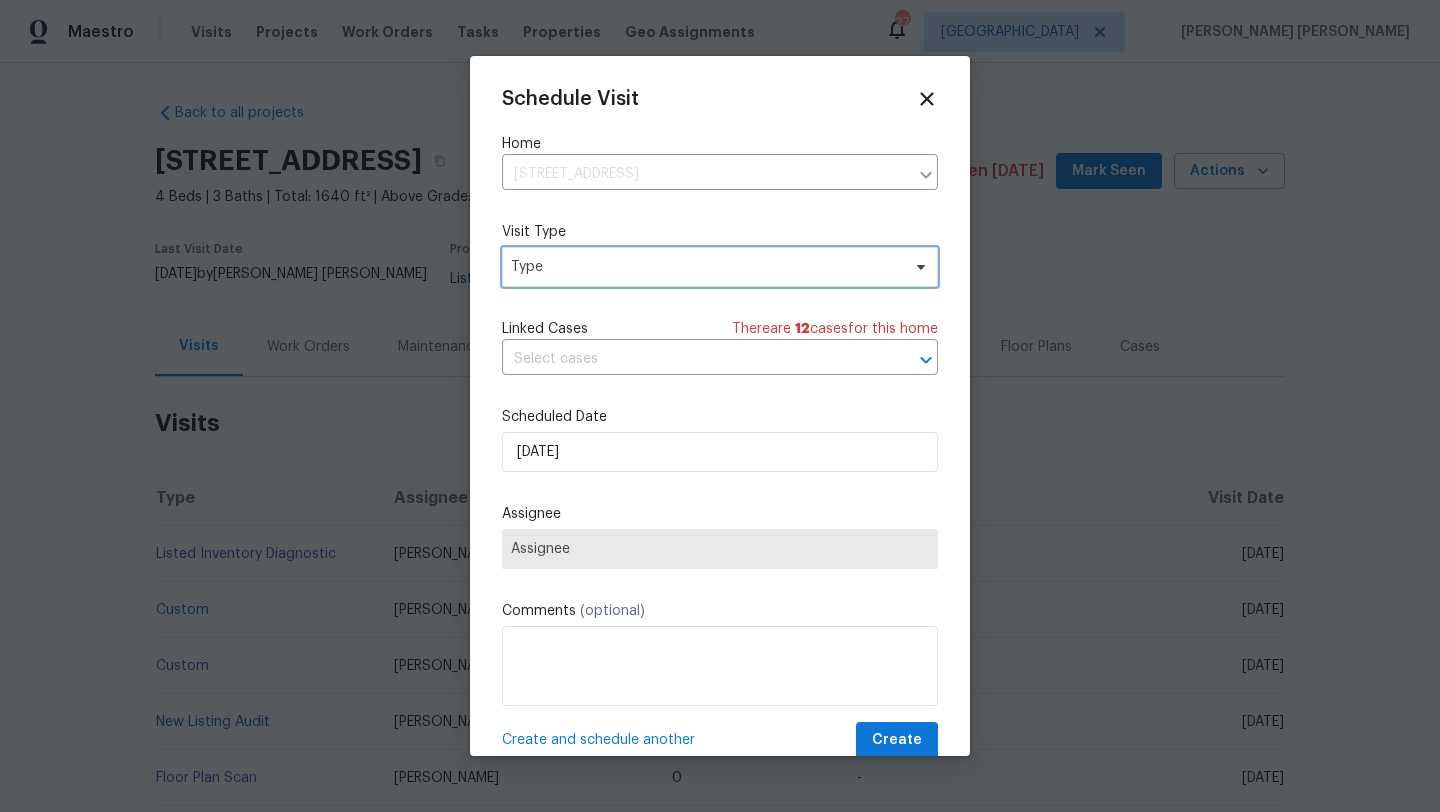 click on "Type" at bounding box center (705, 267) 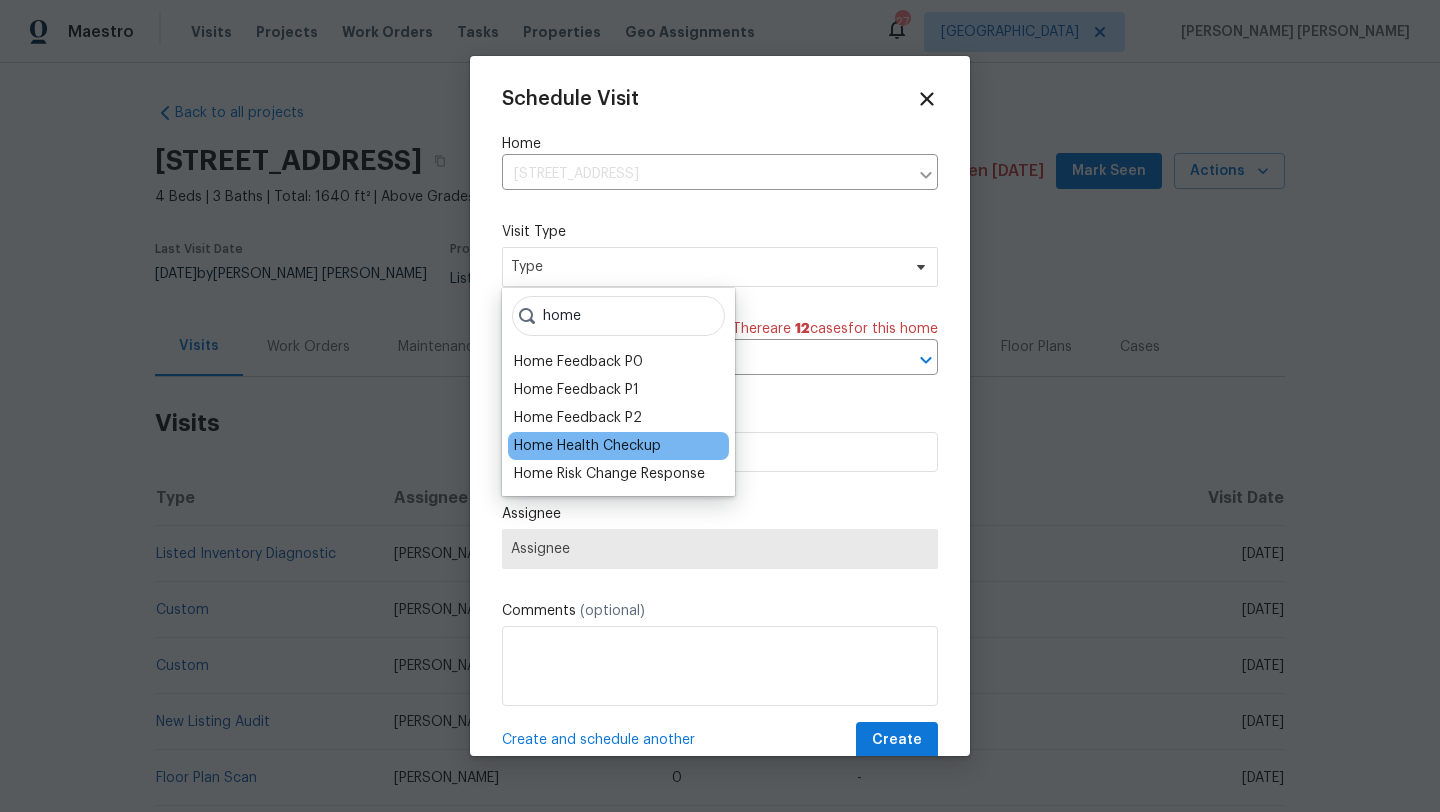 type on "home" 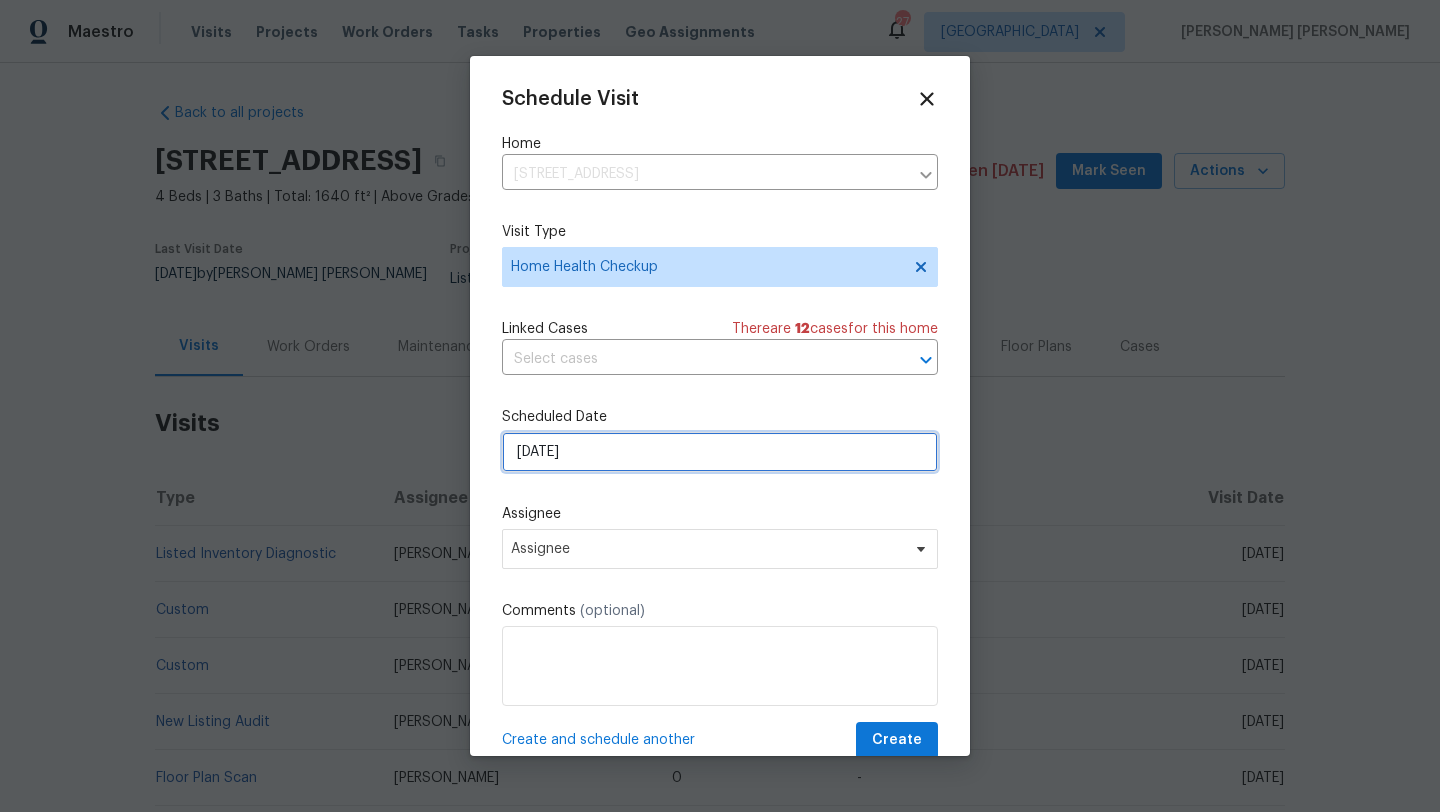 click on "7/17/2025" at bounding box center (720, 452) 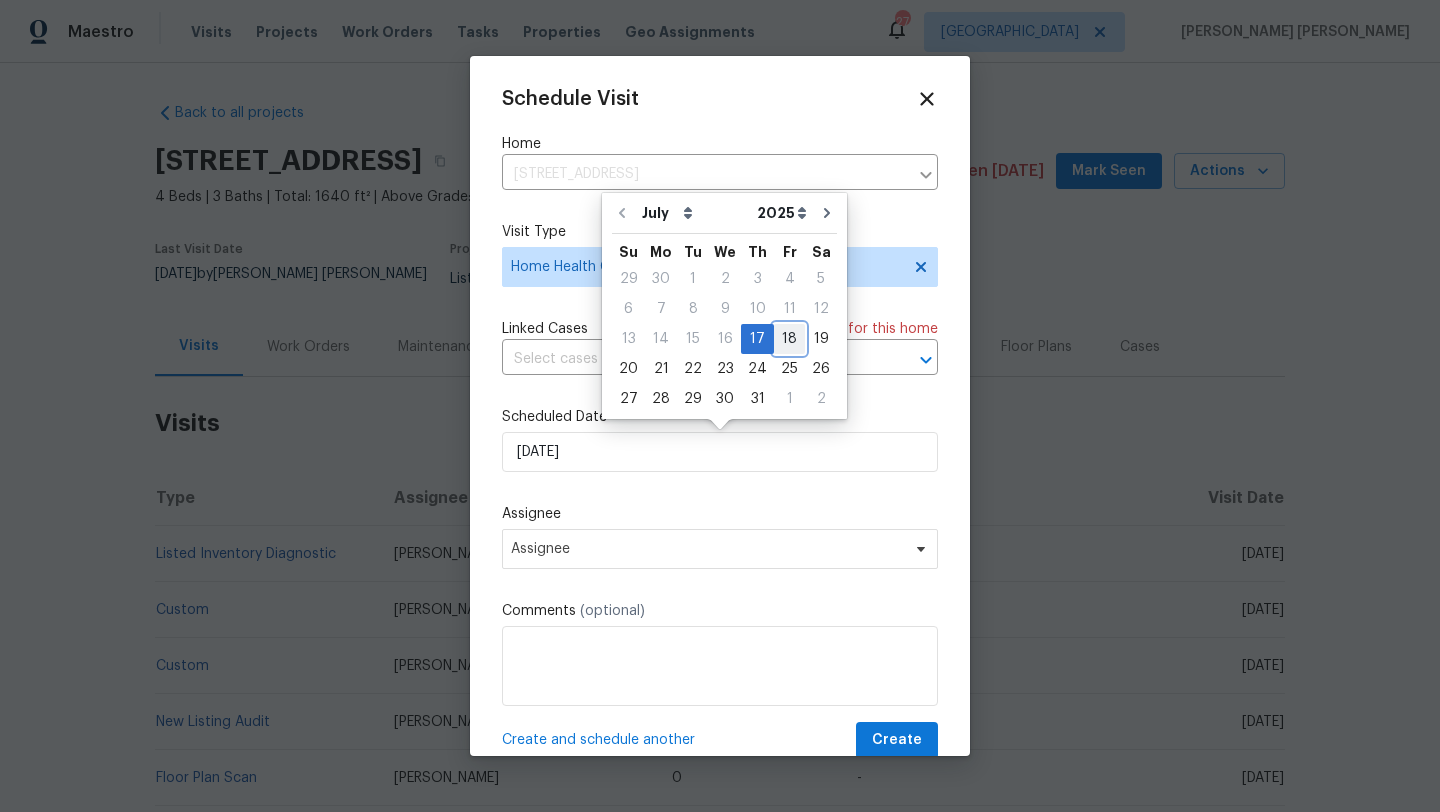 click on "18" at bounding box center [789, 339] 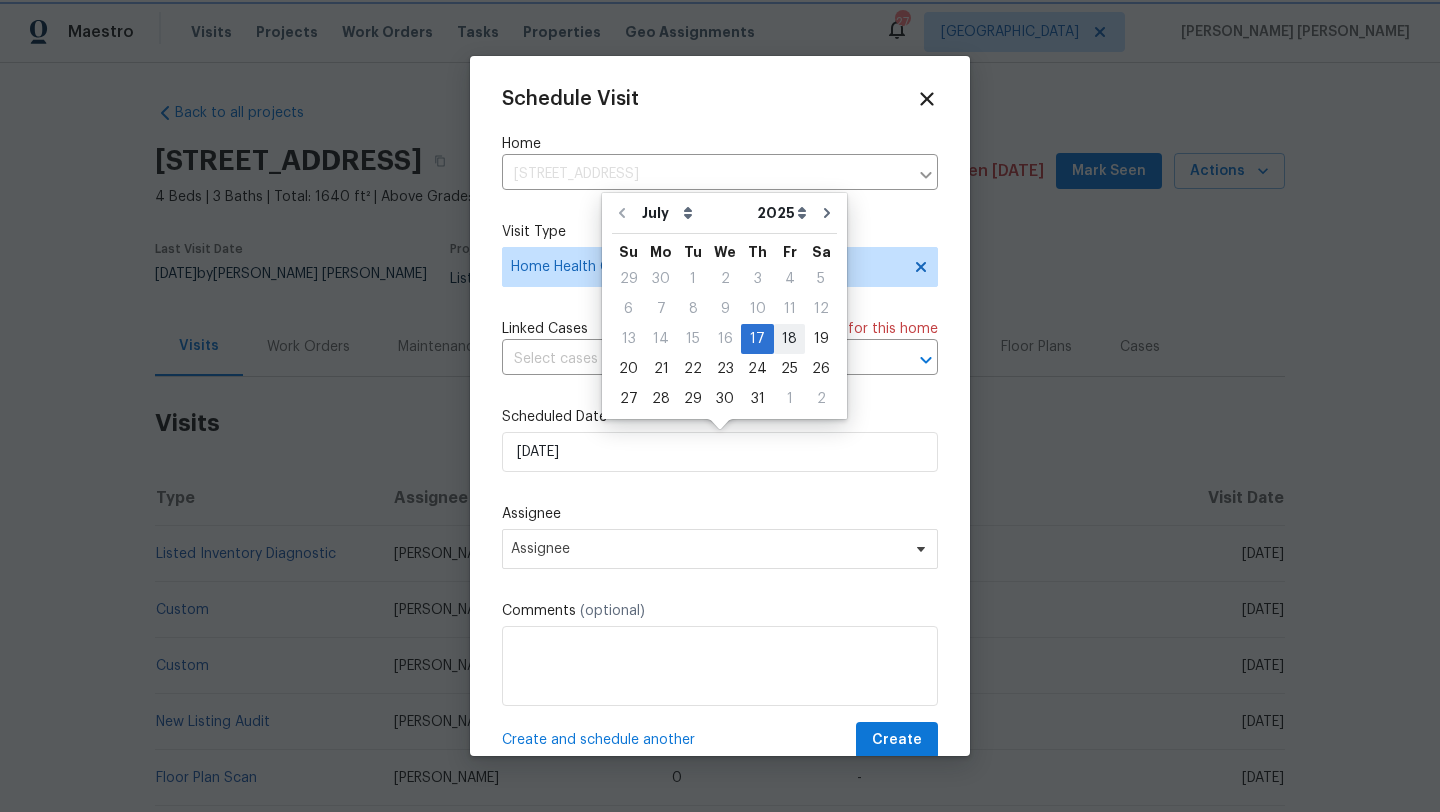 type on "7/18/2025" 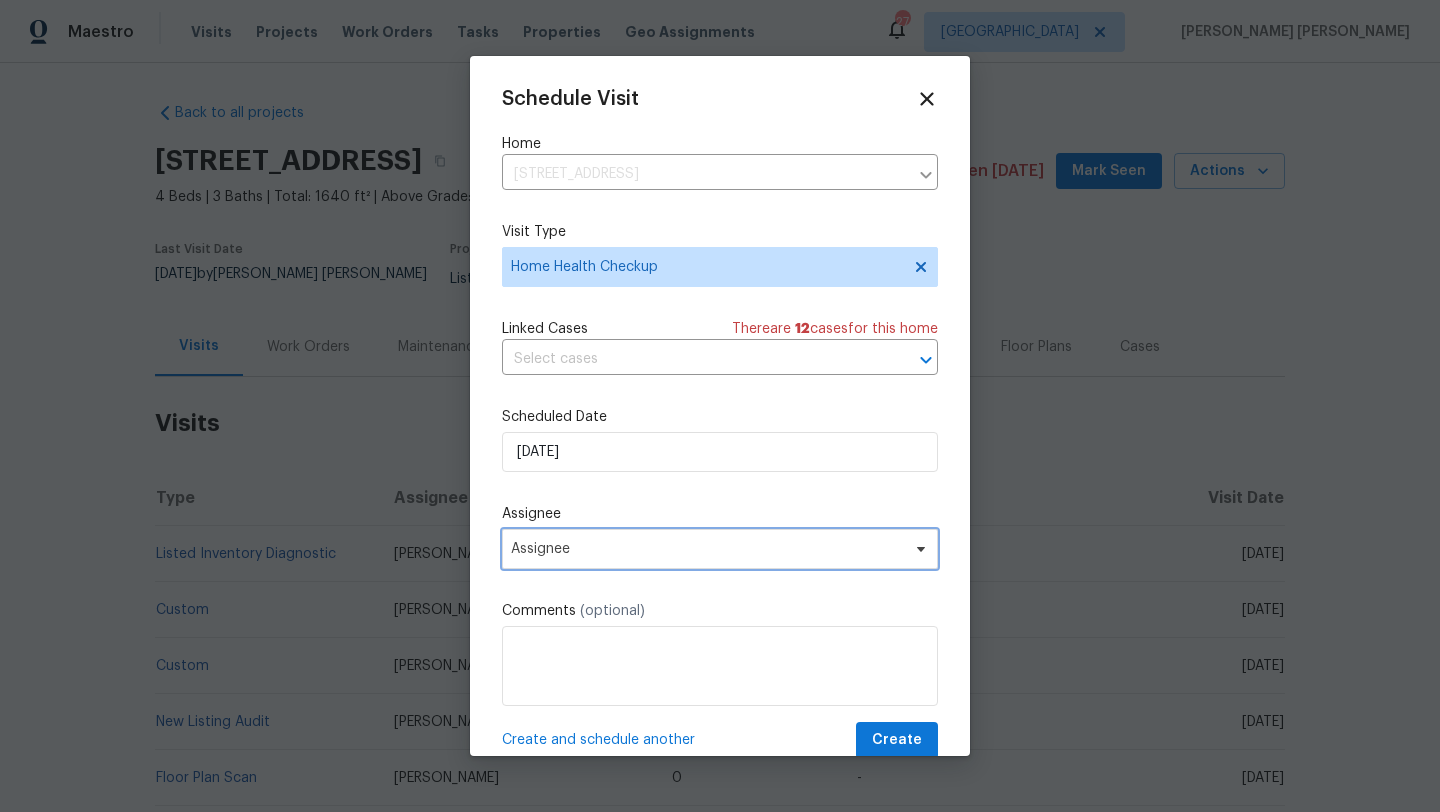 click on "Assignee" at bounding box center [720, 549] 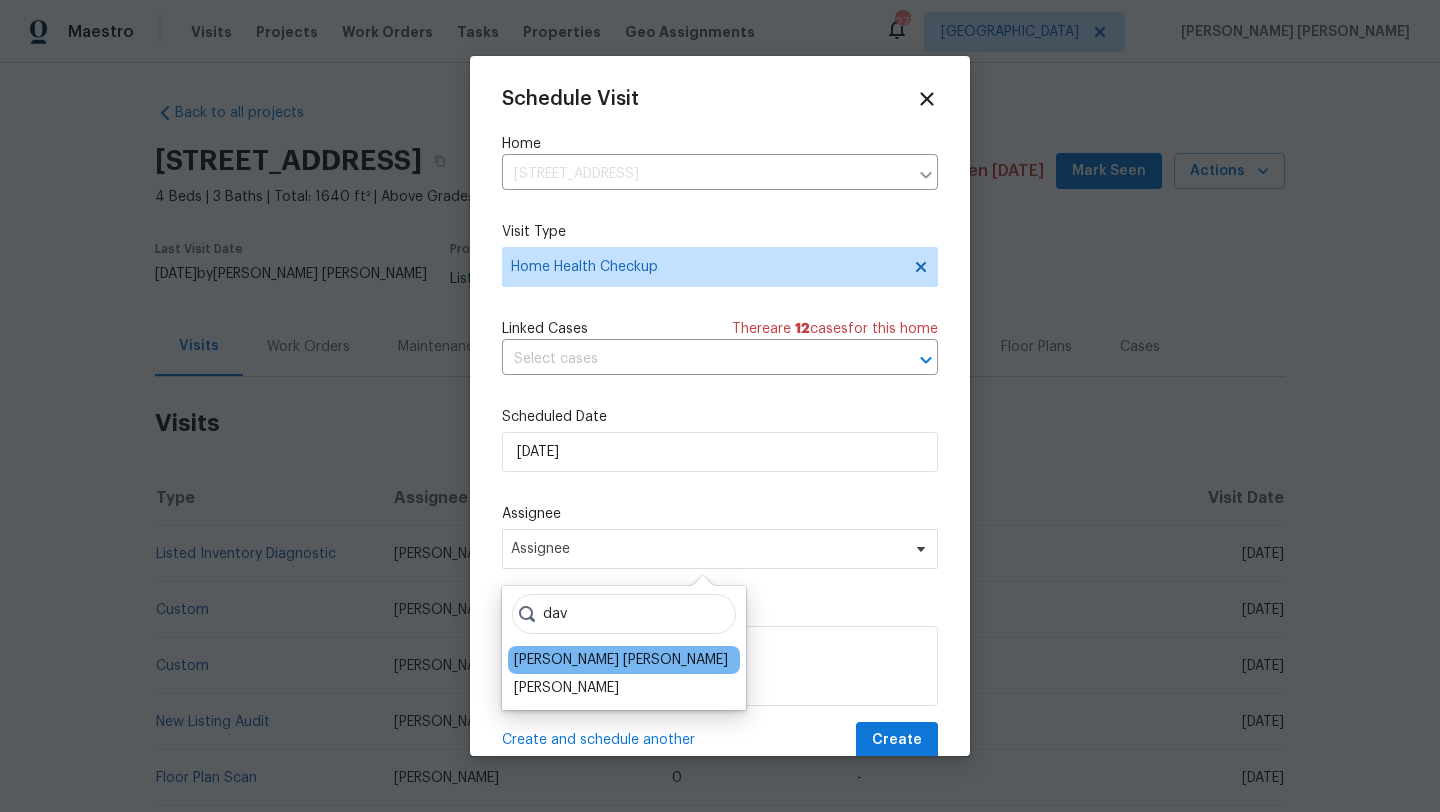 type on "dav" 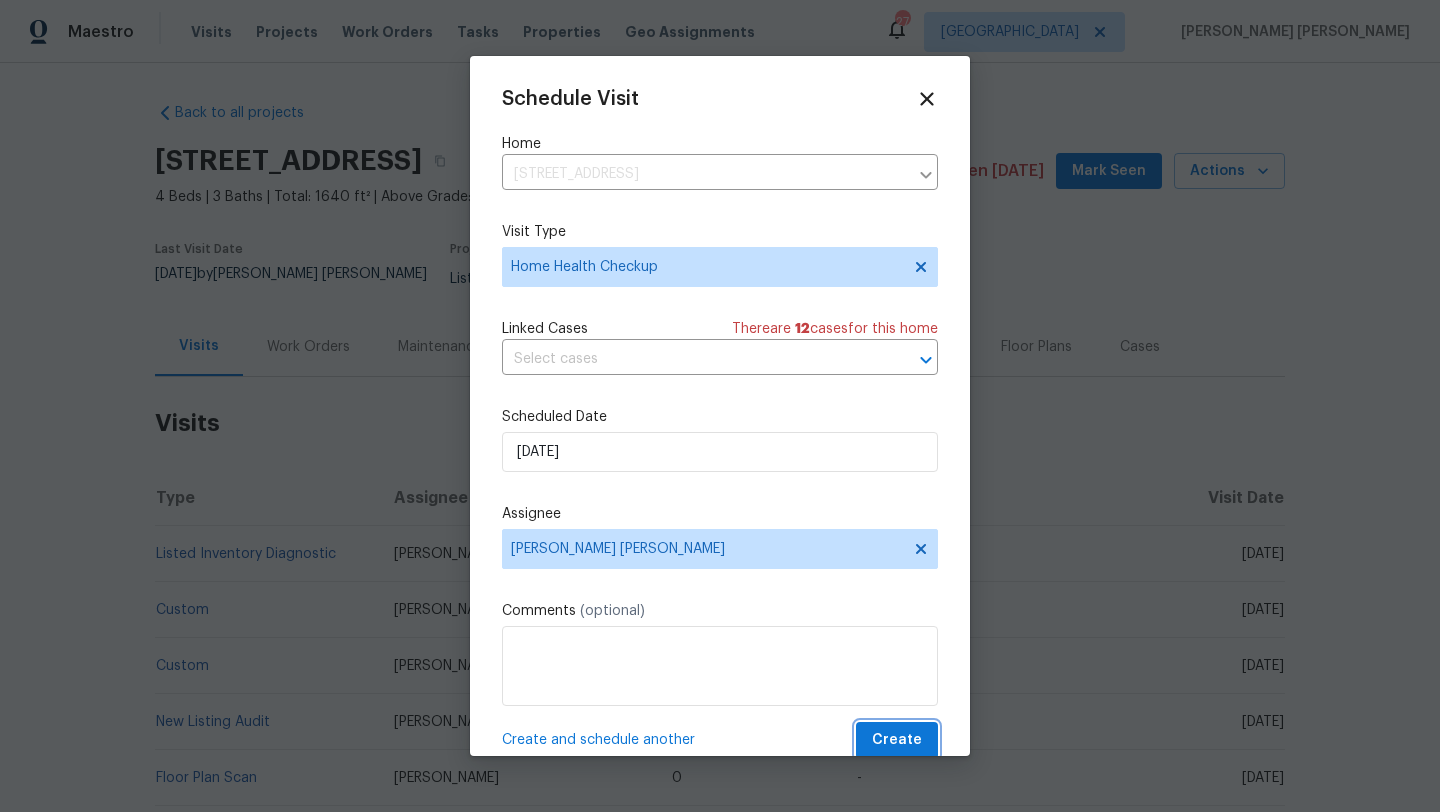click on "Create" at bounding box center [897, 740] 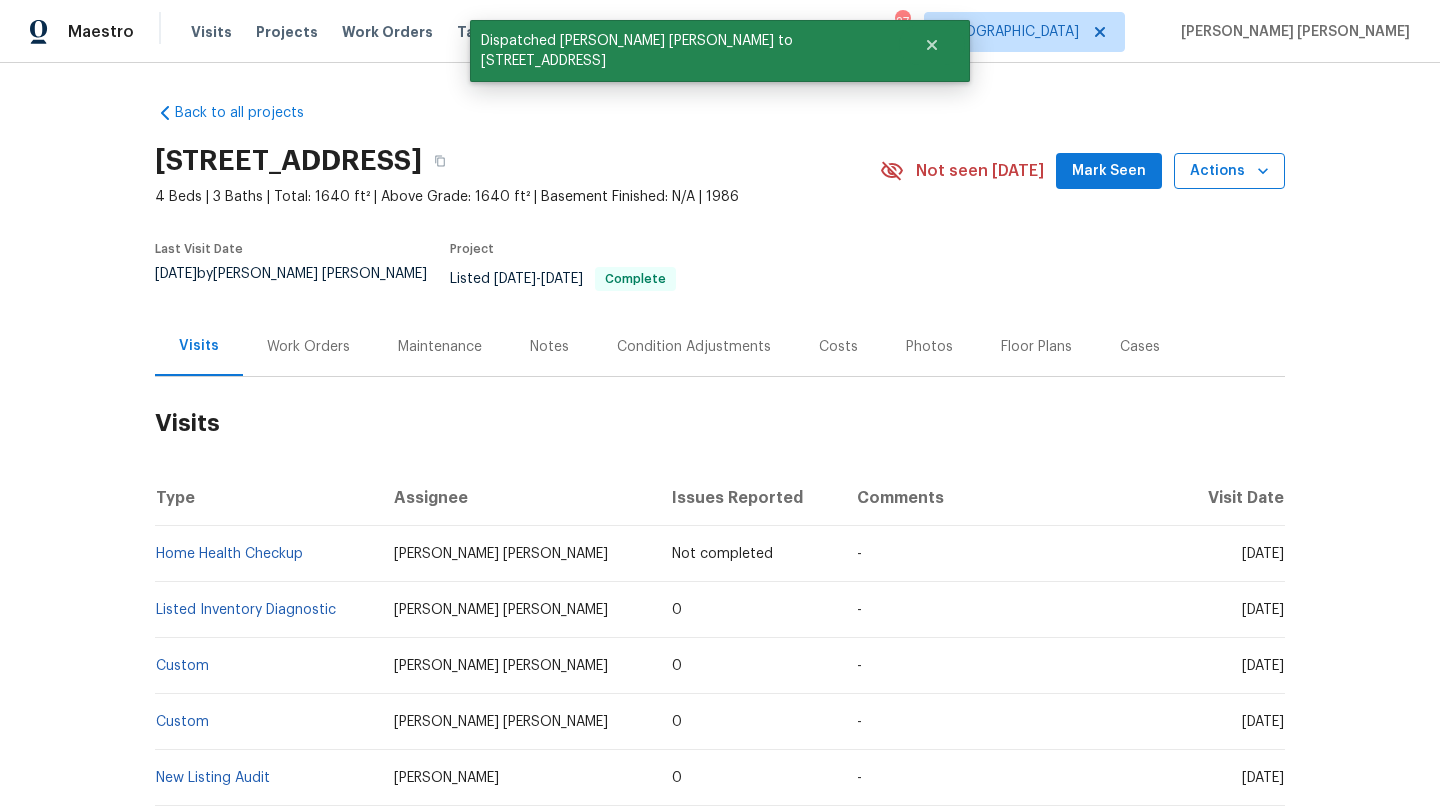 click on "Actions" at bounding box center [1229, 171] 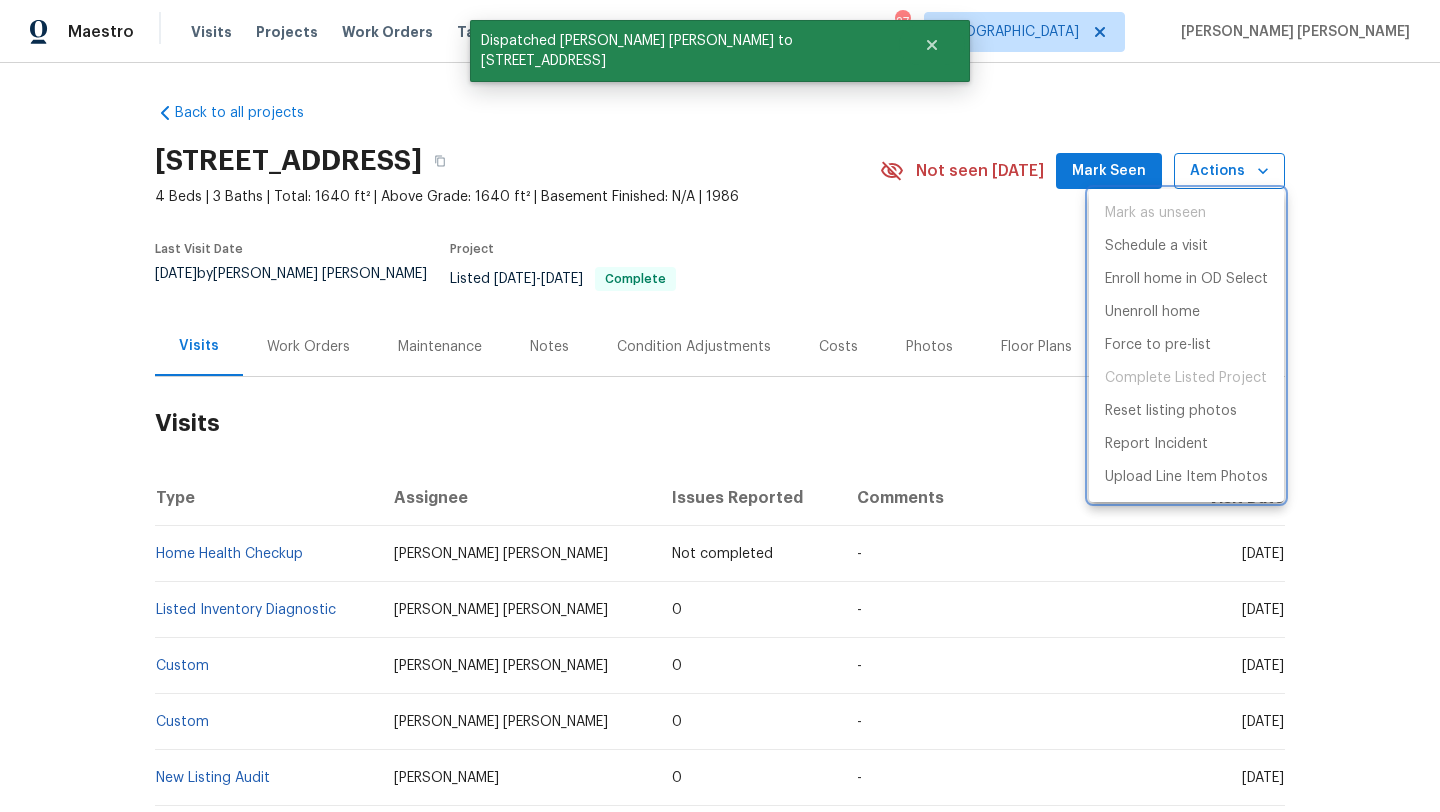 click at bounding box center (720, 406) 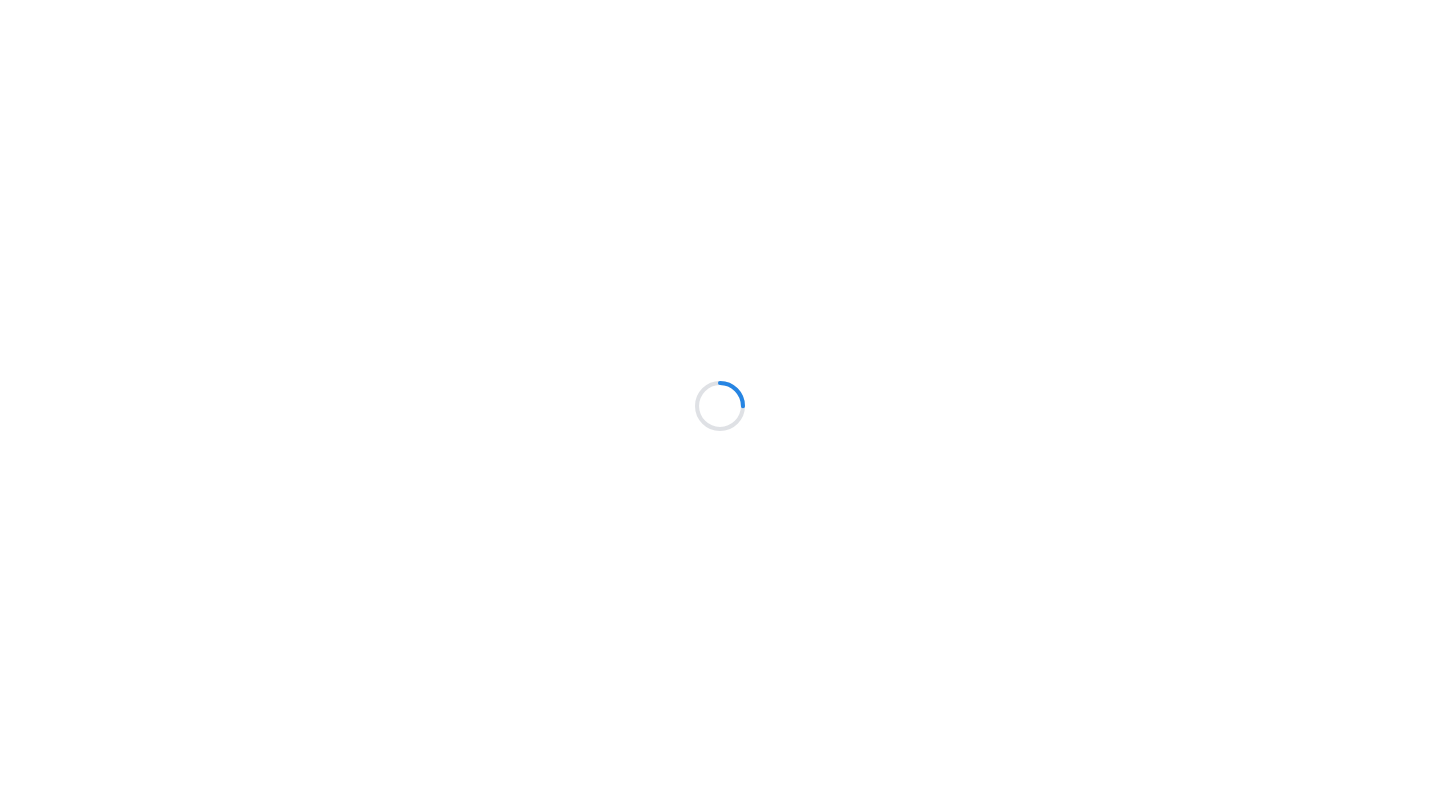 scroll, scrollTop: 0, scrollLeft: 0, axis: both 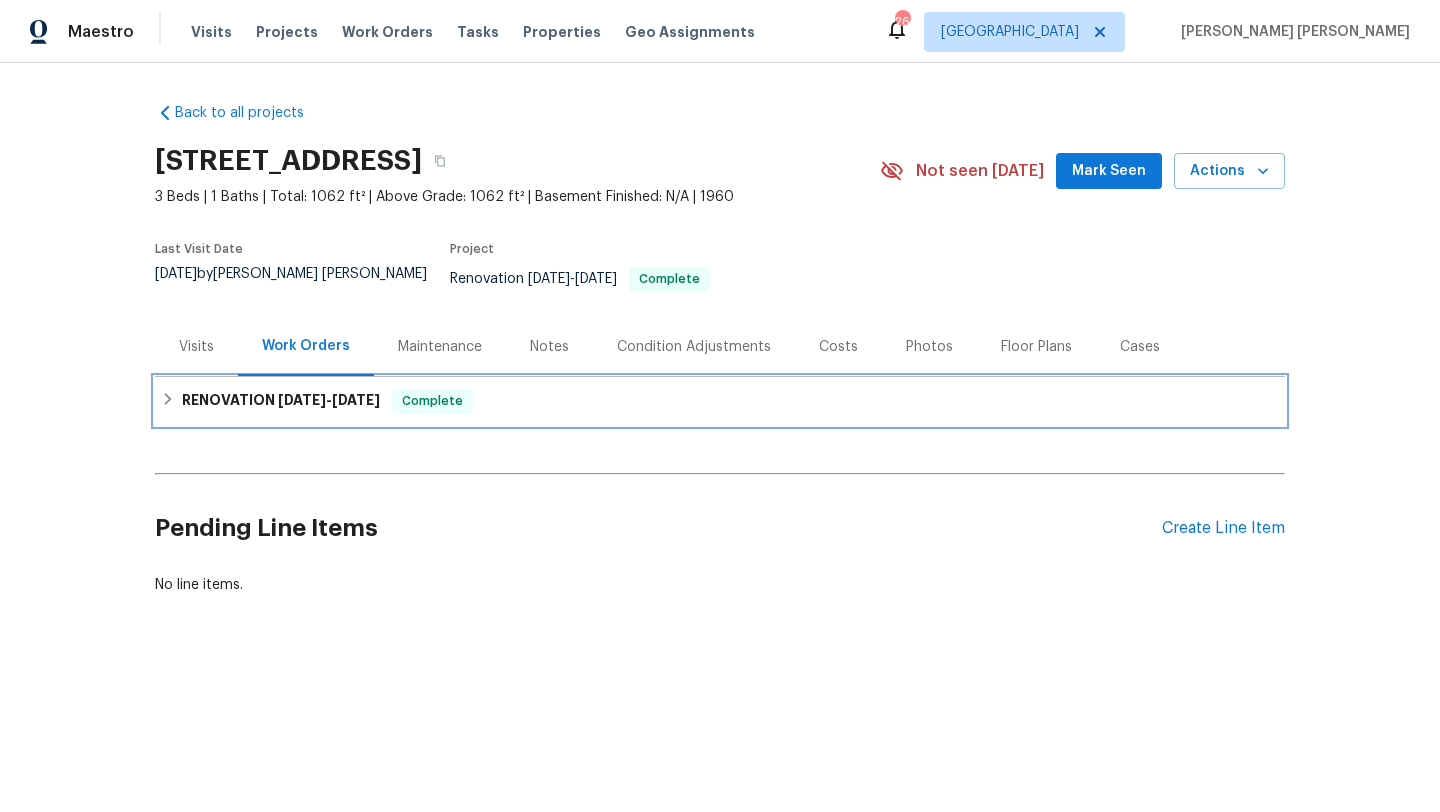 click on "RENOVATION   [DATE]  -  [DATE] Complete" at bounding box center [720, 401] 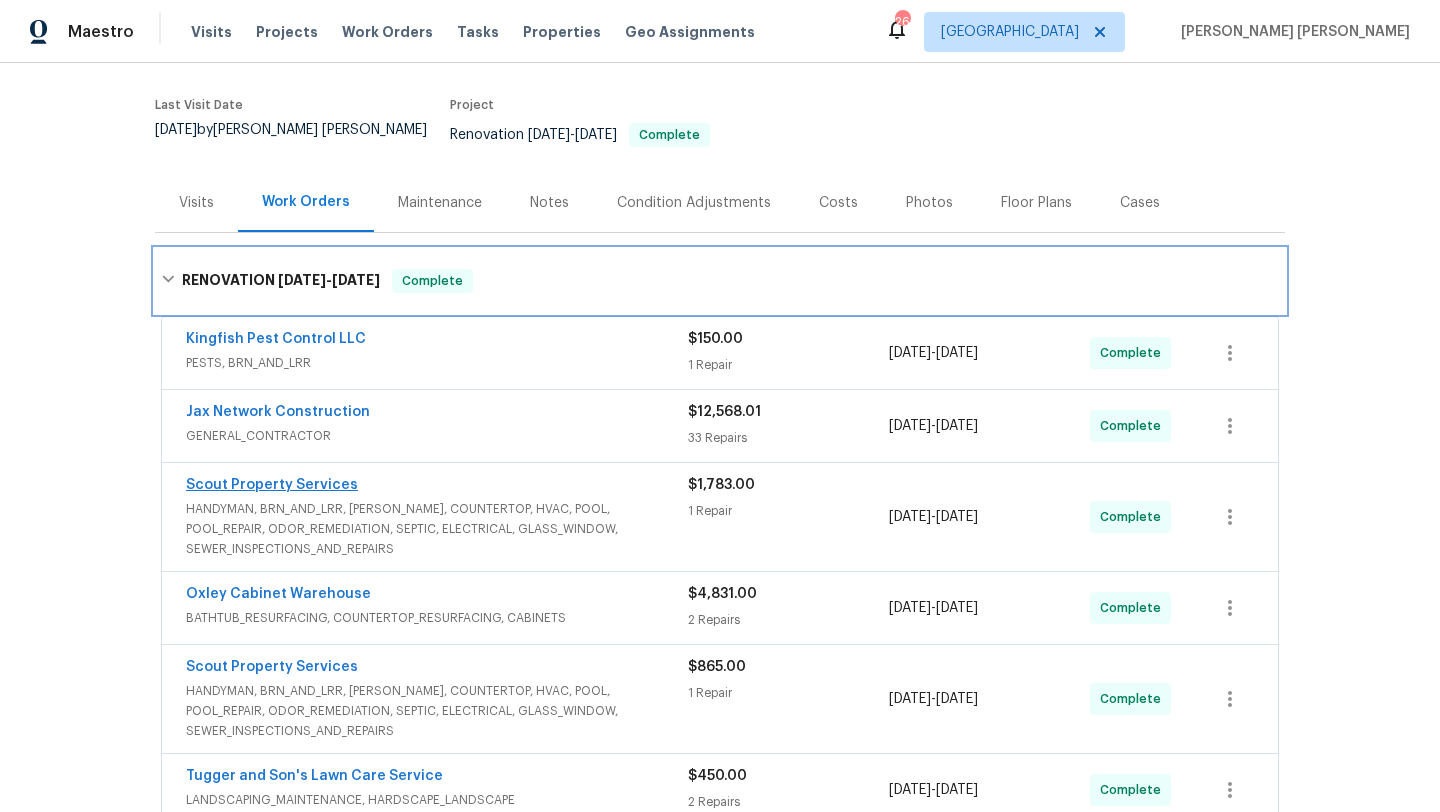scroll, scrollTop: 151, scrollLeft: 0, axis: vertical 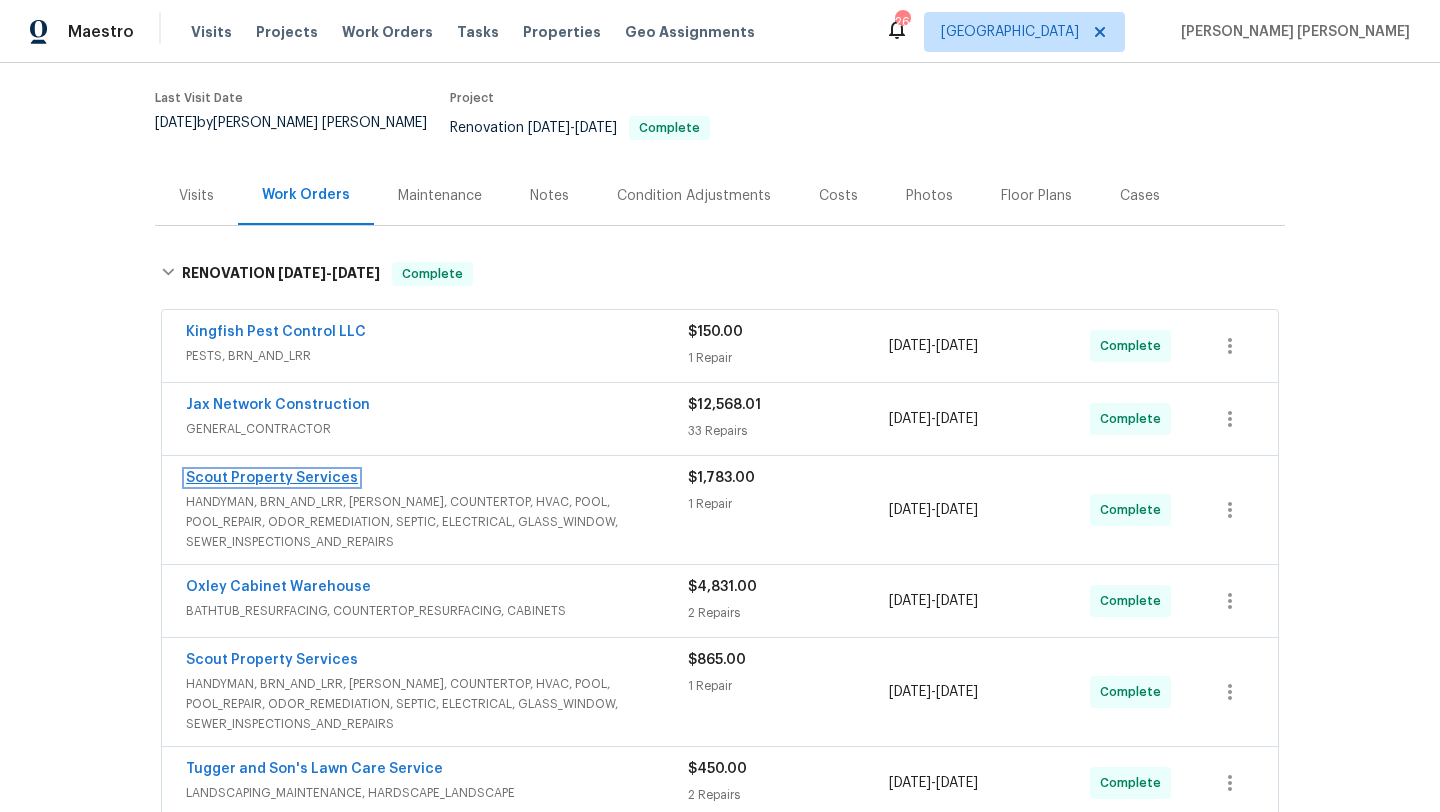 click on "Scout Property Services" at bounding box center (272, 478) 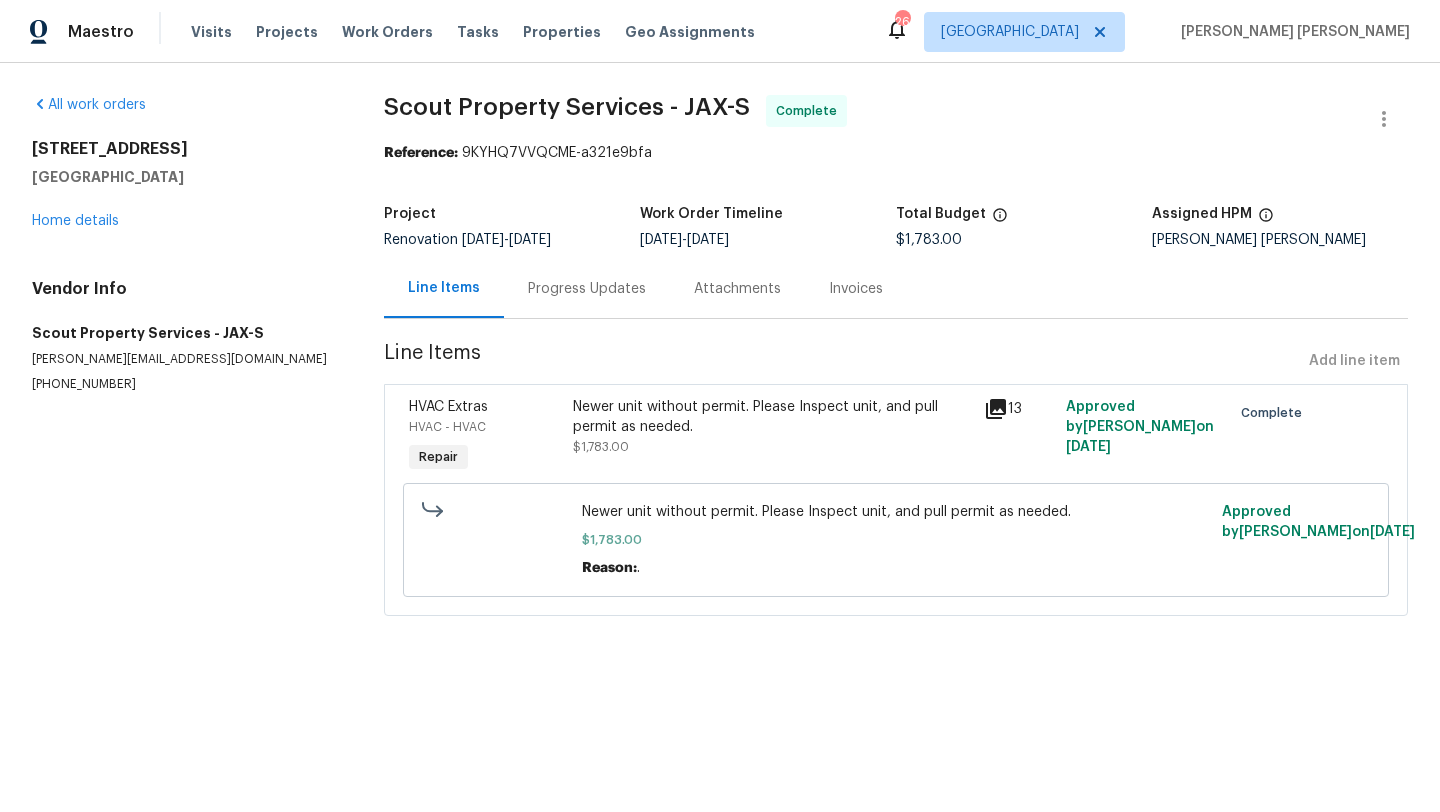 click on "Newer unit without permit. Please Inspect unit, and pull permit as needed." at bounding box center [772, 417] 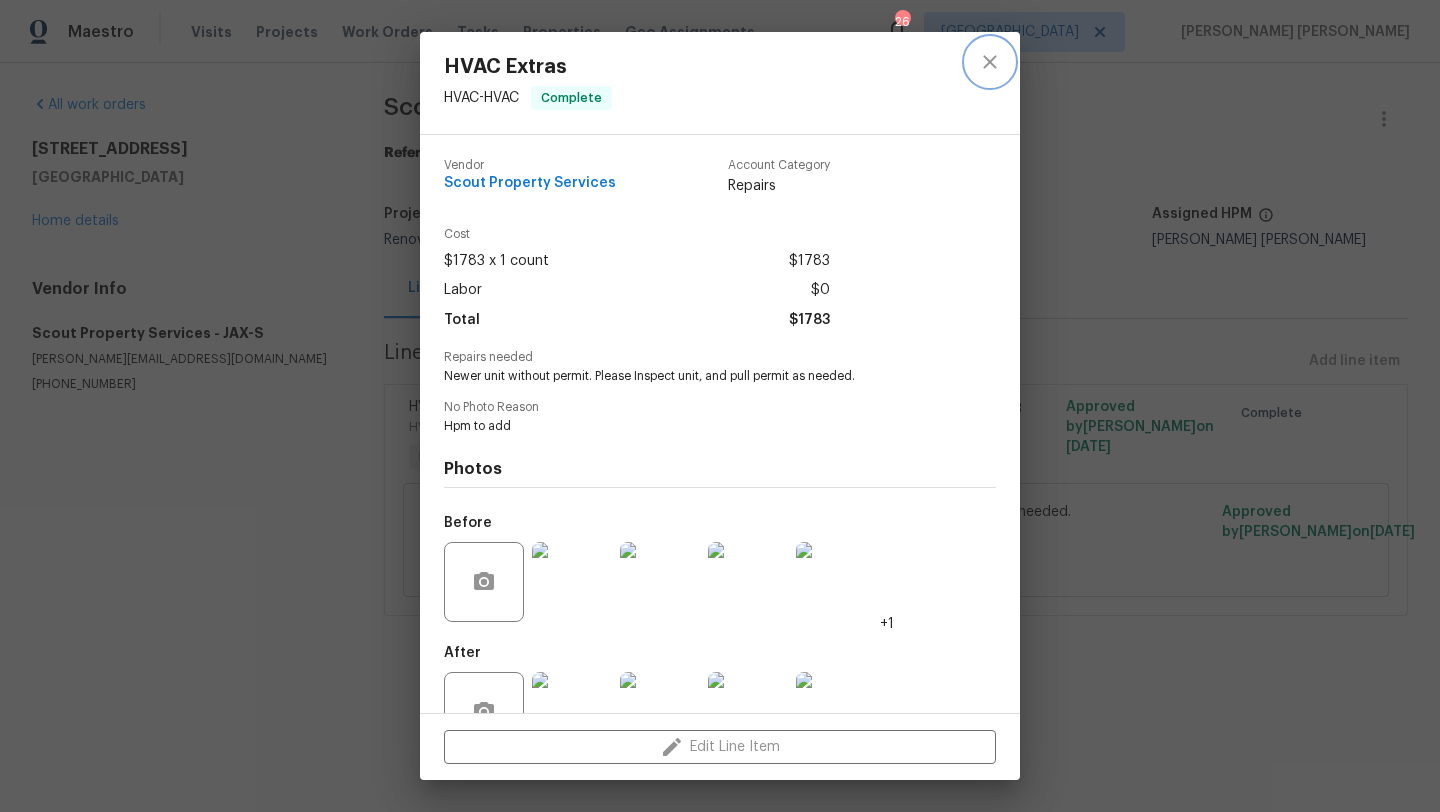 click 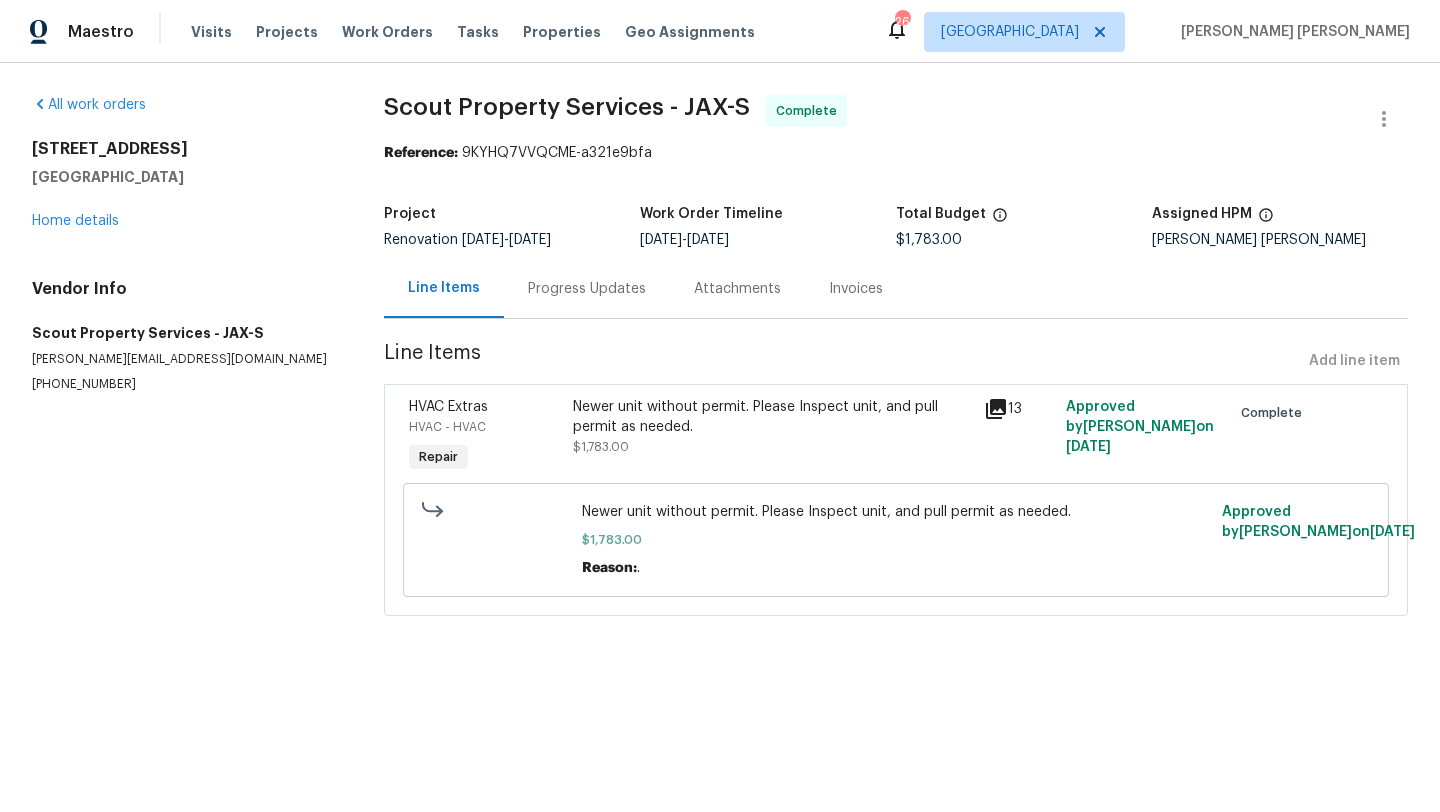 click on "Progress Updates" at bounding box center [587, 289] 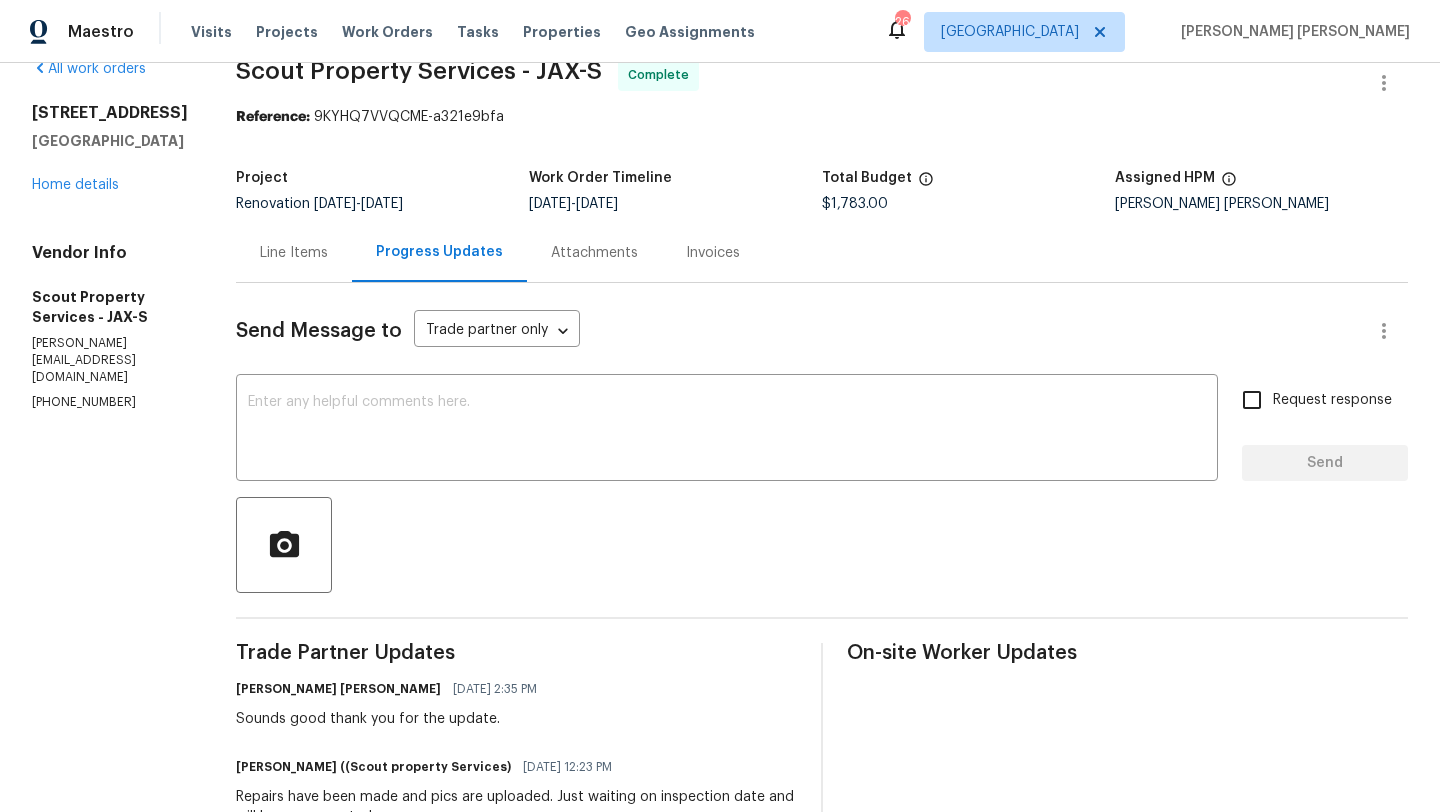 scroll, scrollTop: 31, scrollLeft: 0, axis: vertical 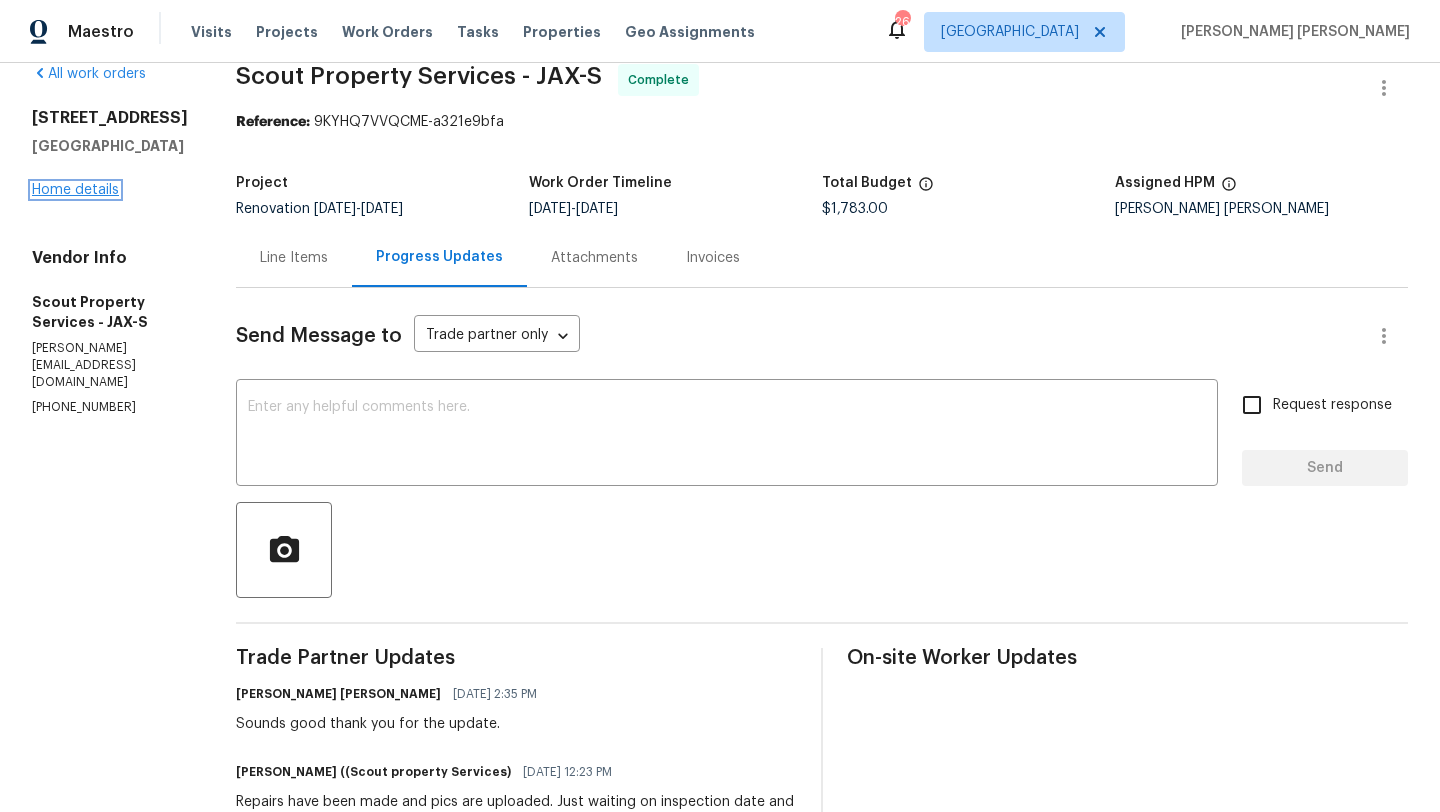 click on "Home details" at bounding box center (75, 190) 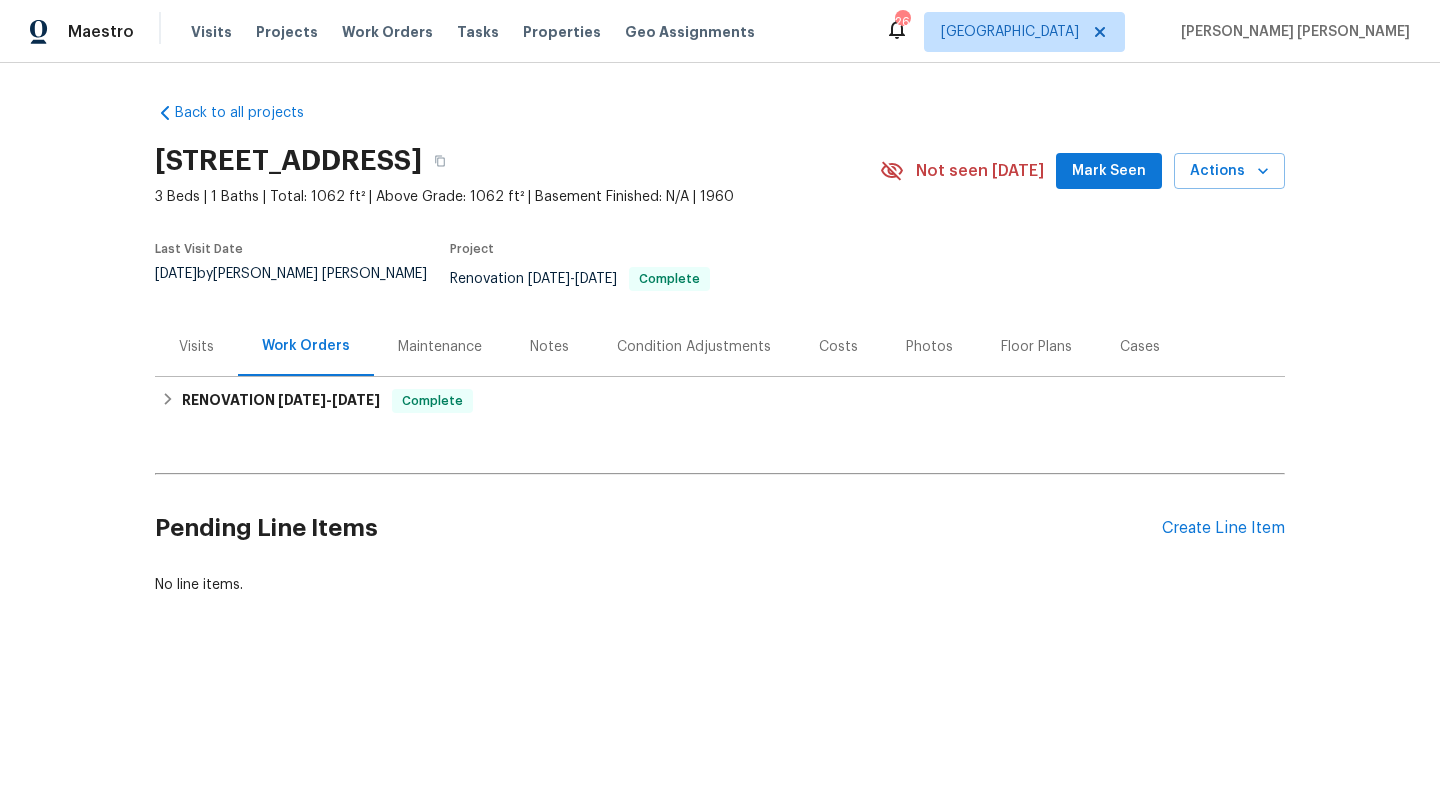 click on "Visits" at bounding box center (196, 347) 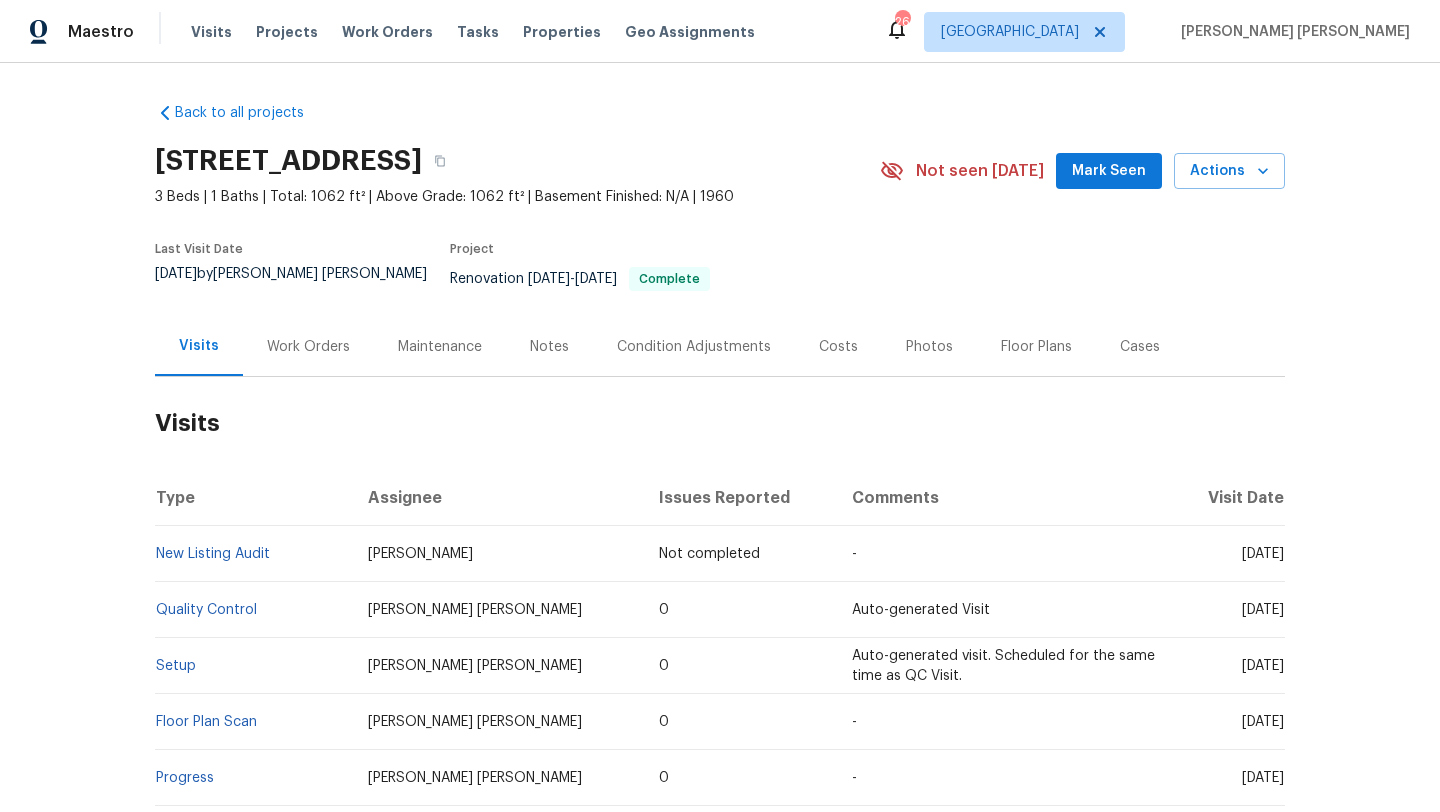 click on "Work Orders" at bounding box center (308, 347) 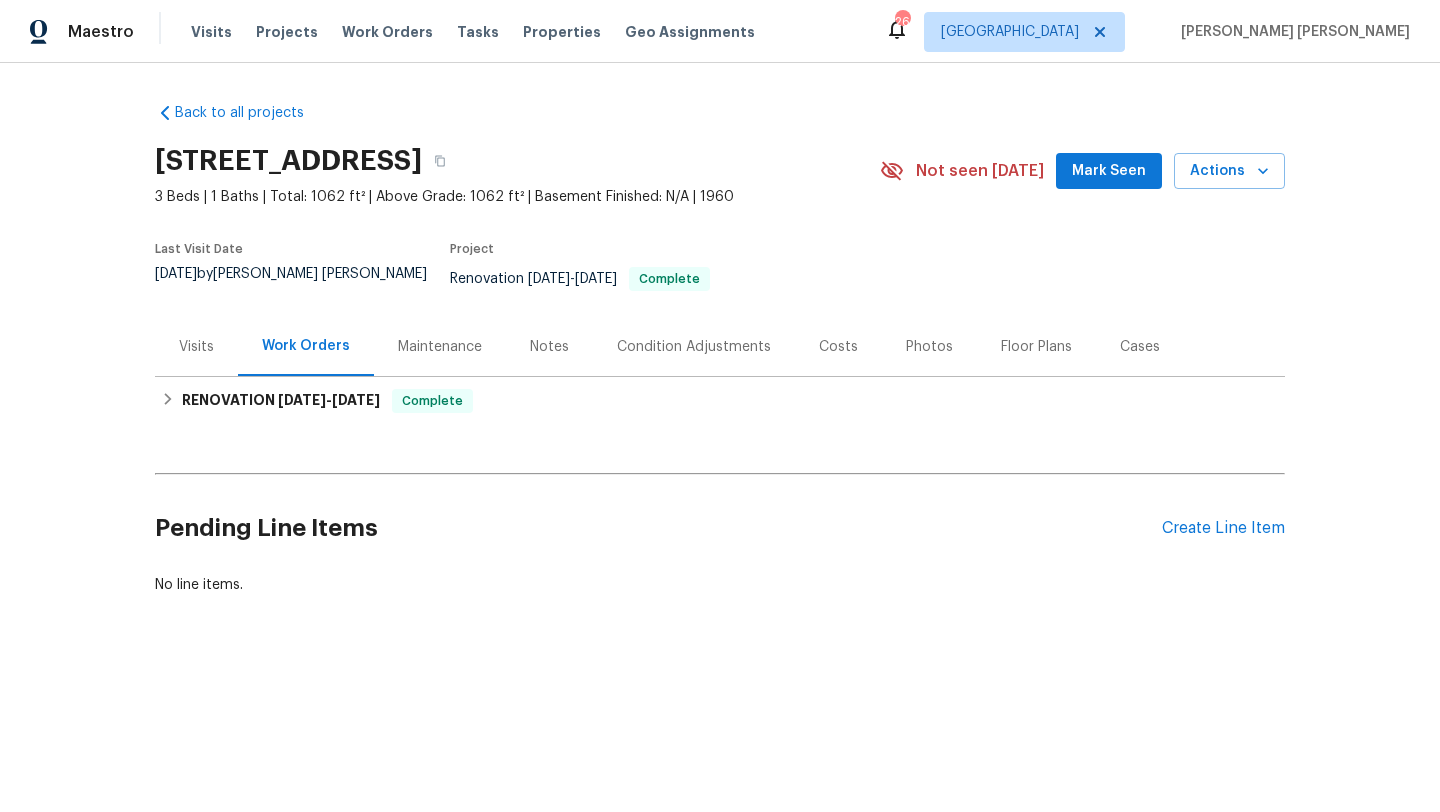 click on "Maintenance" at bounding box center [440, 346] 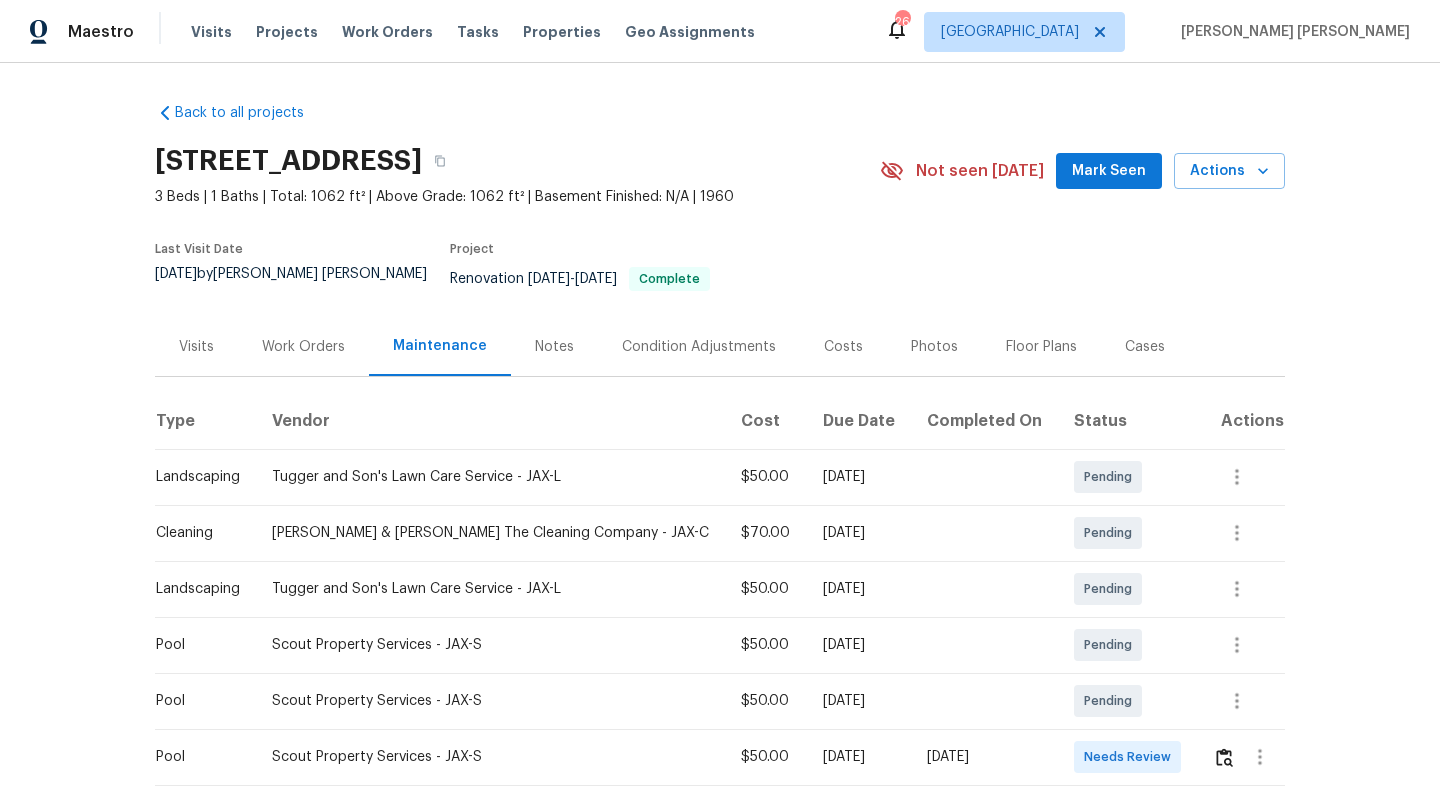 click on "Visits" at bounding box center [196, 347] 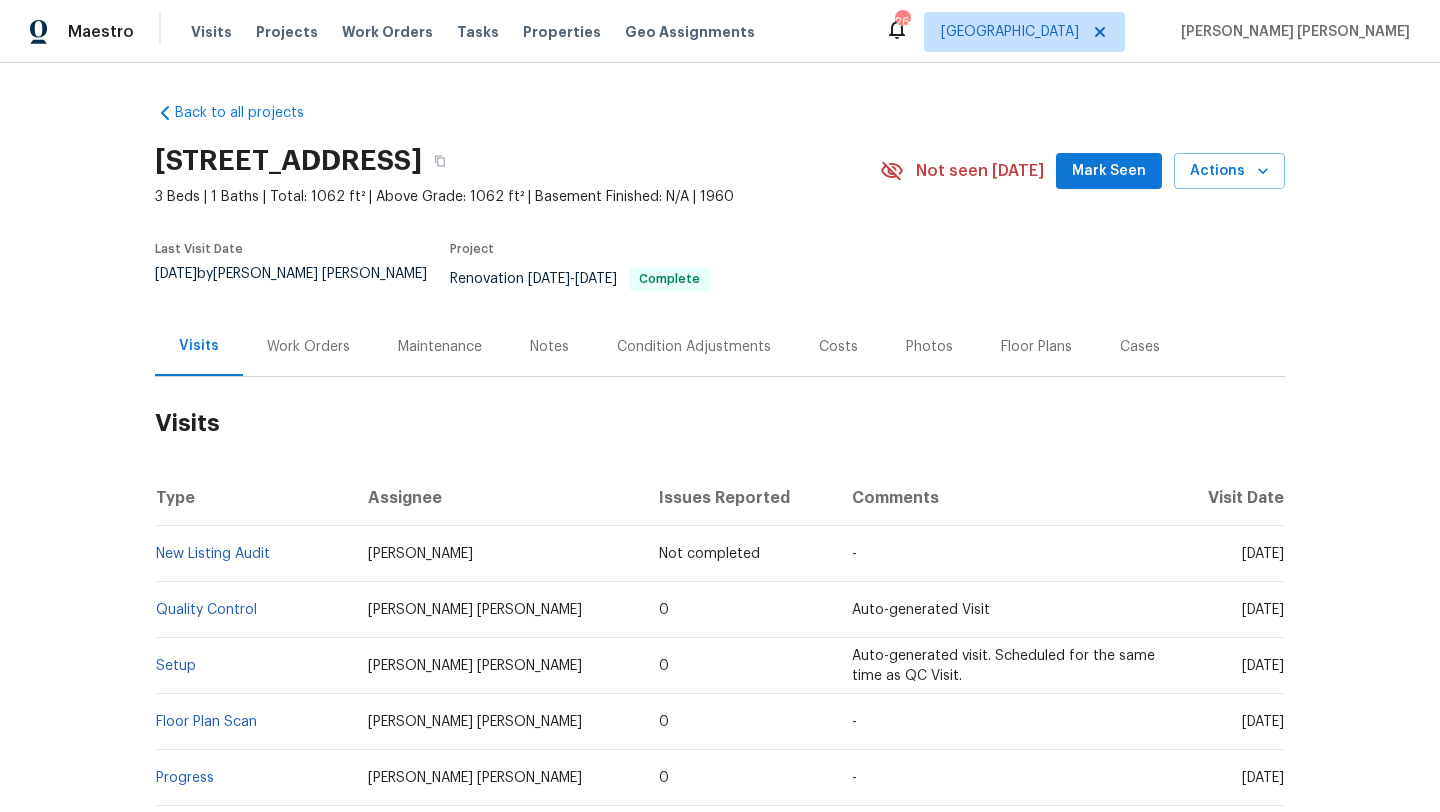 click on "Maintenance" at bounding box center (440, 347) 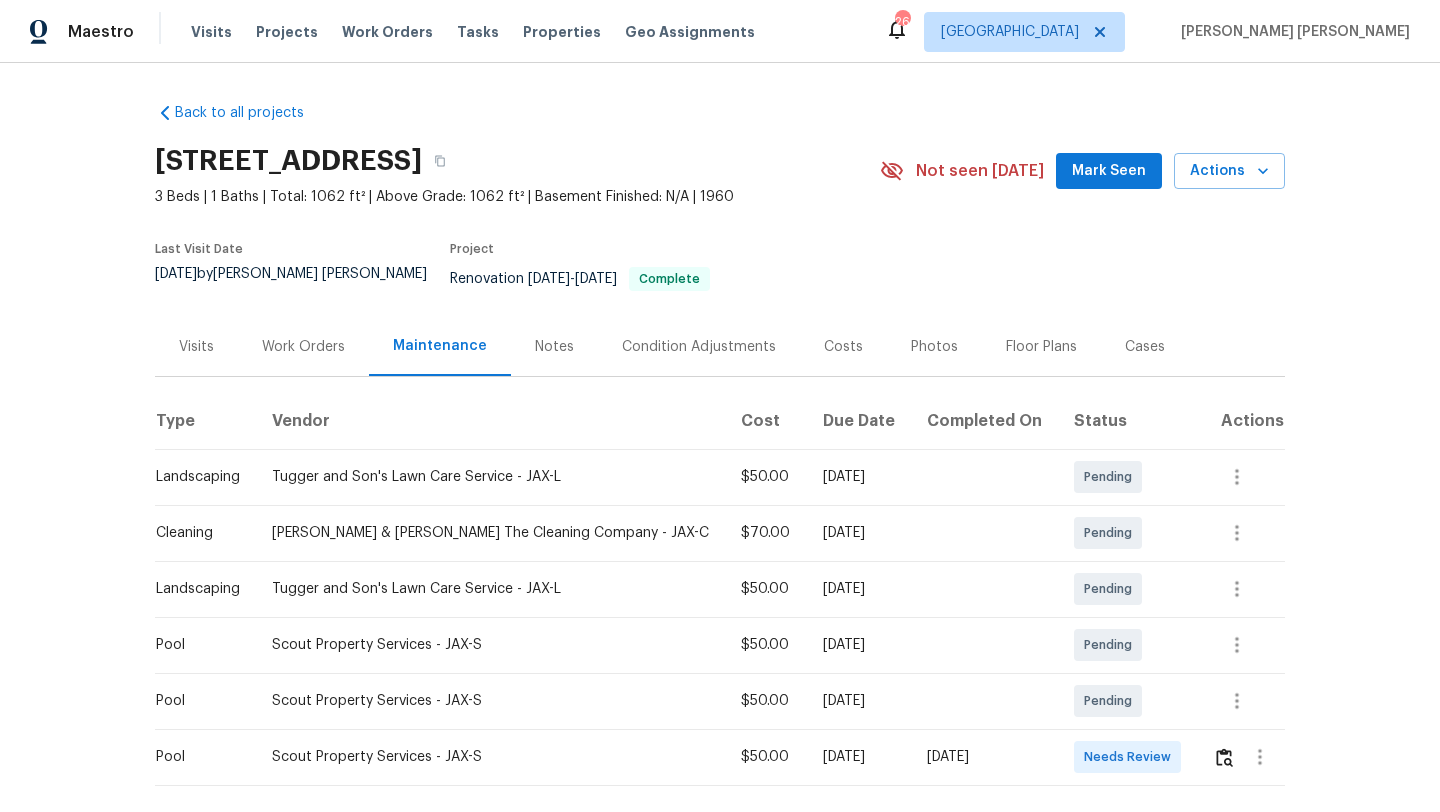 click on "Visits" at bounding box center [196, 347] 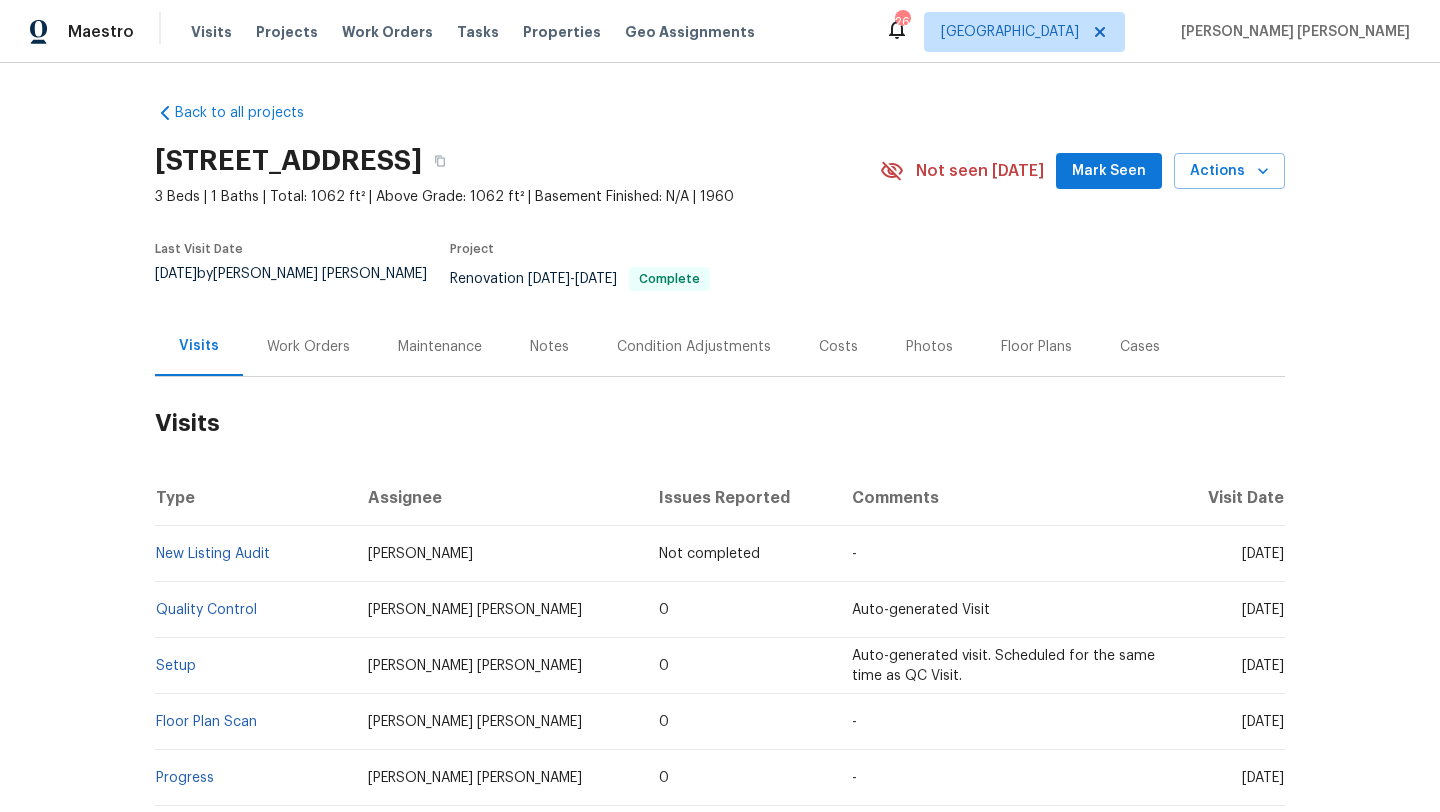 click on "Work Orders" at bounding box center (308, 346) 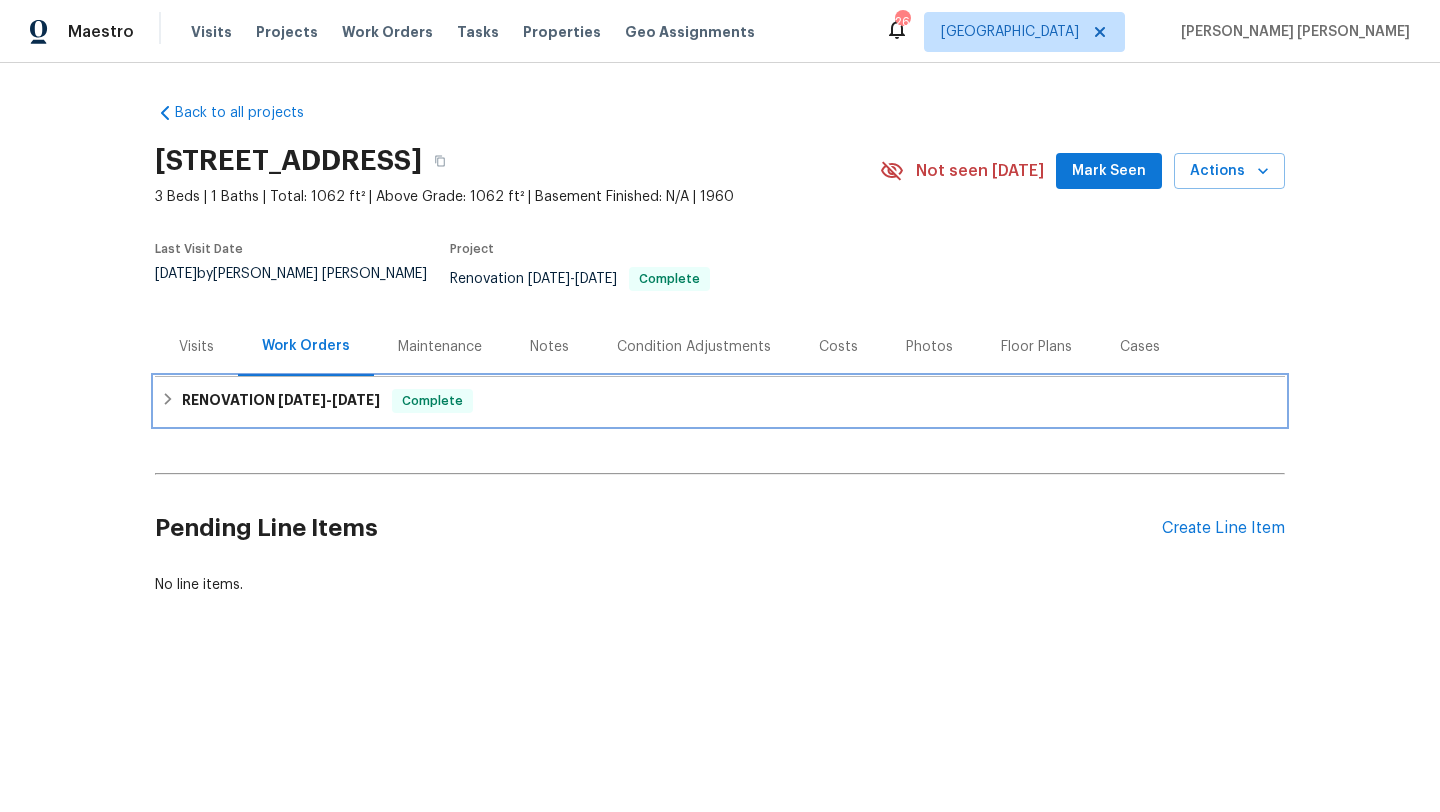 click on "RENOVATION   [DATE]  -  [DATE]" at bounding box center (281, 401) 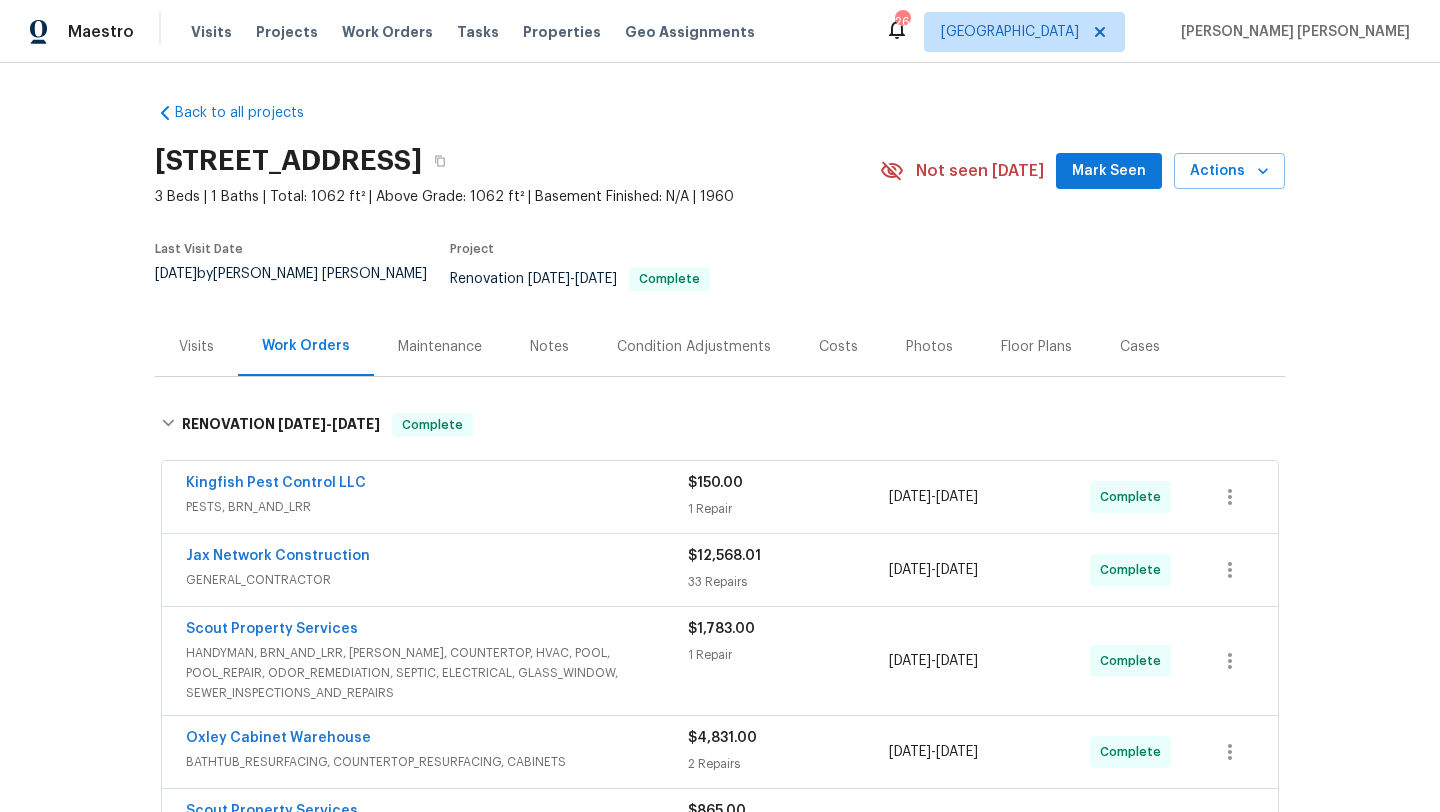 click on "HANDYMAN, BRN_AND_LRR, [PERSON_NAME], COUNTERTOP, HVAC, POOL, POOL_REPAIR, ODOR_REMEDIATION, SEPTIC, ELECTRICAL, GLASS_WINDOW, SEWER_INSPECTIONS_AND_REPAIRS" at bounding box center [437, 673] 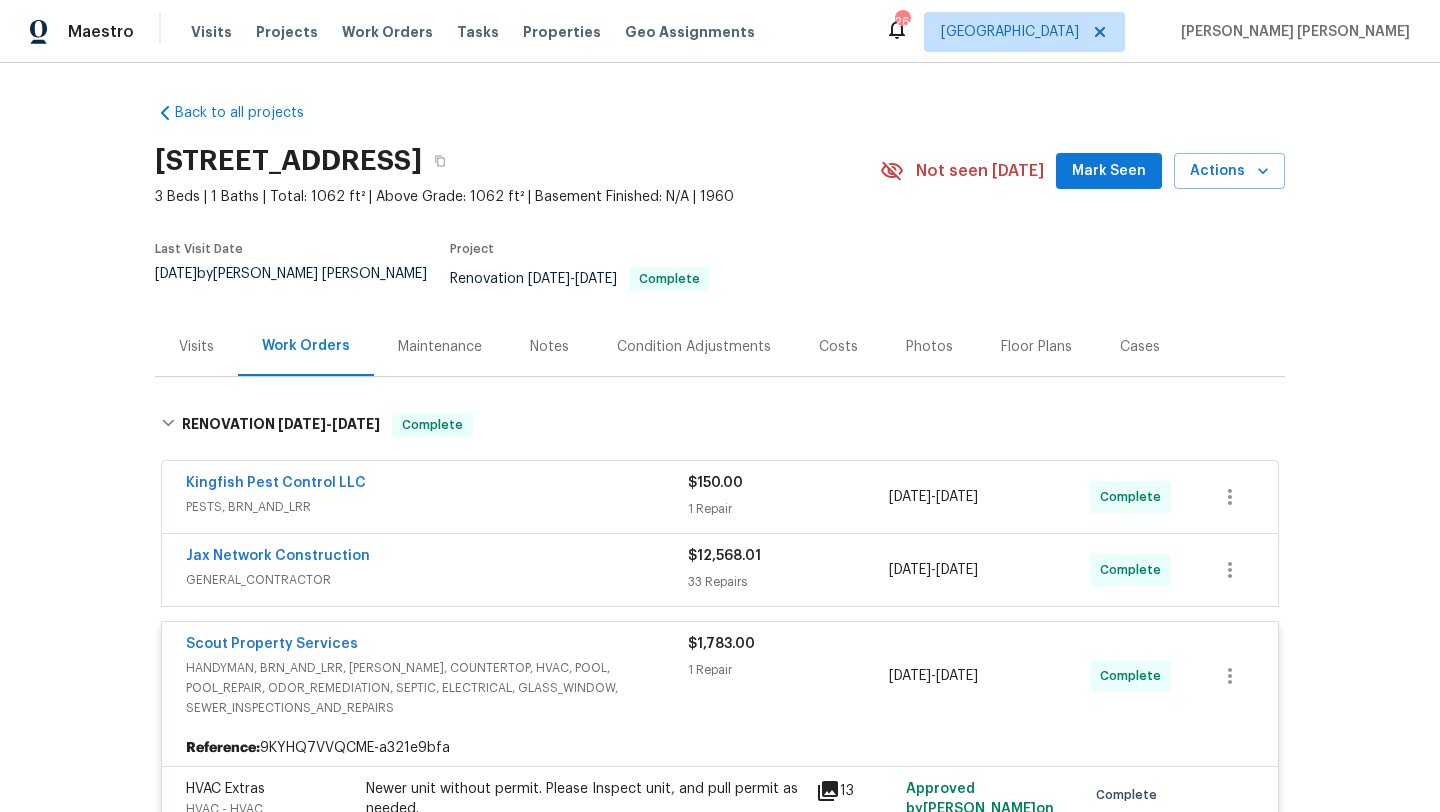 click on "Newer unit without permit. Please Inspect unit, and pull permit as needed." at bounding box center (585, 799) 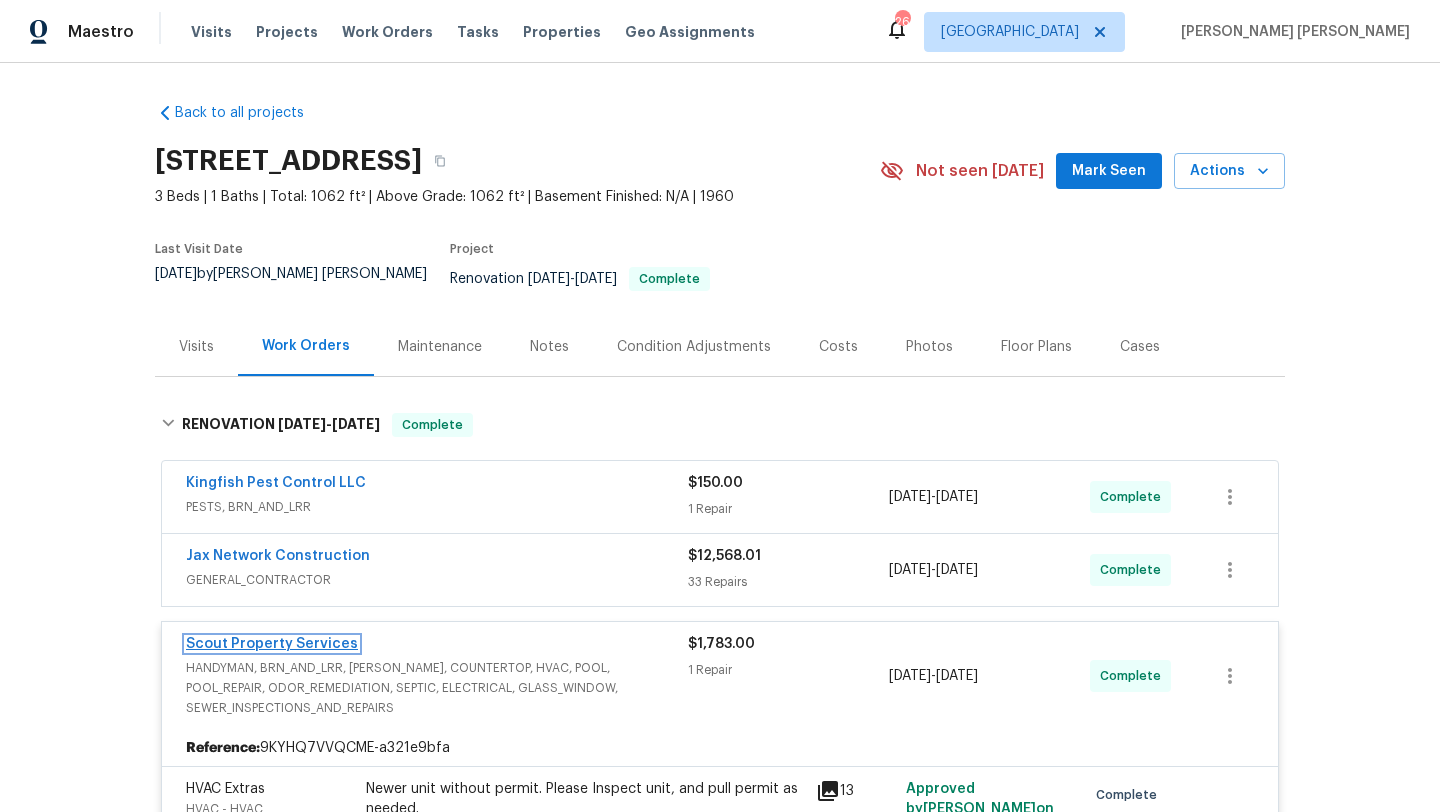 click on "Scout Property Services" at bounding box center (272, 644) 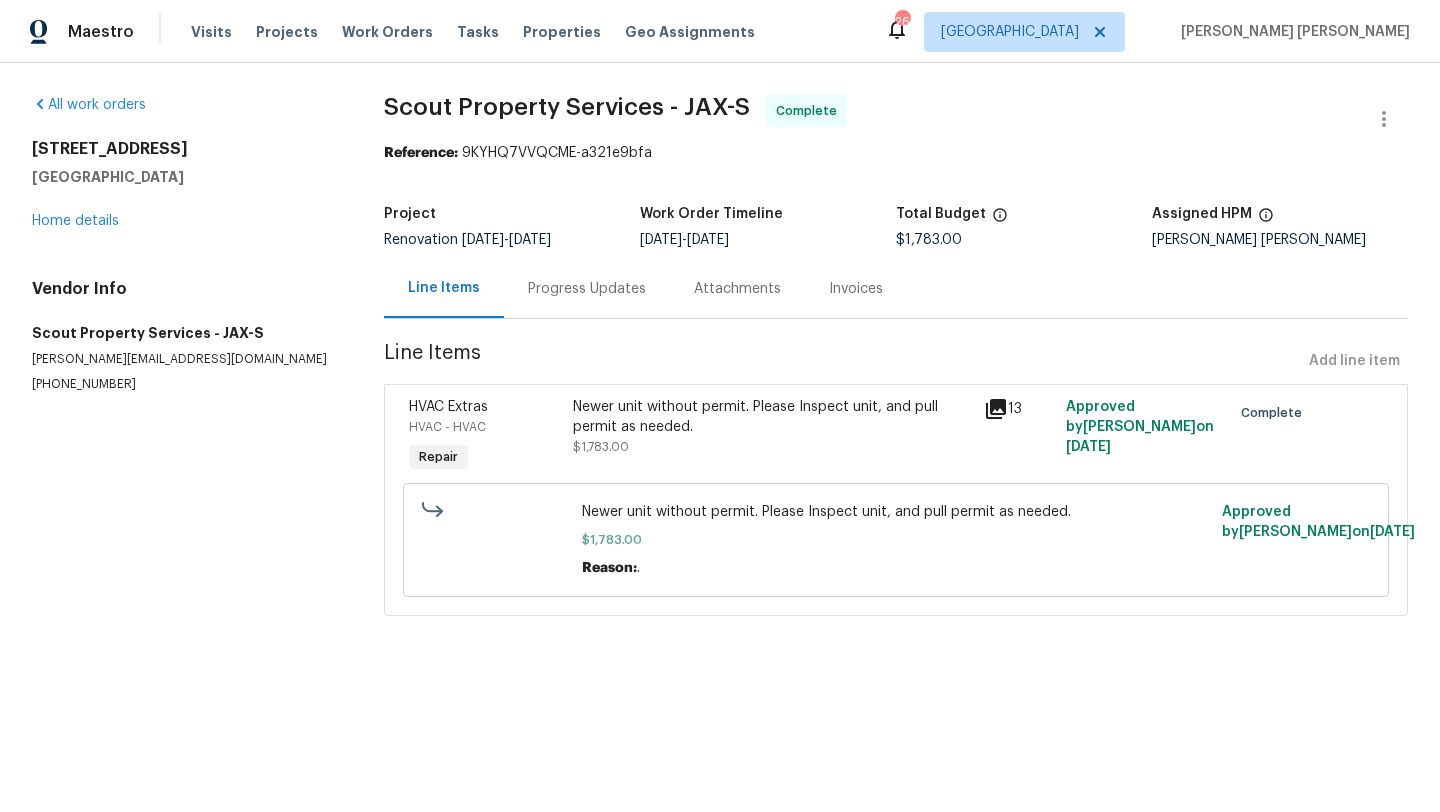 click on "Progress Updates" at bounding box center [587, 288] 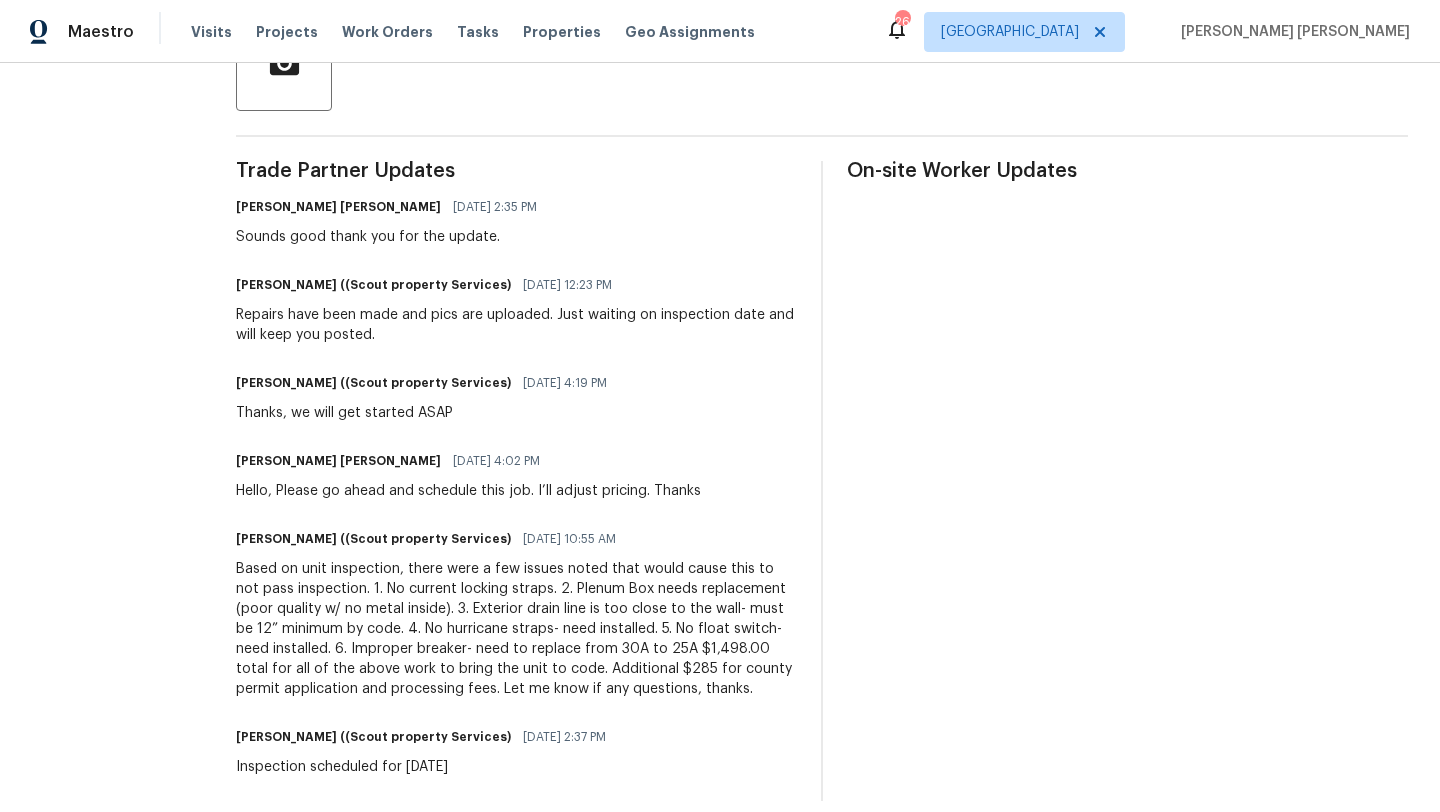scroll, scrollTop: 520, scrollLeft: 0, axis: vertical 